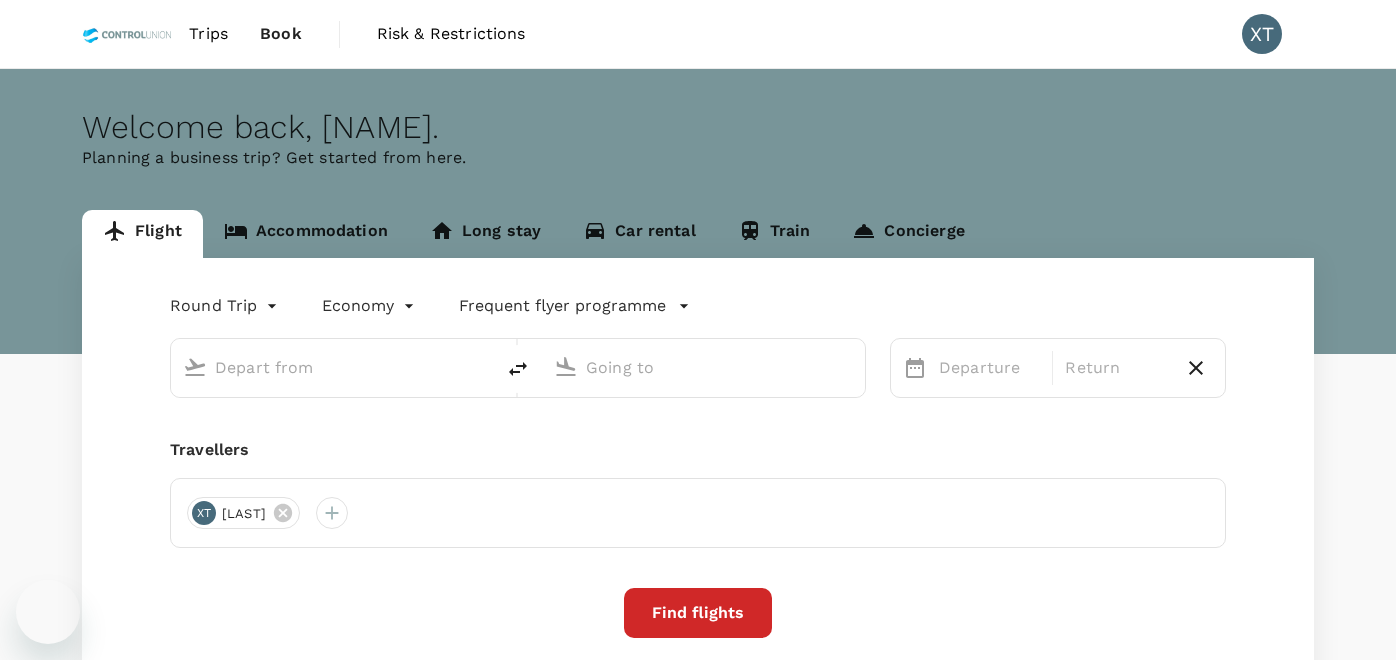 scroll, scrollTop: 0, scrollLeft: 0, axis: both 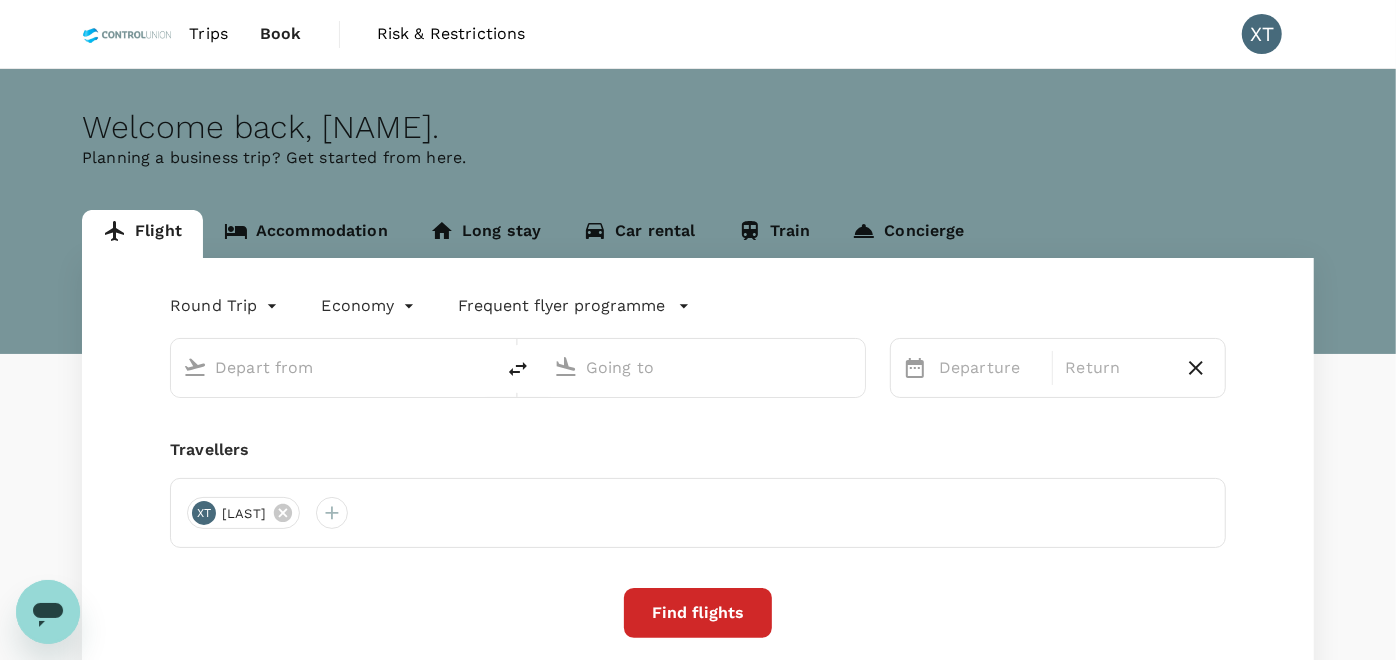 click at bounding box center [333, 367] 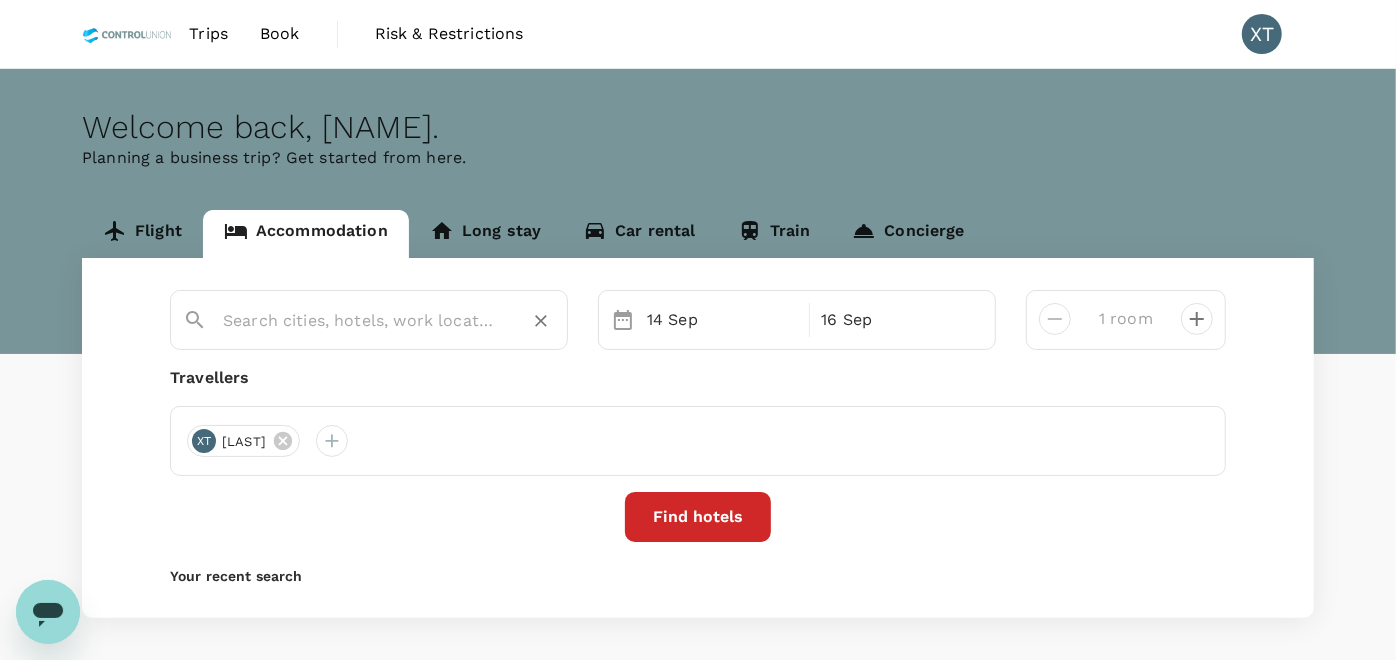 click at bounding box center [361, 320] 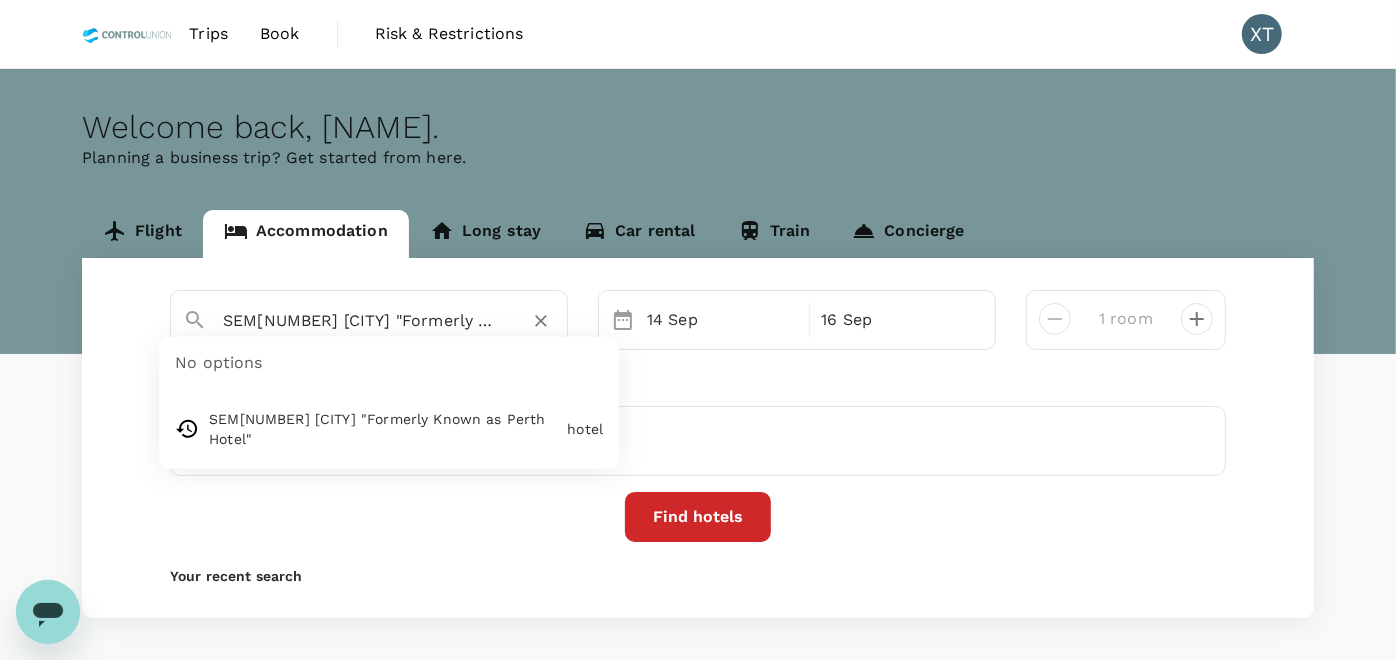 paste on "Sunway Prai Hotel" 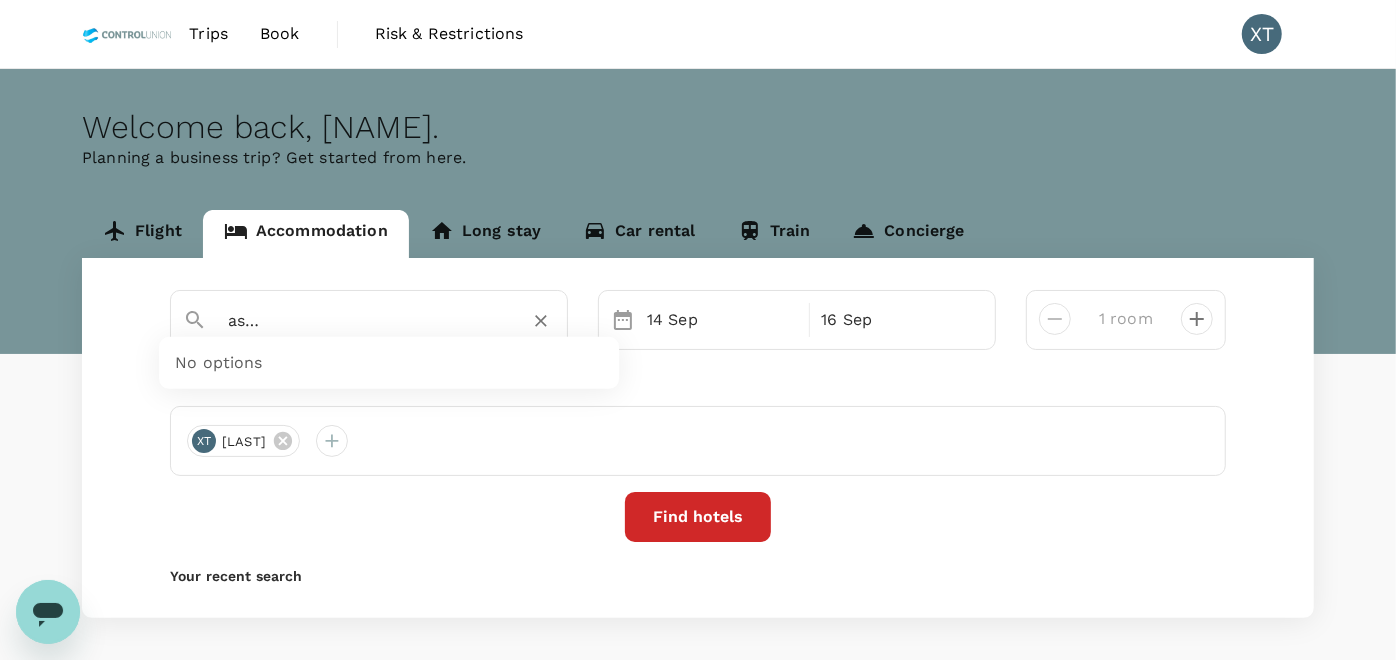 type on "SEM[NUMBER] [CITY] "Formerly Known as Perth Hotel"" 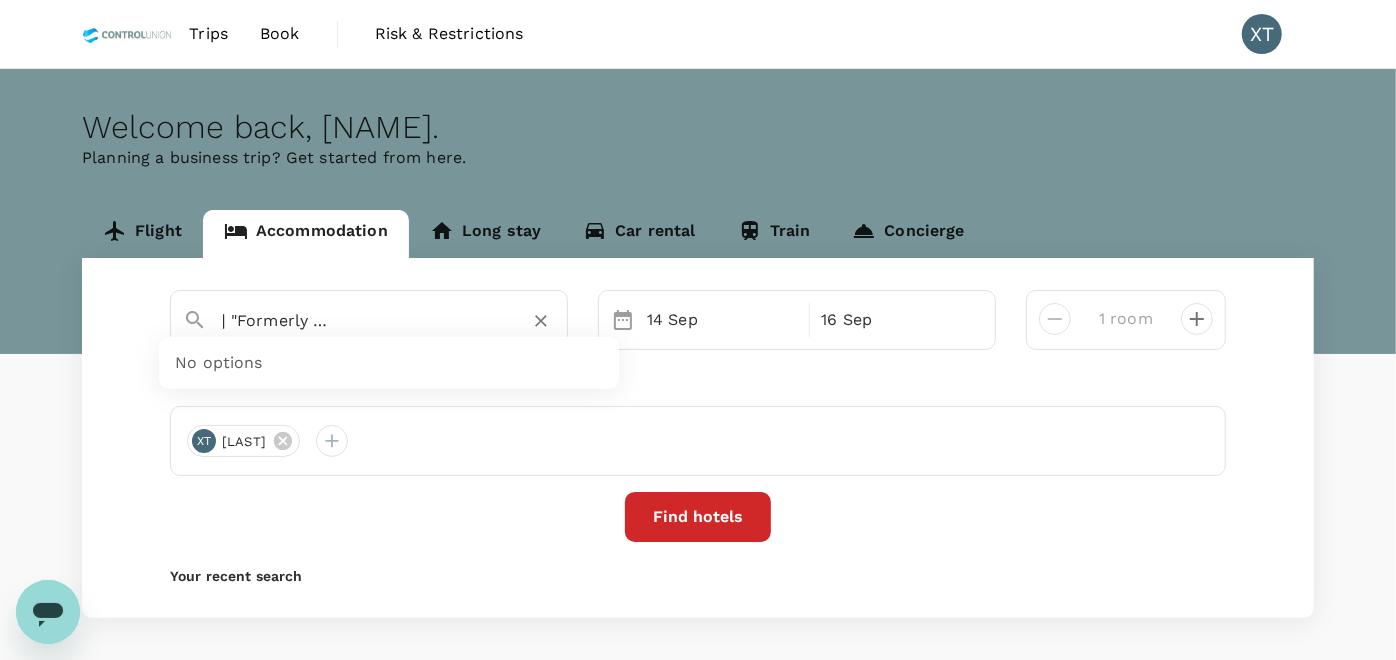 scroll, scrollTop: 0, scrollLeft: 88, axis: horizontal 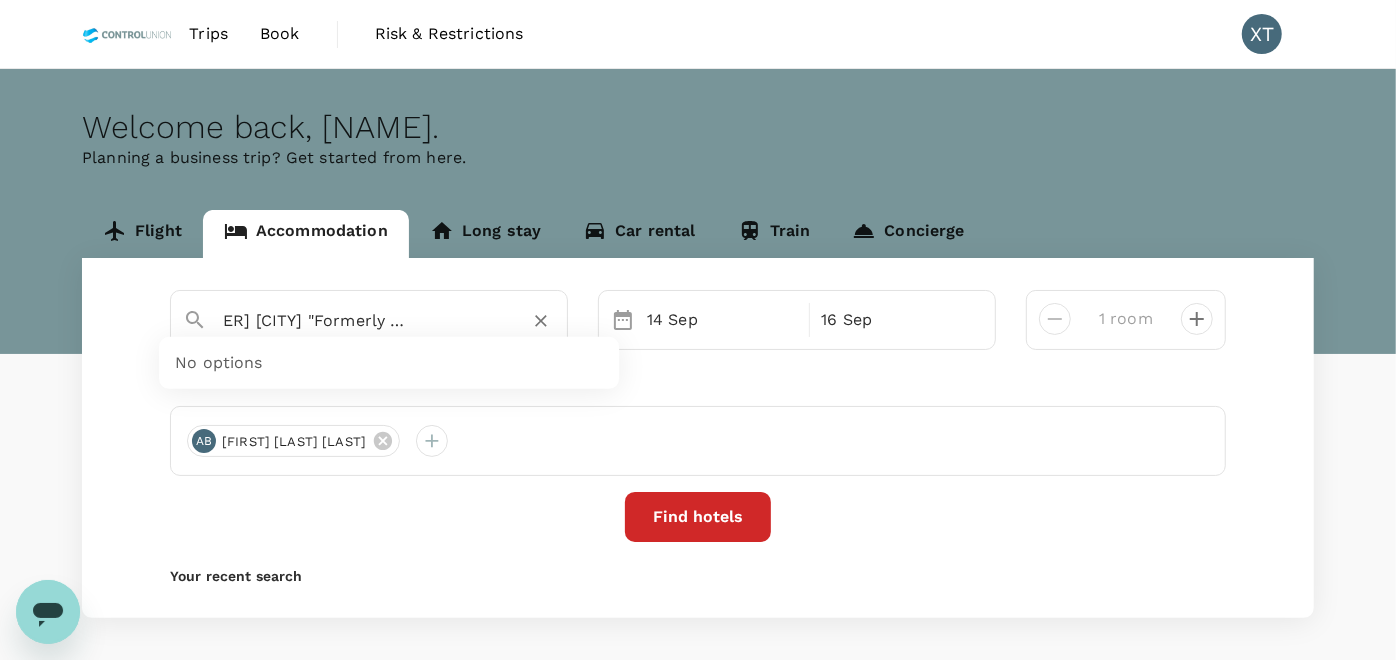 drag, startPoint x: 351, startPoint y: 322, endPoint x: 396, endPoint y: 322, distance: 45 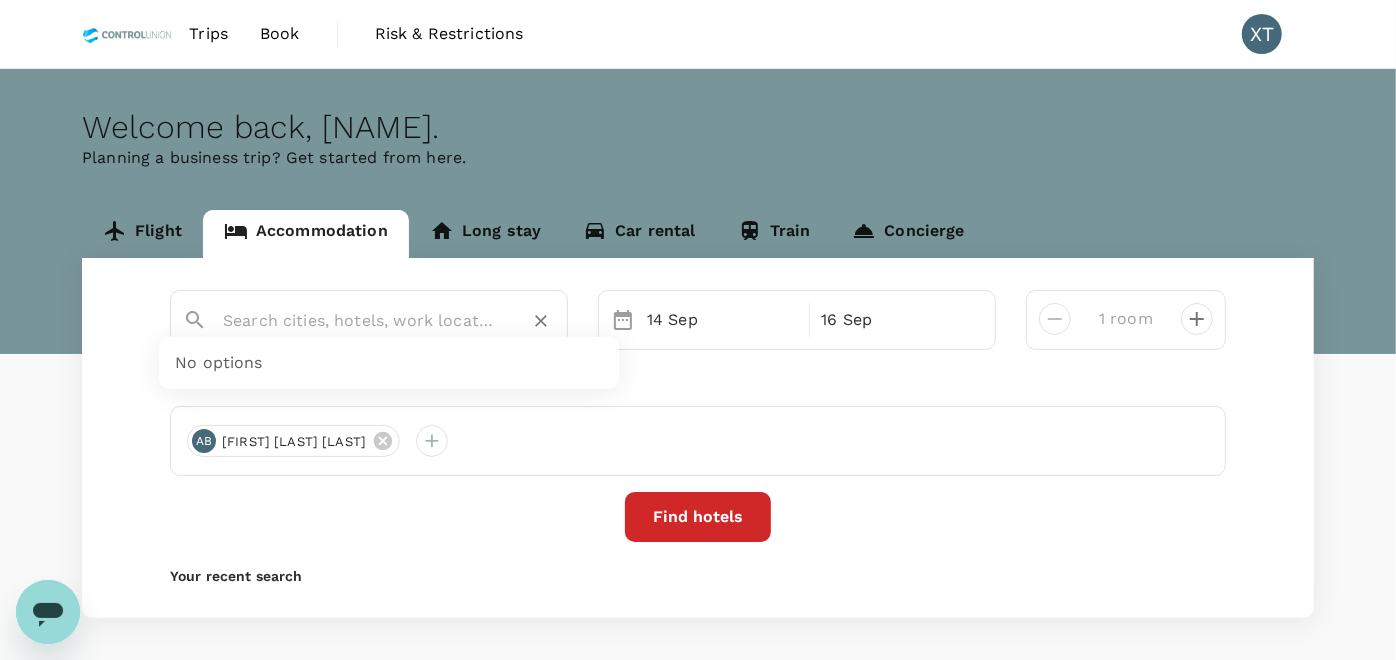 scroll, scrollTop: 0, scrollLeft: 0, axis: both 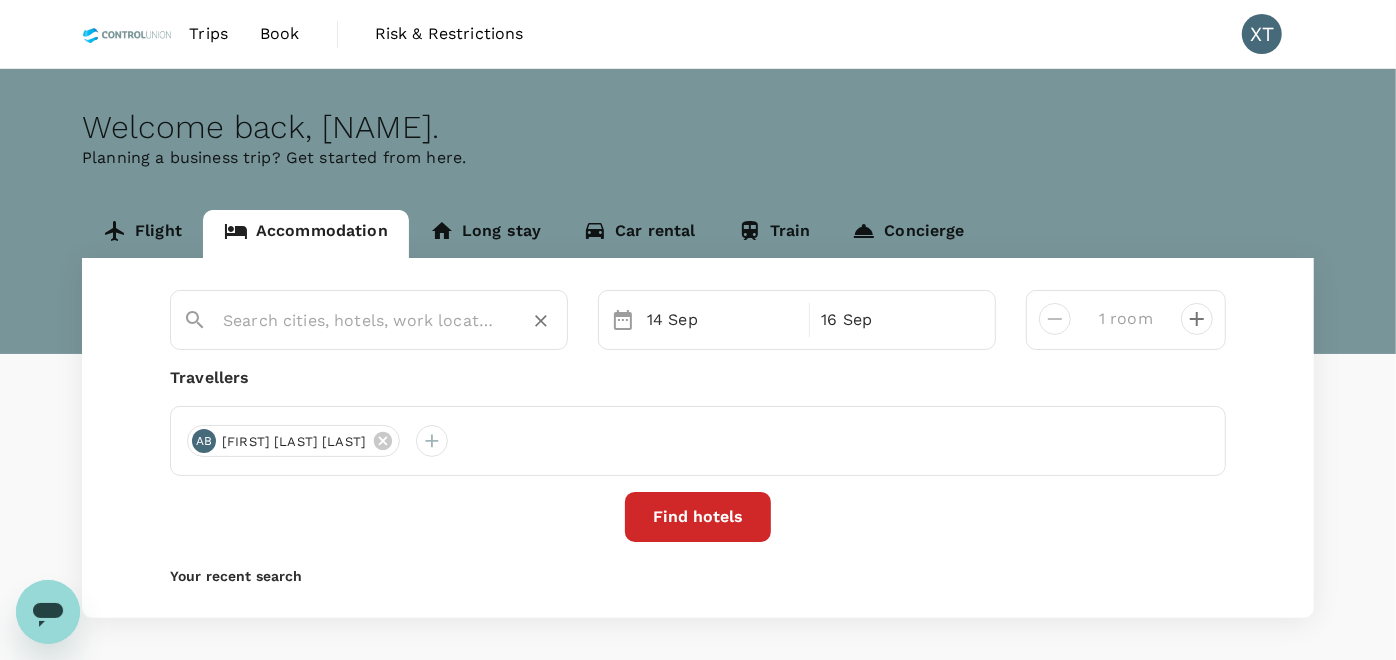 paste on "Sunway Prai Hotel" 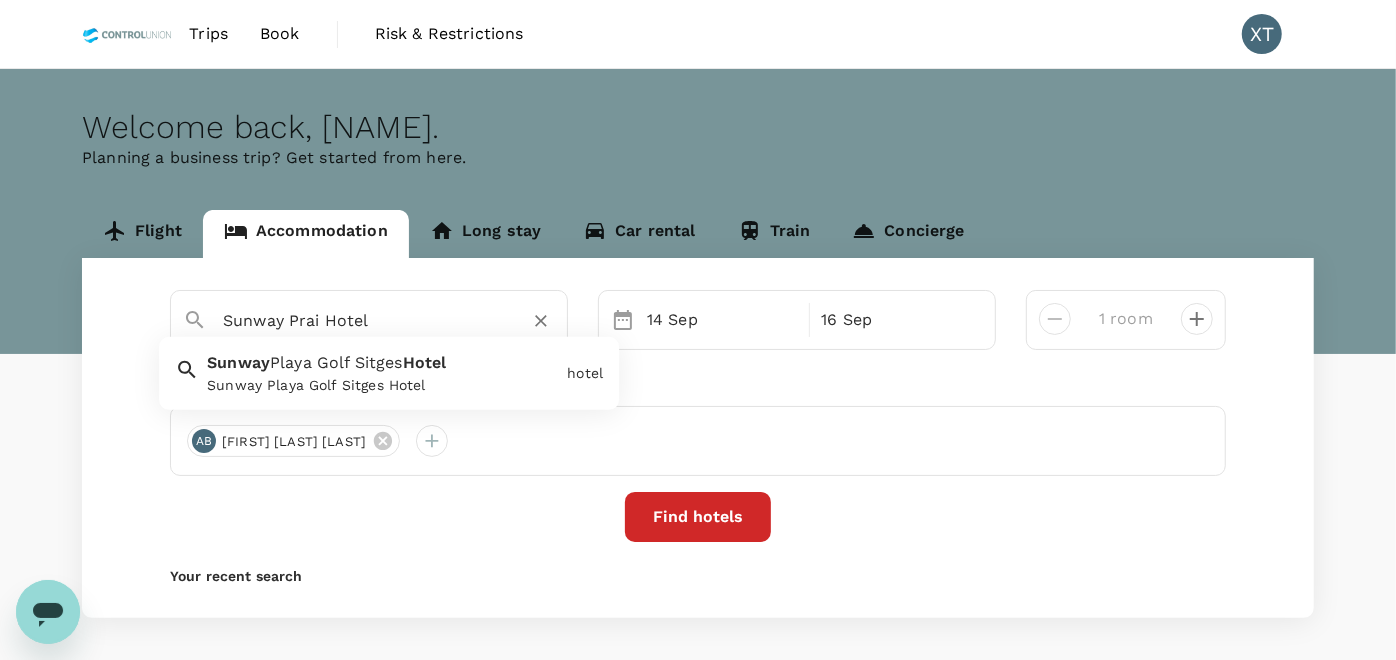 click on "Sunway Prai Hotel" at bounding box center [361, 320] 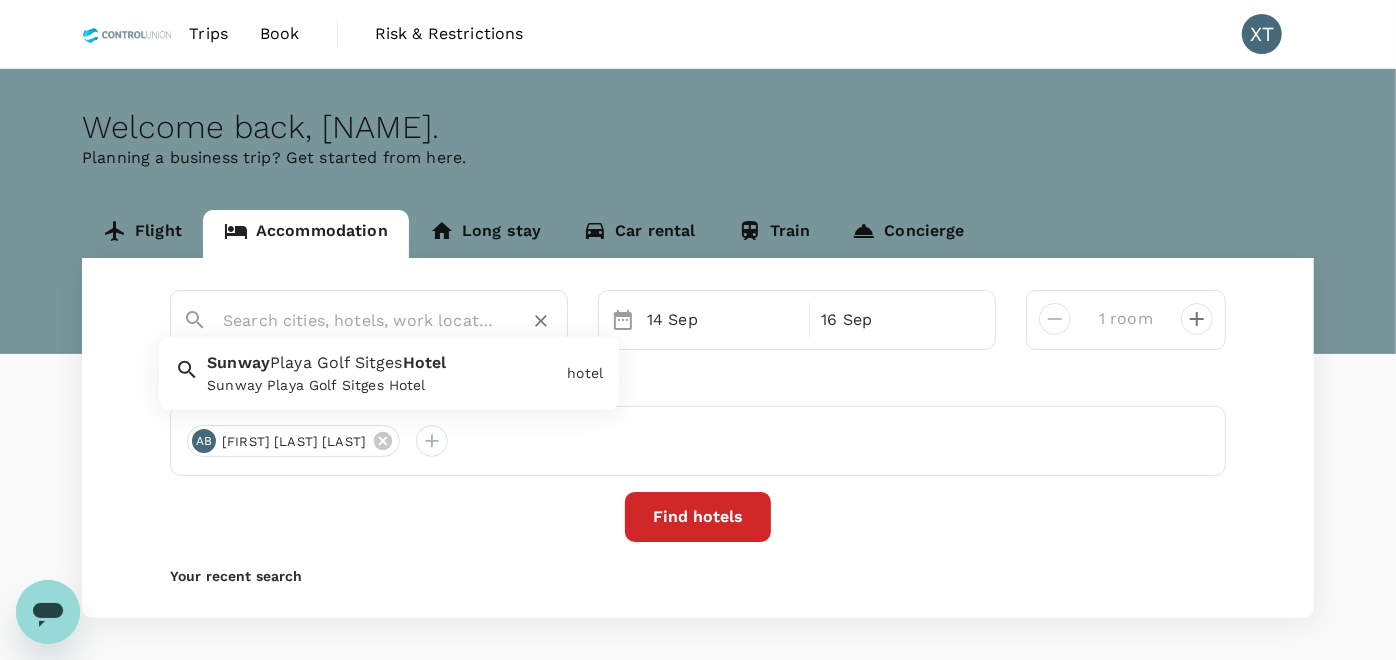 click on "Find hotels" at bounding box center (698, 517) 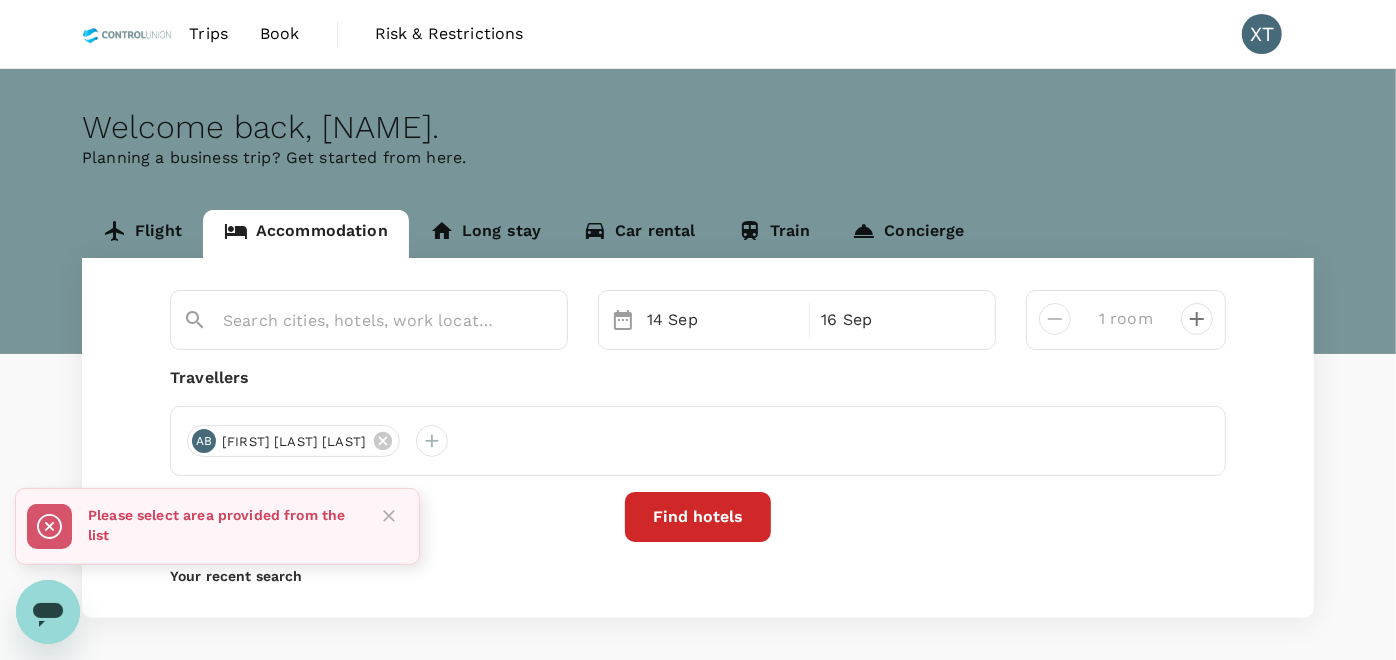 drag, startPoint x: 91, startPoint y: 585, endPoint x: 77, endPoint y: 593, distance: 16.124516 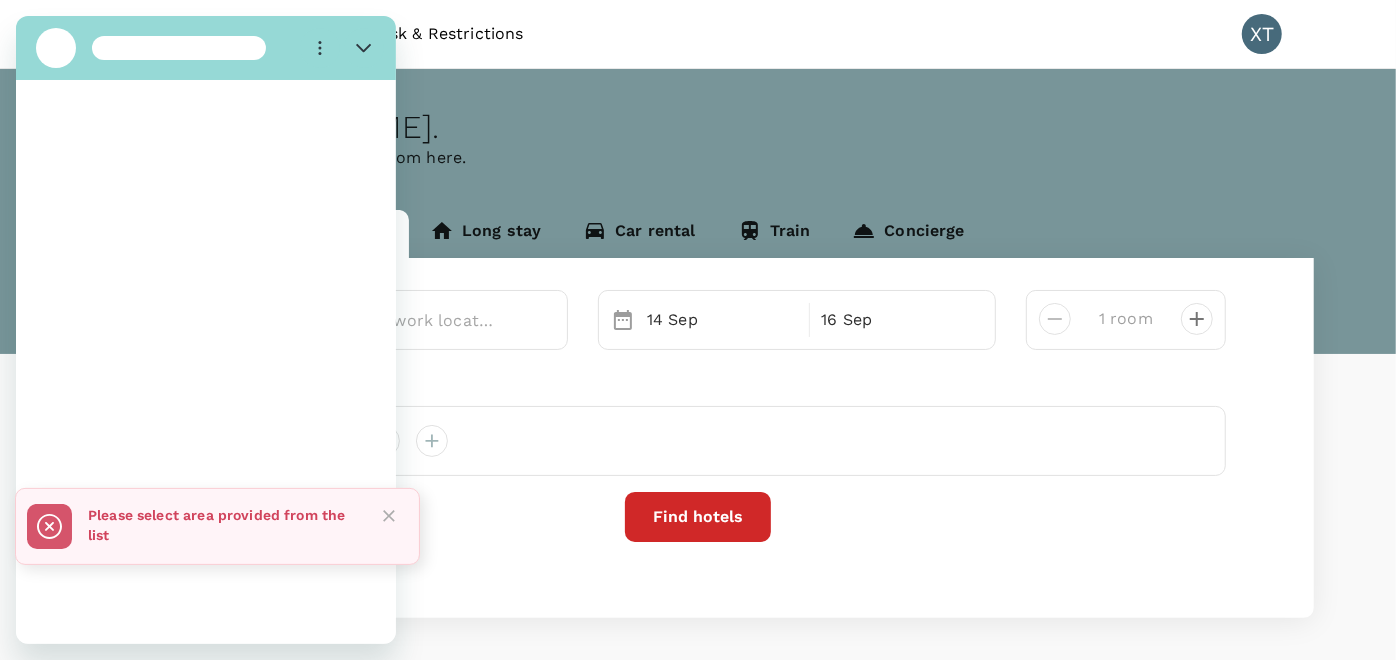 scroll, scrollTop: 0, scrollLeft: 0, axis: both 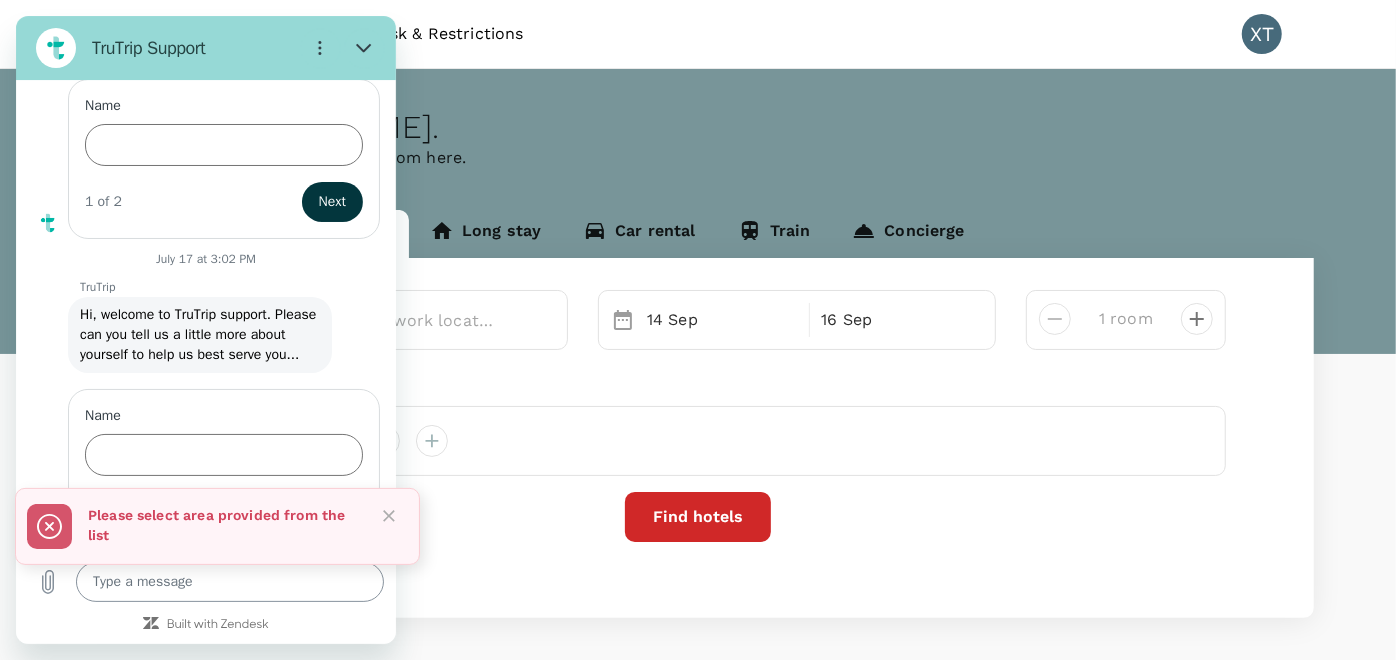 drag, startPoint x: 213, startPoint y: 570, endPoint x: 224, endPoint y: 582, distance: 16.27882 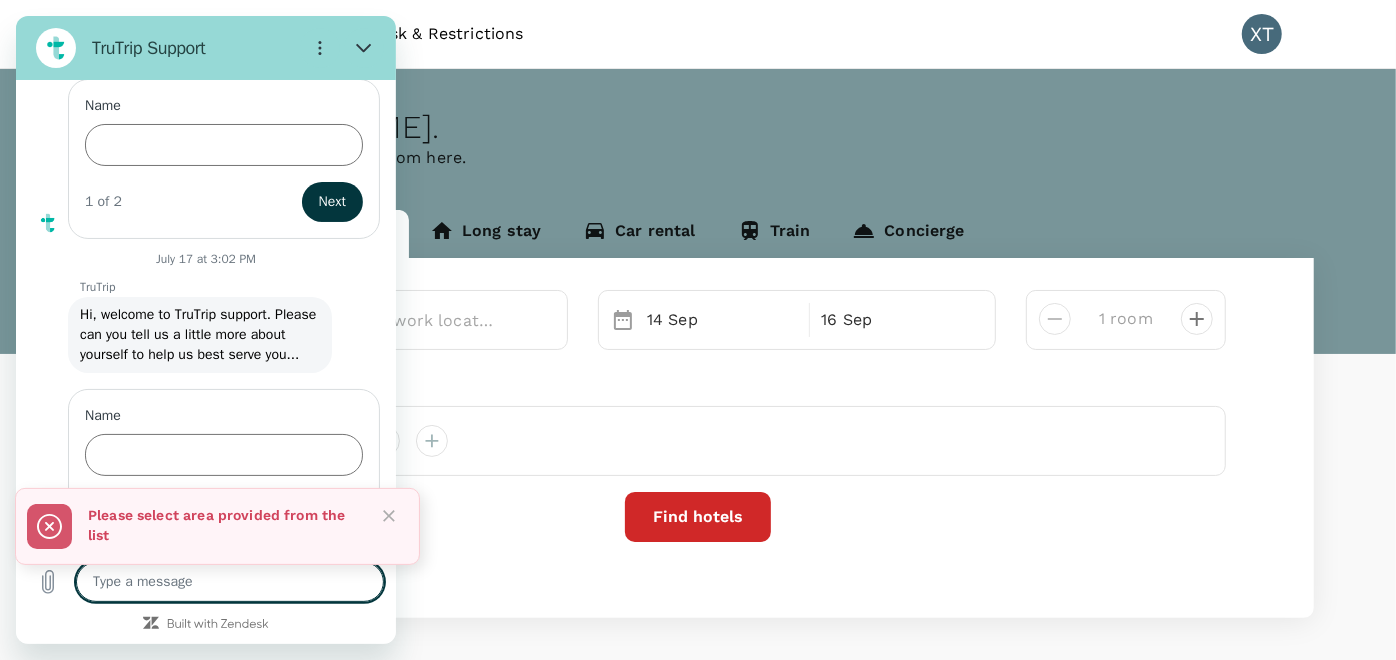 type on "H" 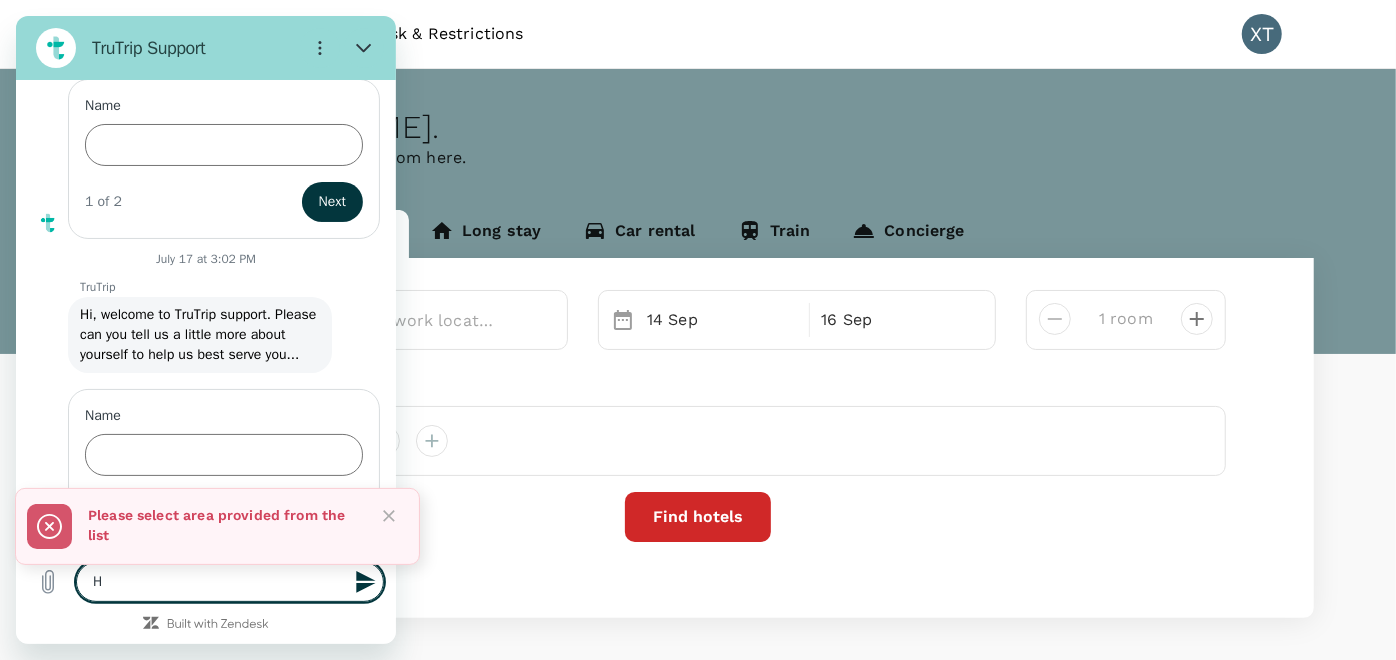 type on "Hi" 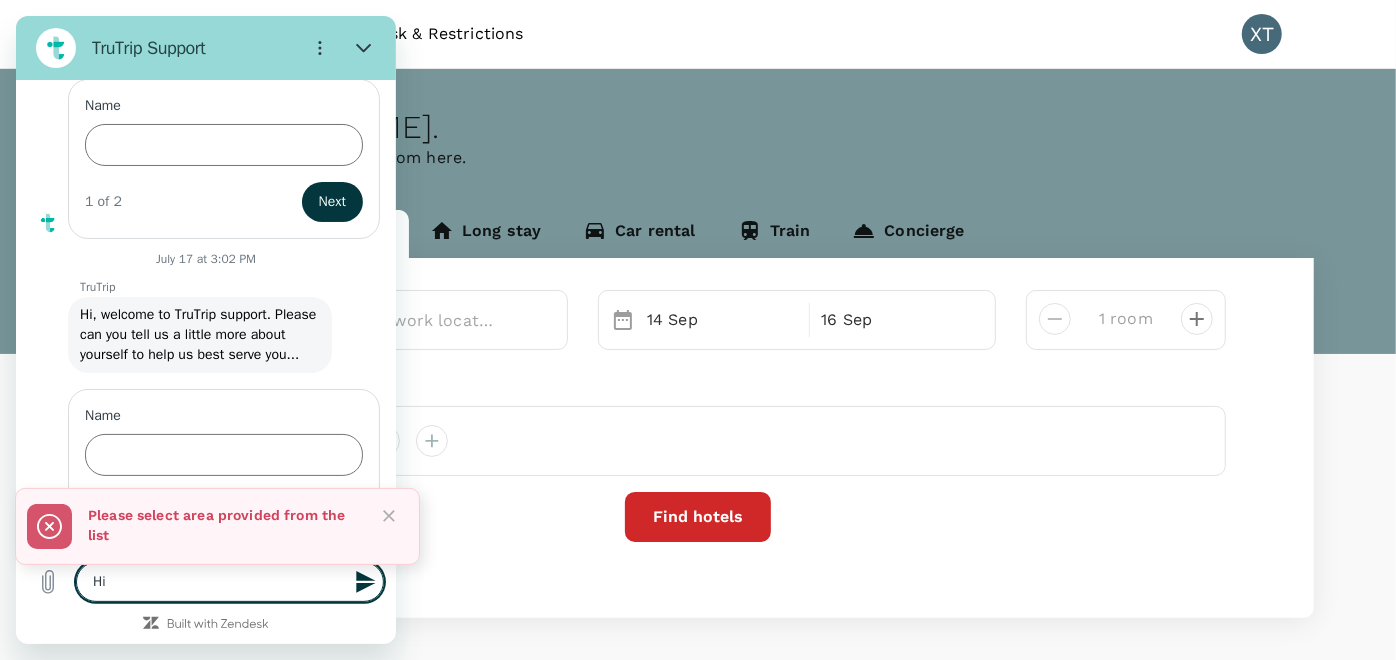 type on "Hi" 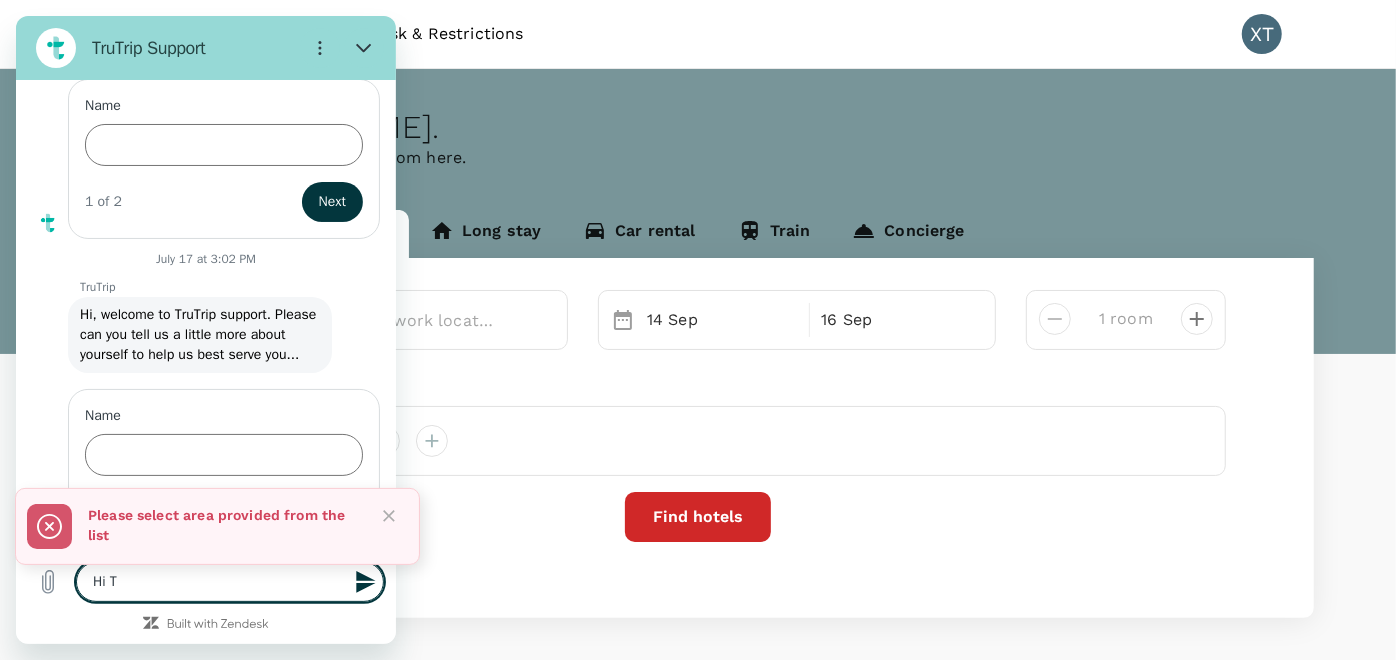 type on "Hi Tr" 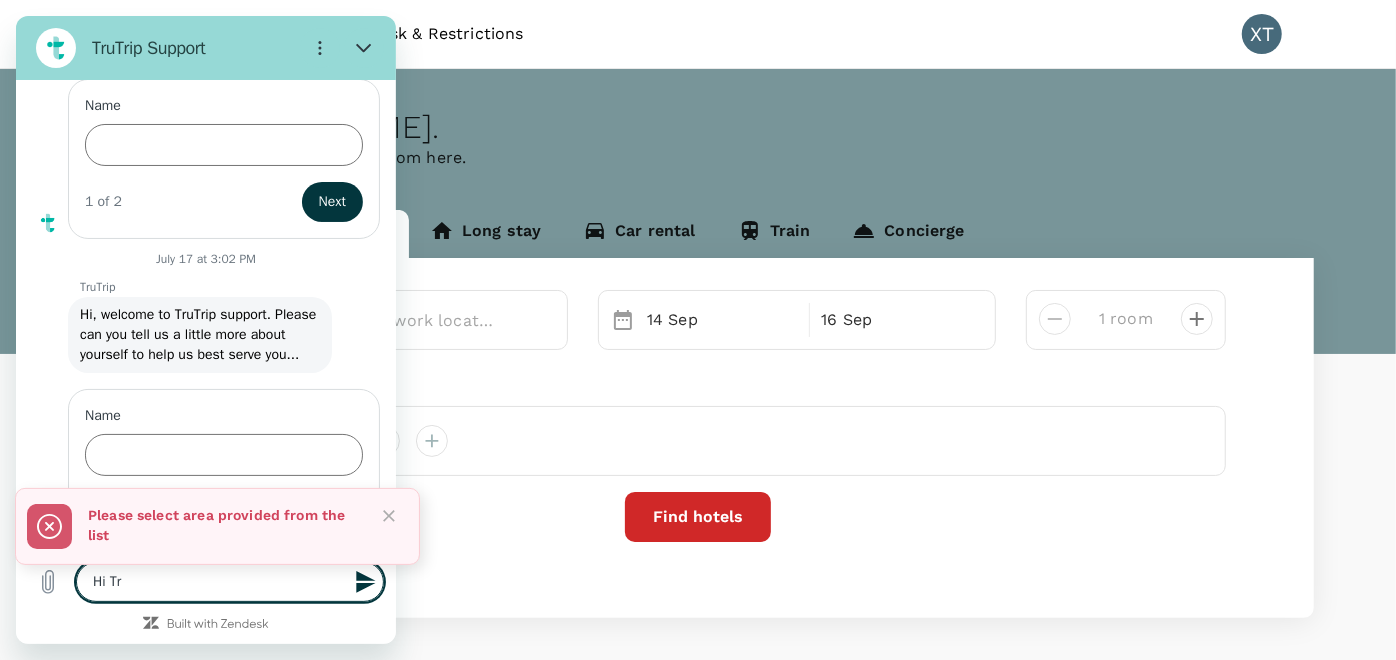 type on "Hi Tru" 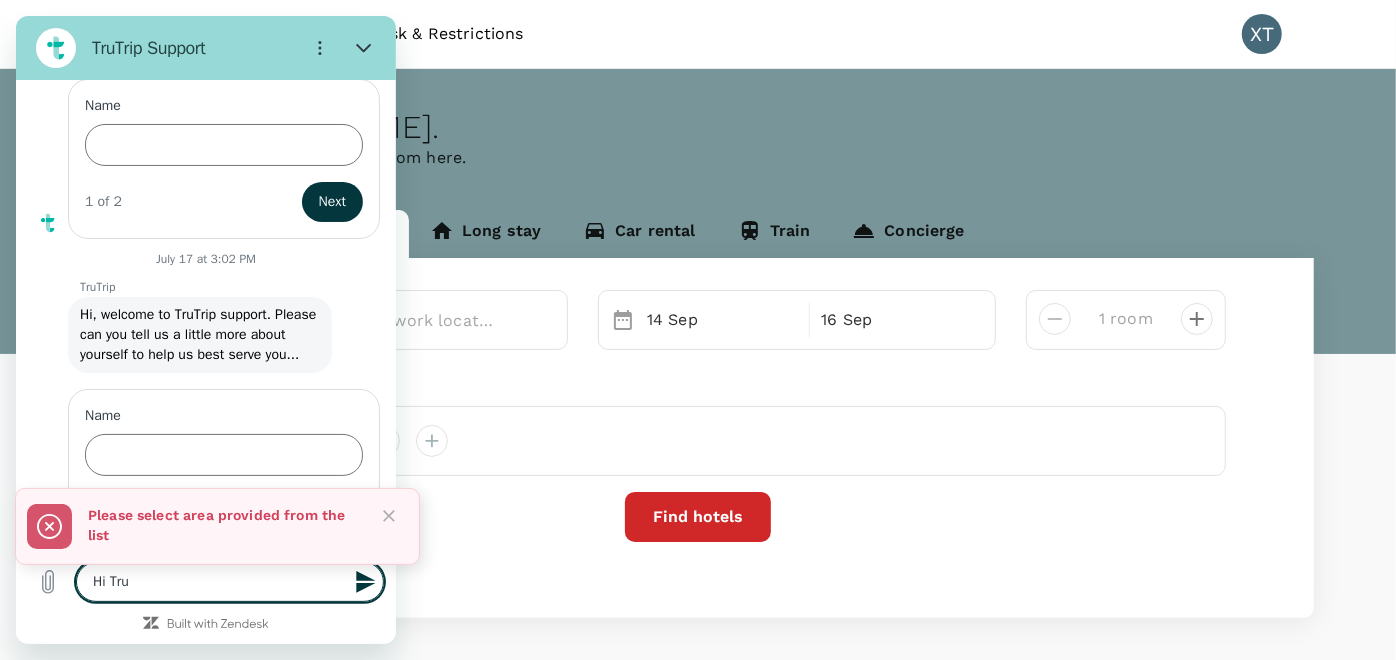 type on "Hi Trut" 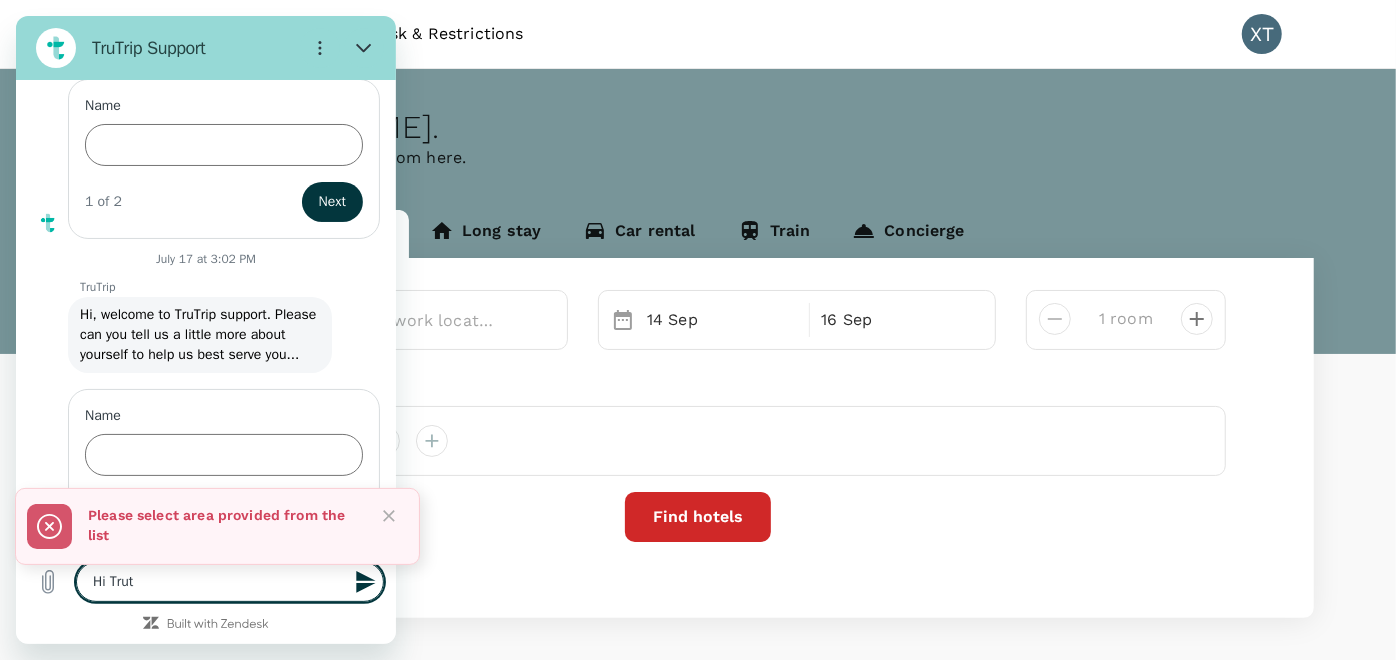 type on "Hi Trutr" 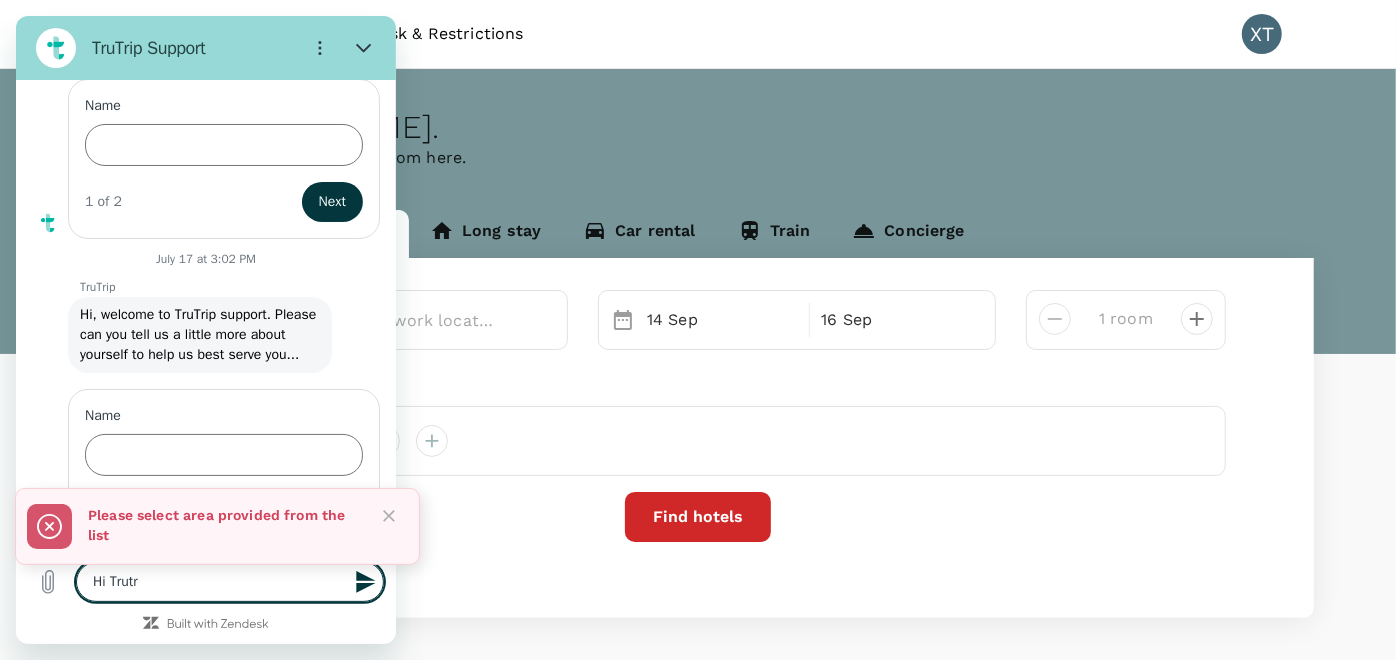 type on "Hi Trutri" 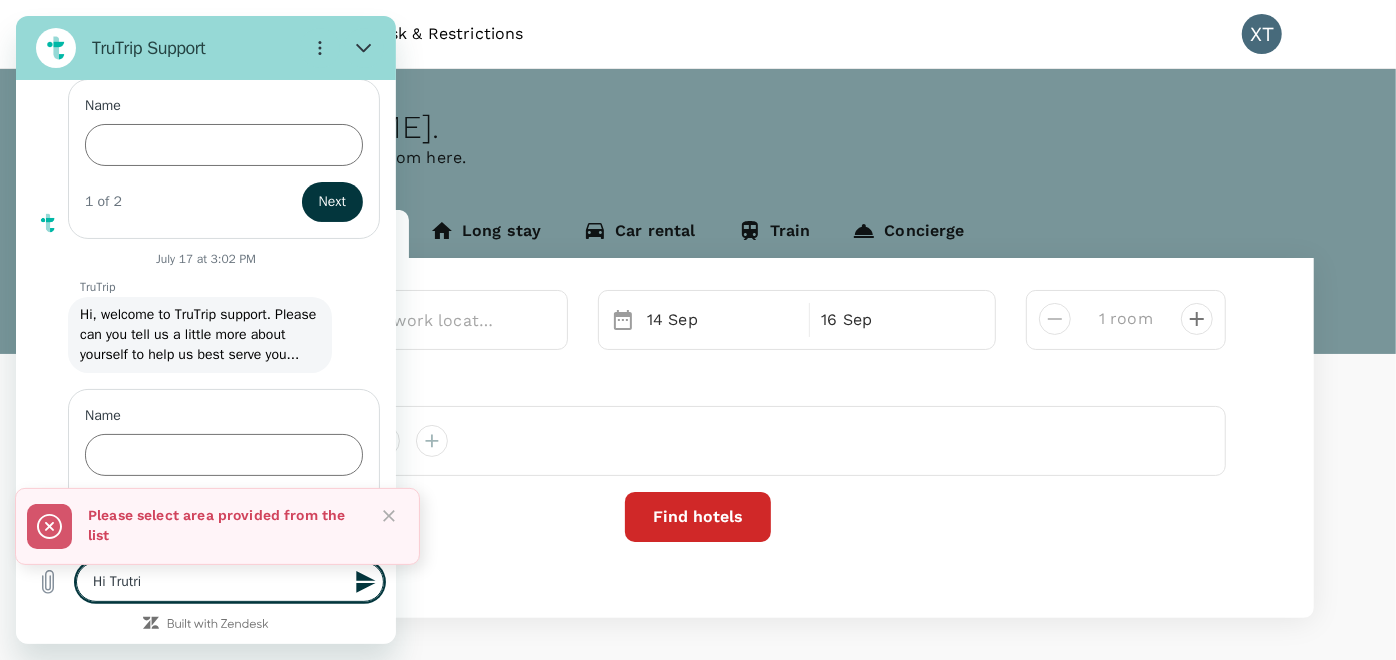 type on "Hi Trutrip" 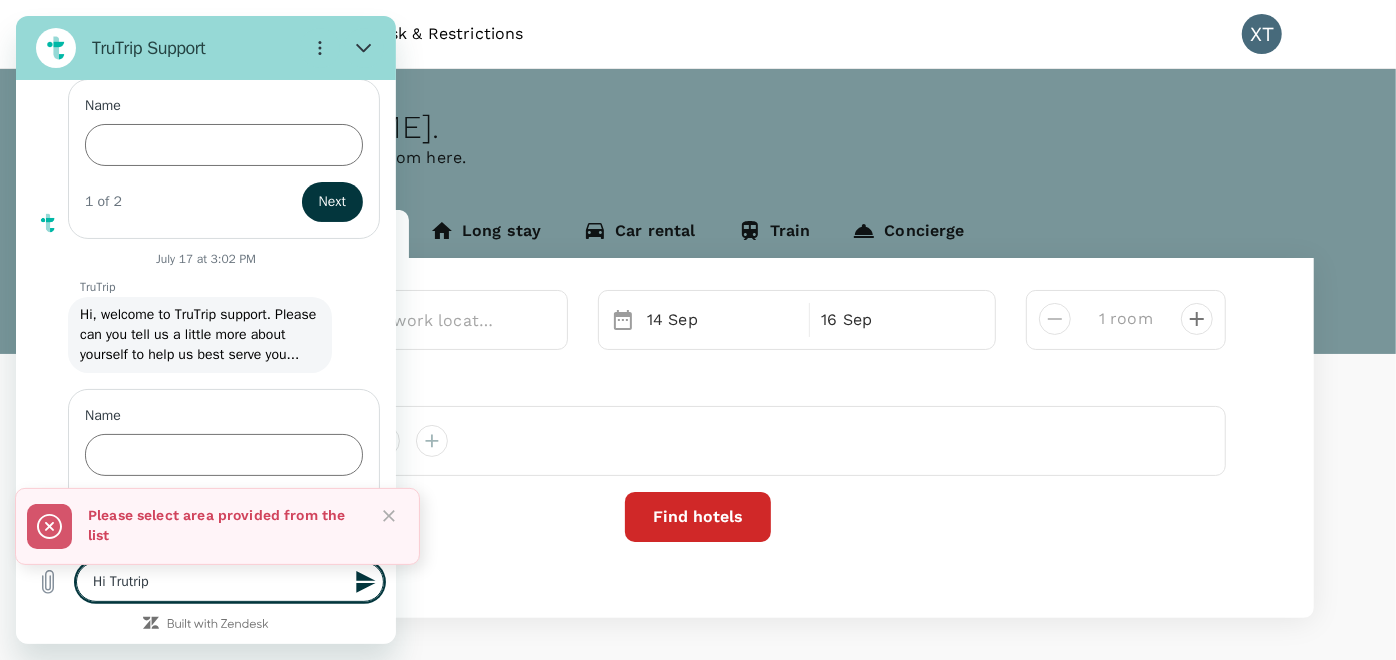 type on "Hi Trutrip" 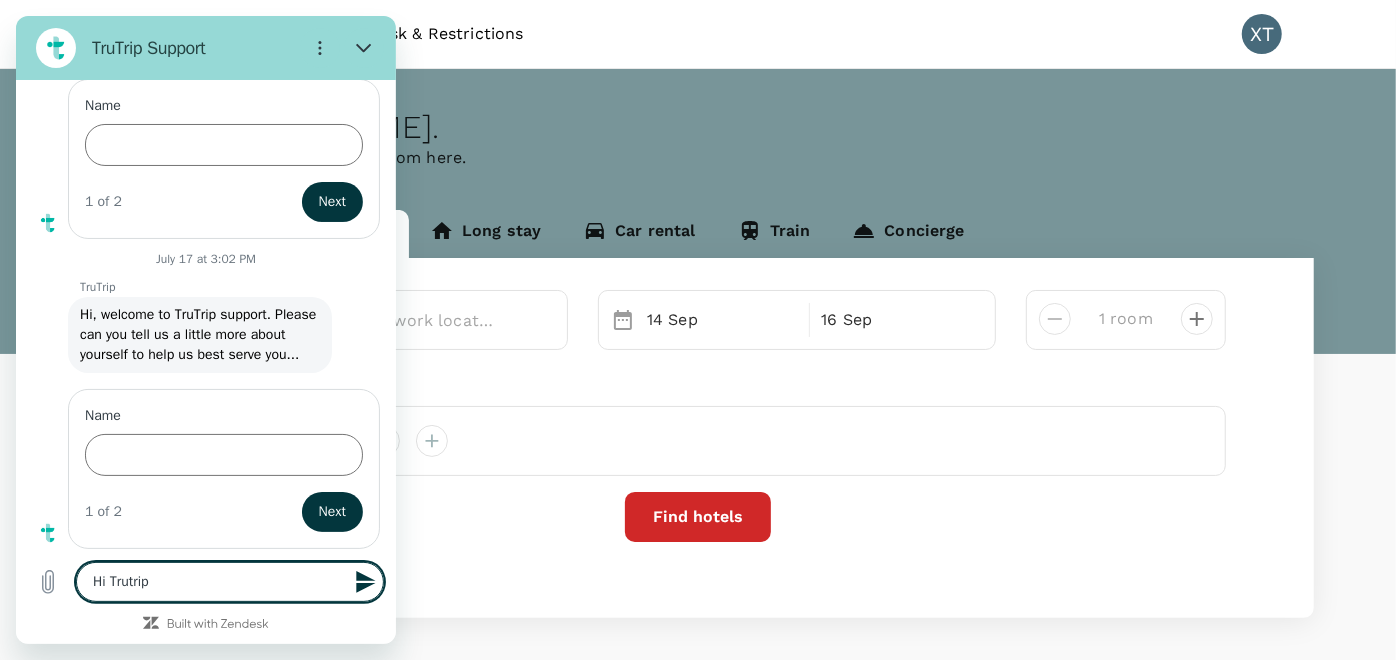 type 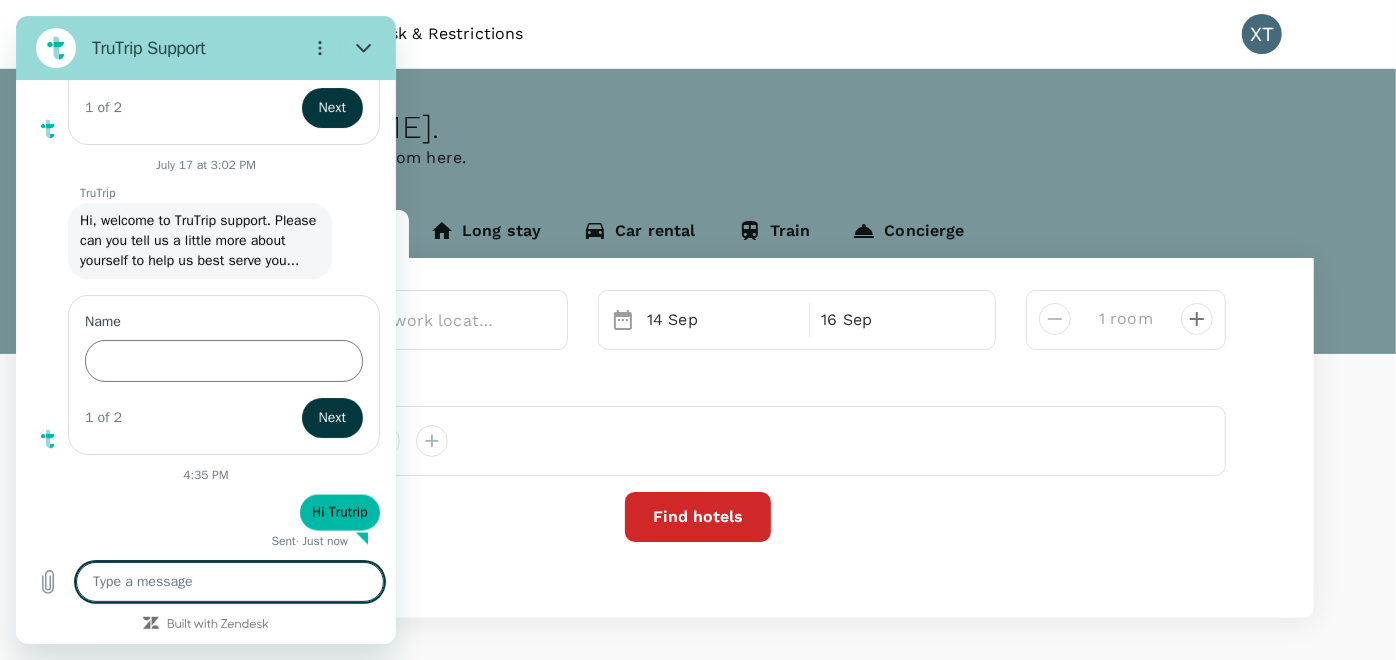 type on "x" 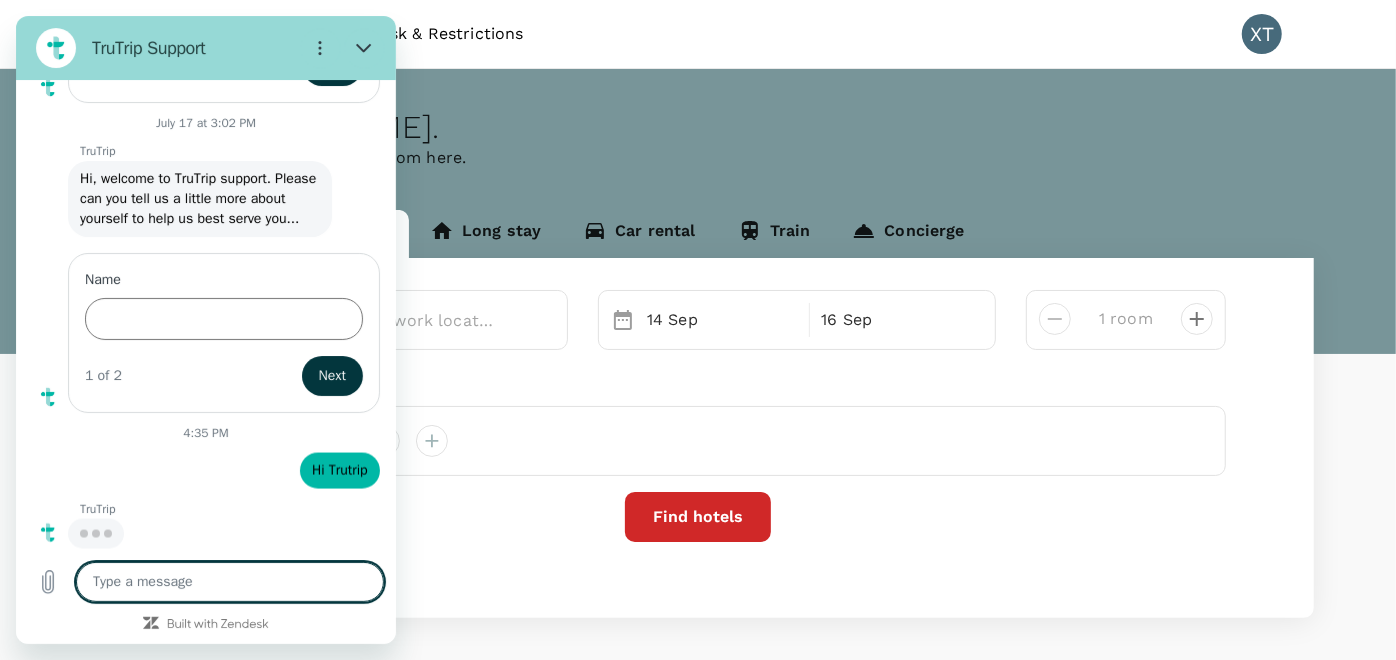 scroll, scrollTop: 1860, scrollLeft: 0, axis: vertical 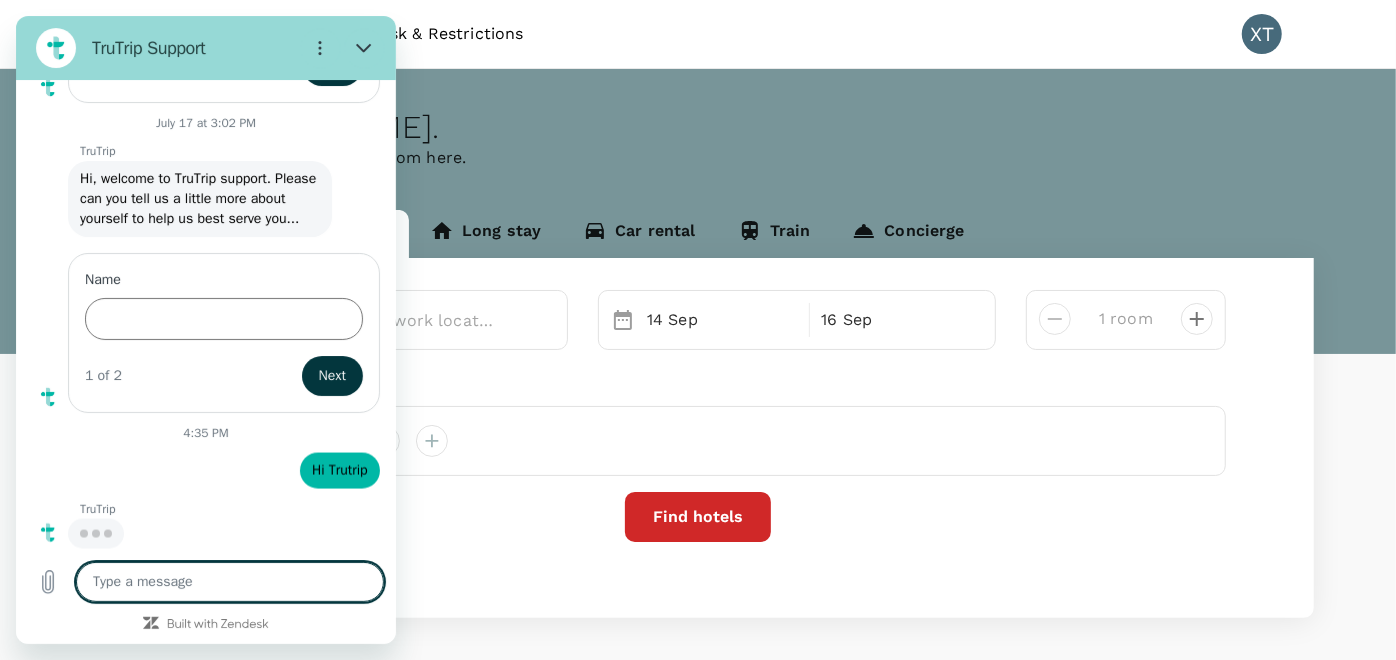 type on "C" 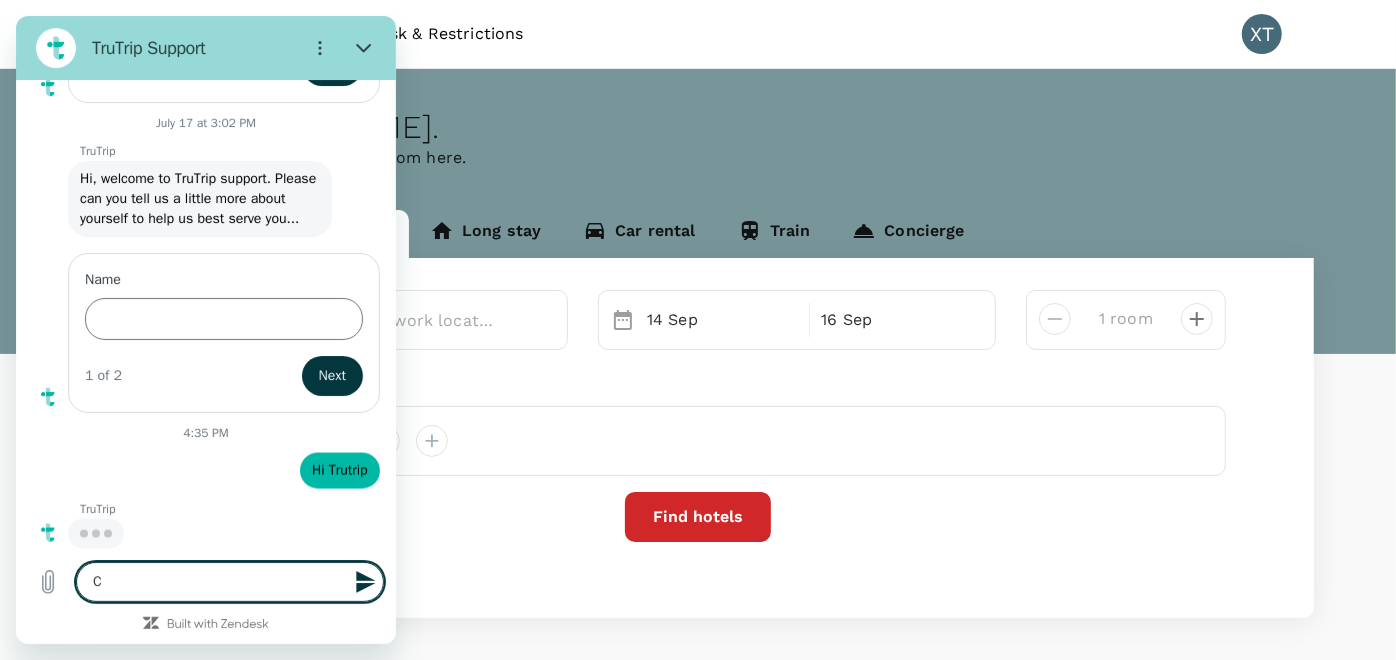 type on "x" 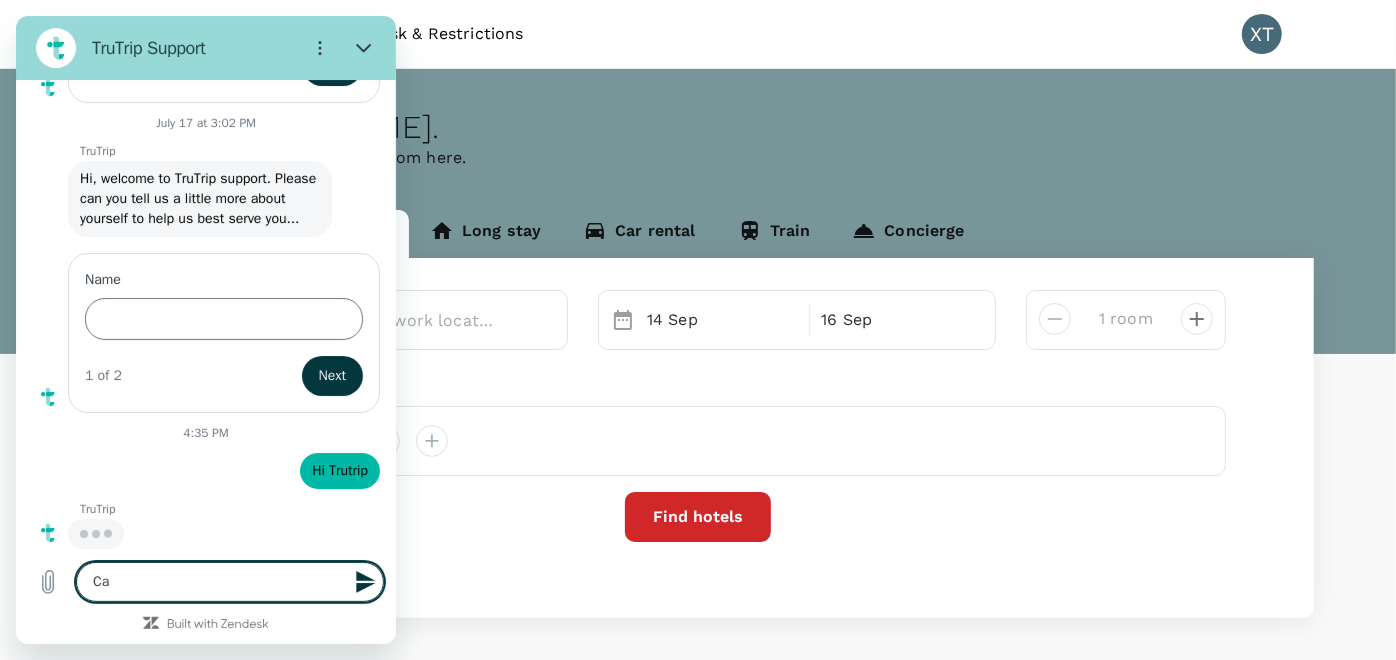 type on "x" 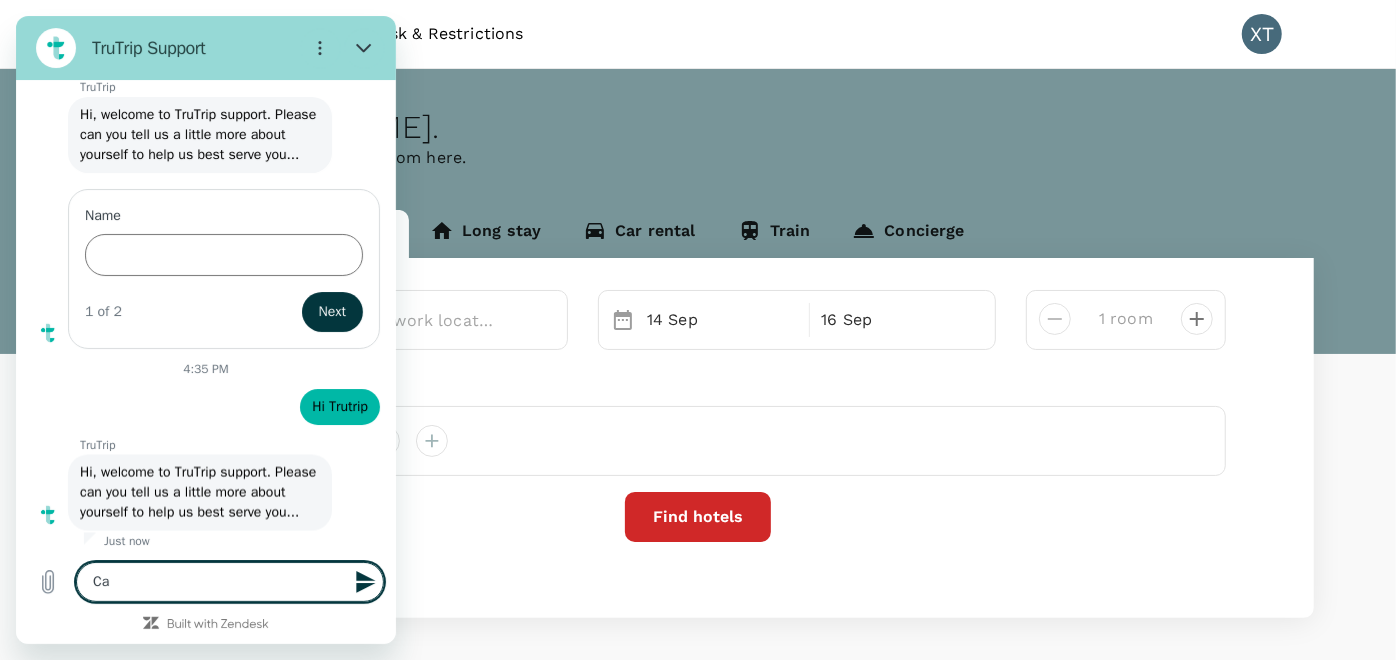type on "Can" 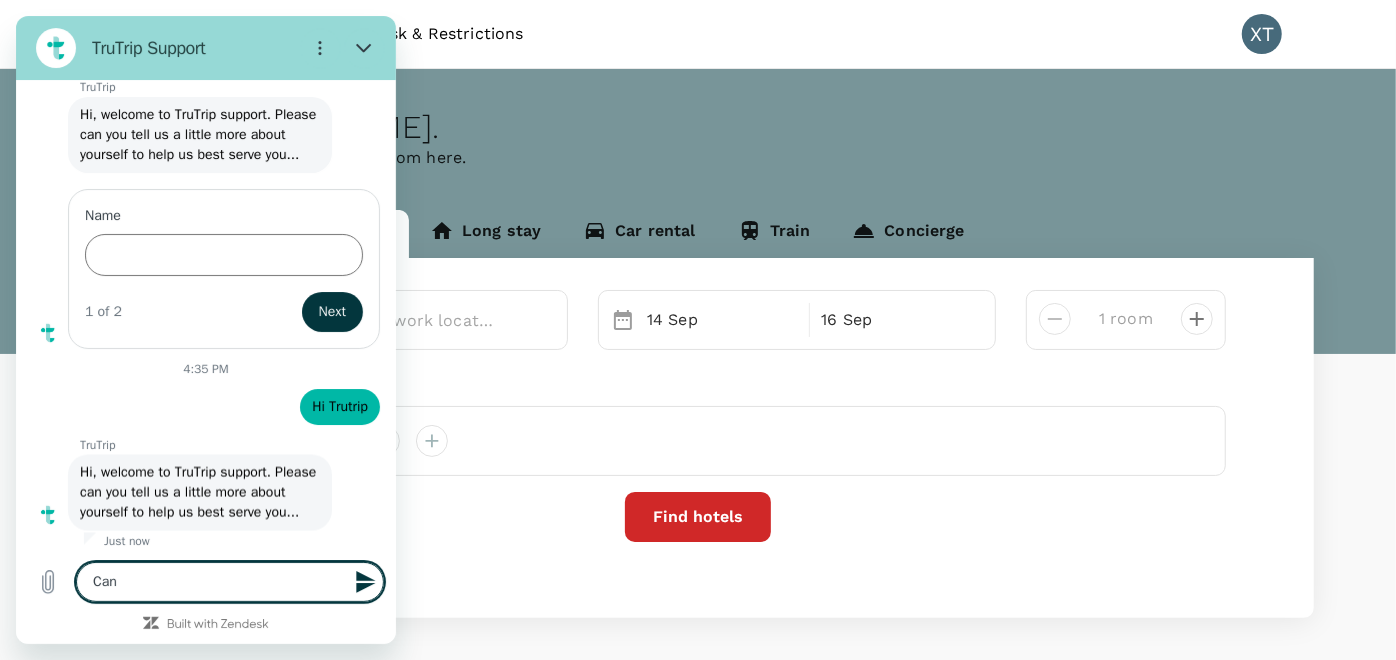 type on "Can" 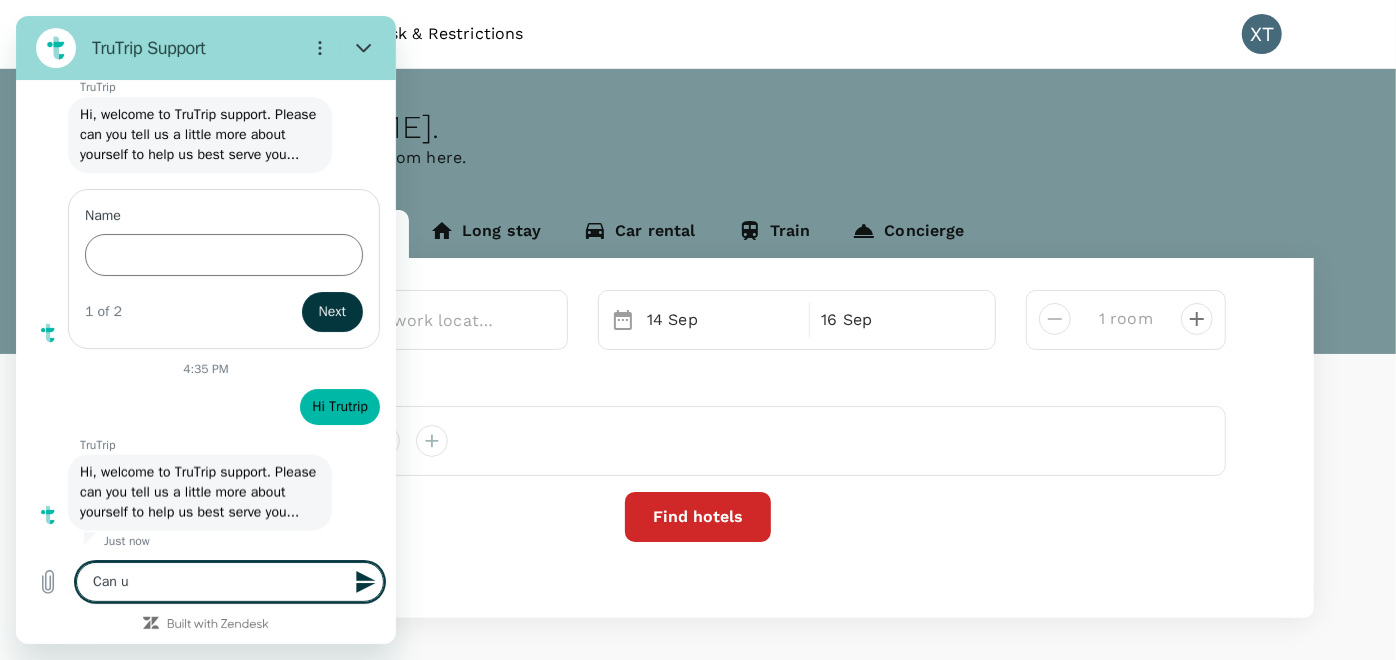 type on "Can u" 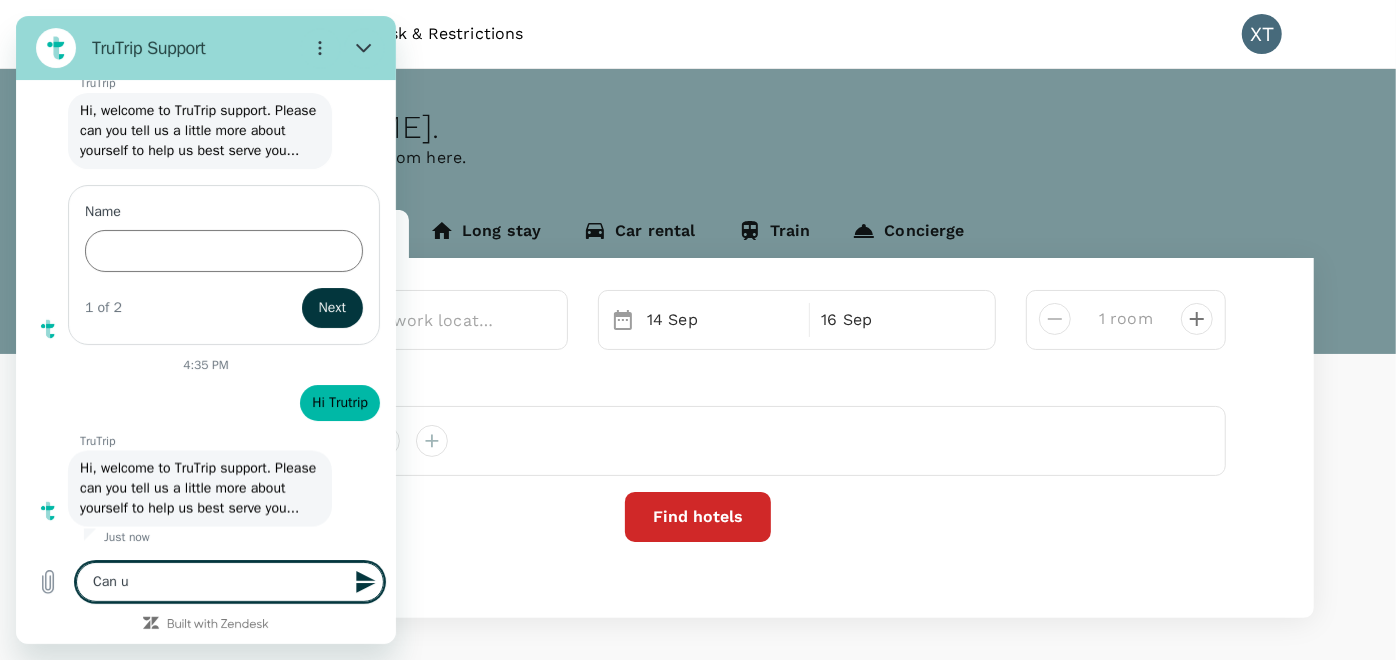 type on "Can u p" 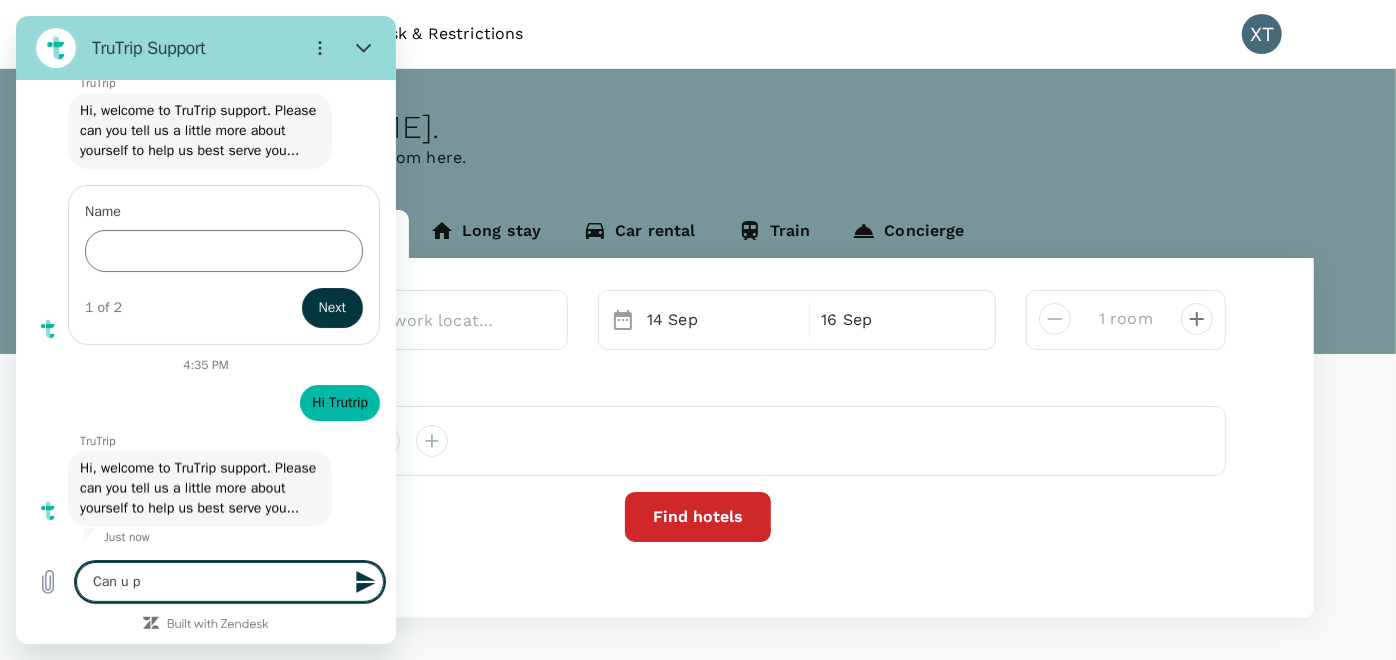 type on "Can u pl" 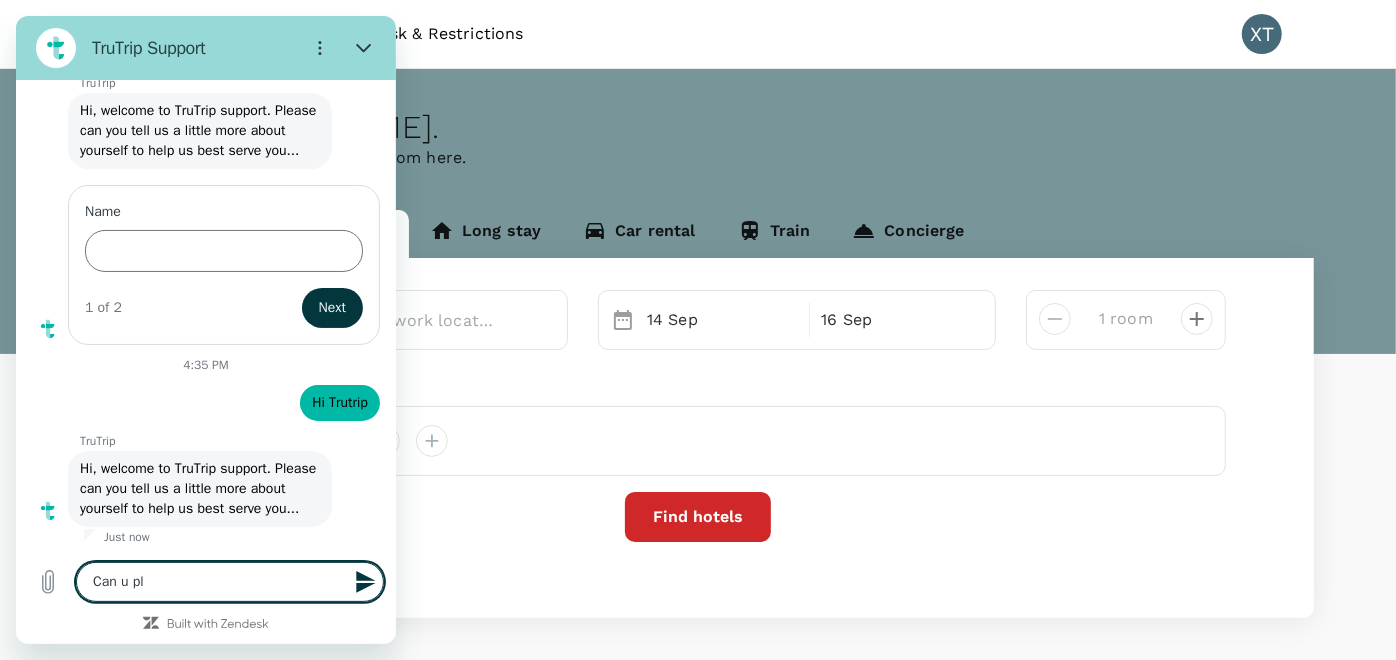 type on "x" 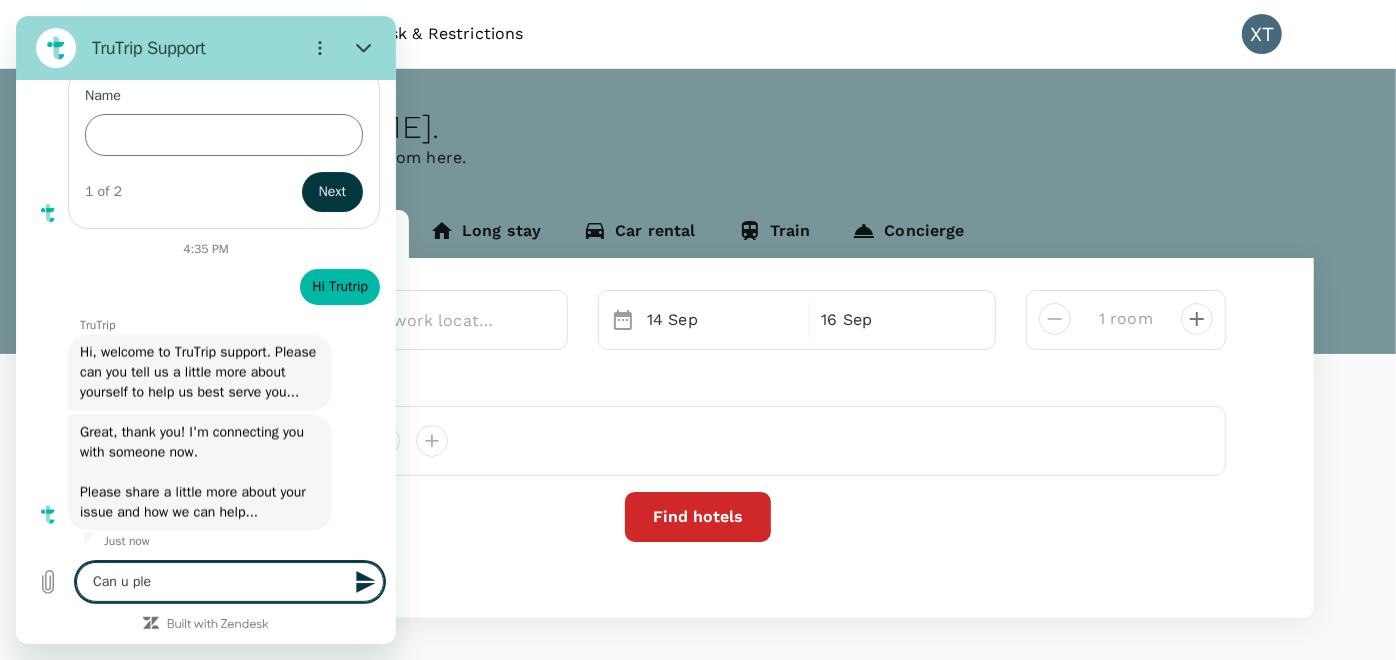 type on "x" 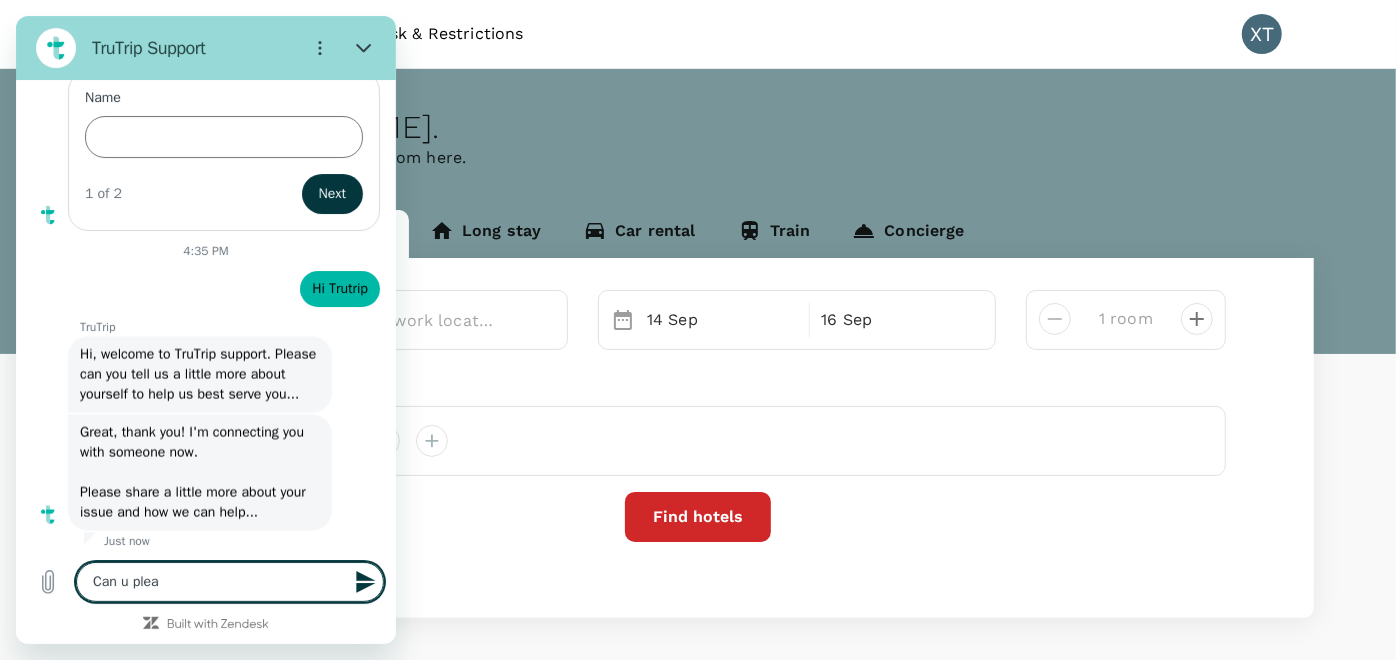 type on "Can u pleas" 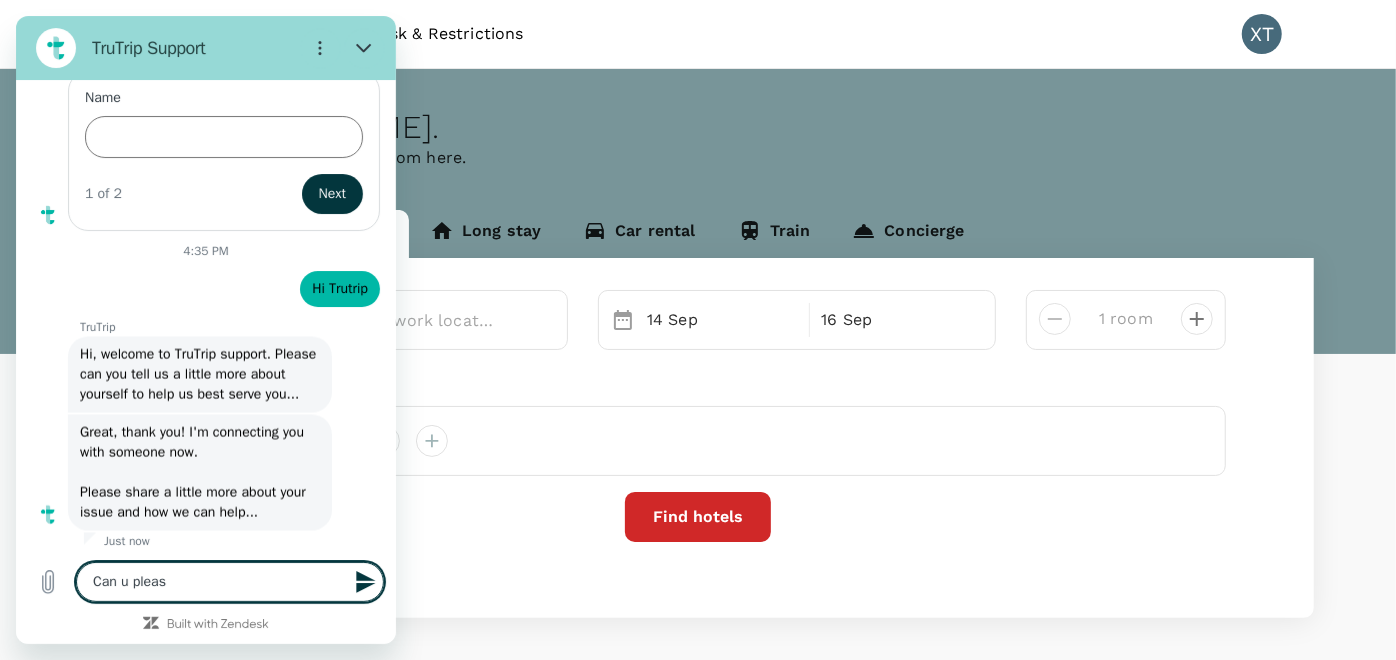 type on "Can u please" 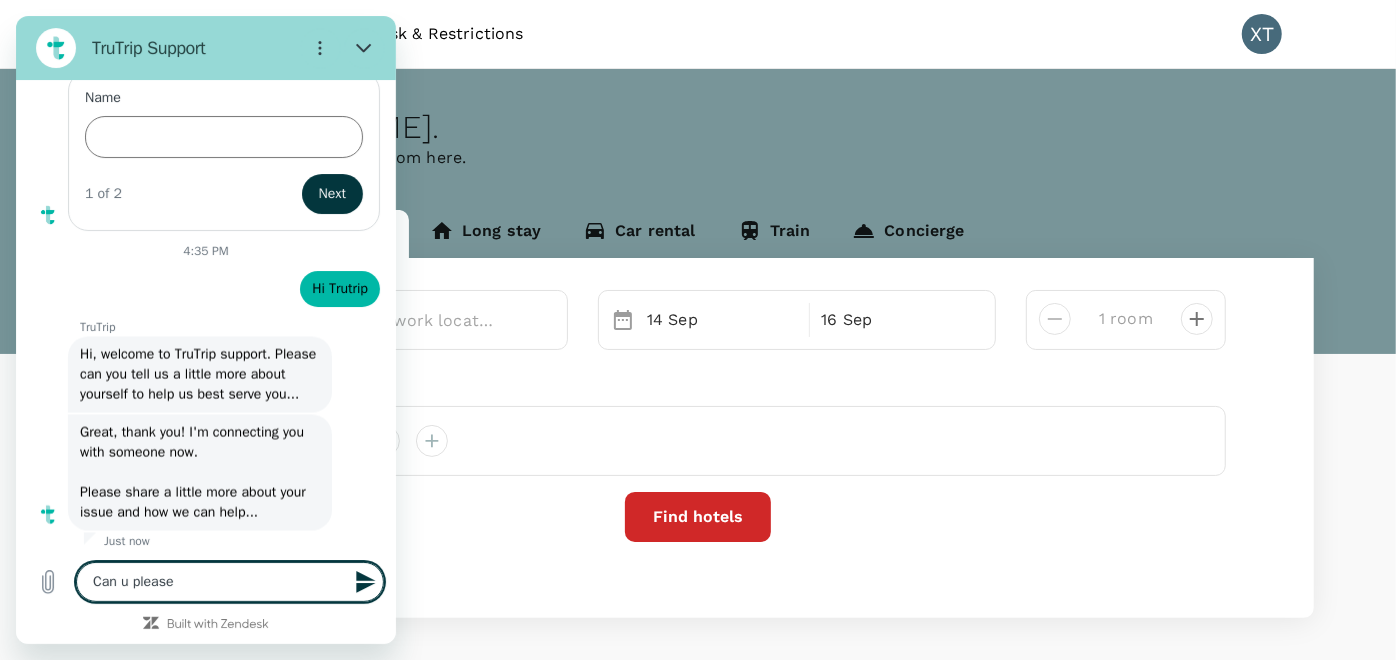 type on "Can u please" 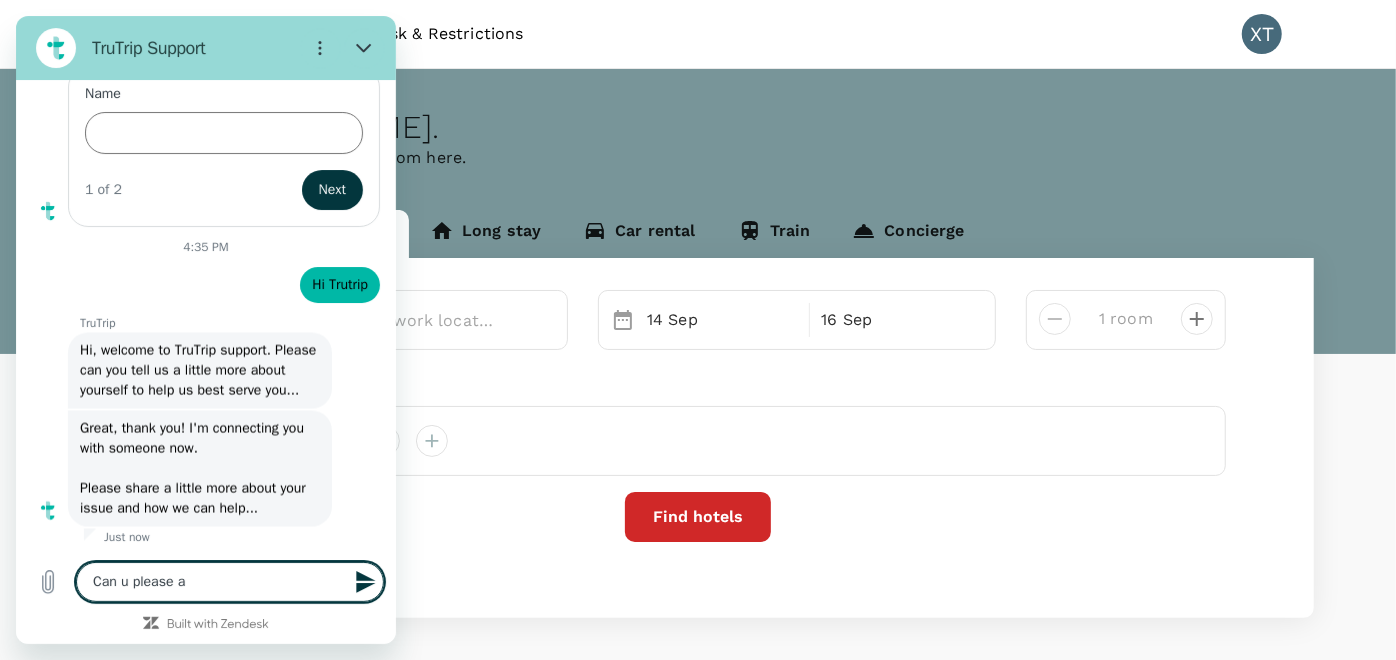 type on "Can u please ad" 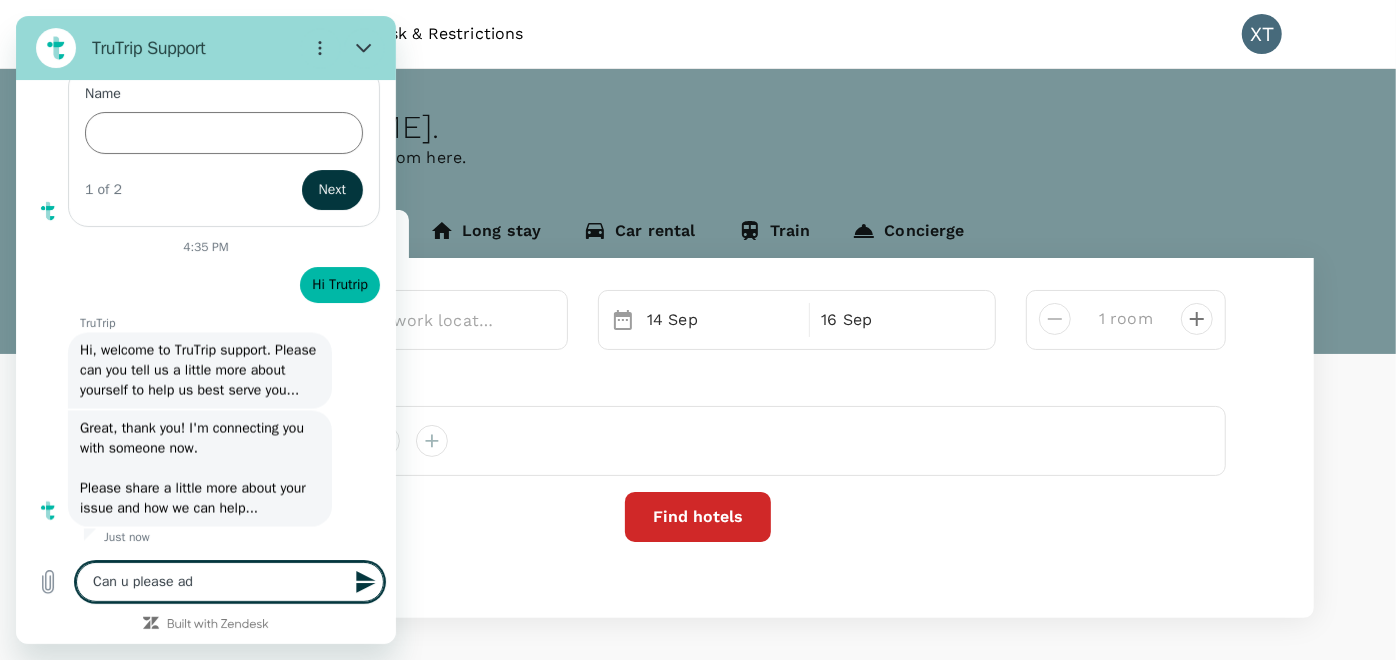 type on "Can u please add" 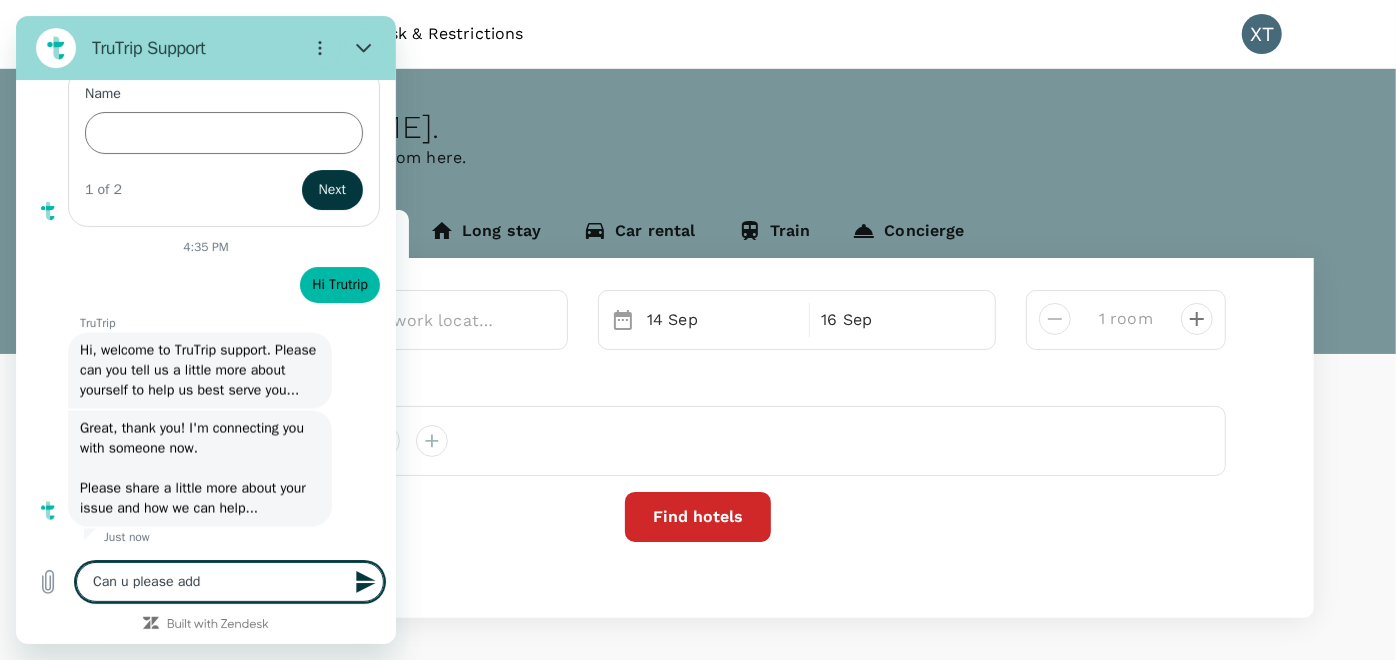 type on "Can u please add" 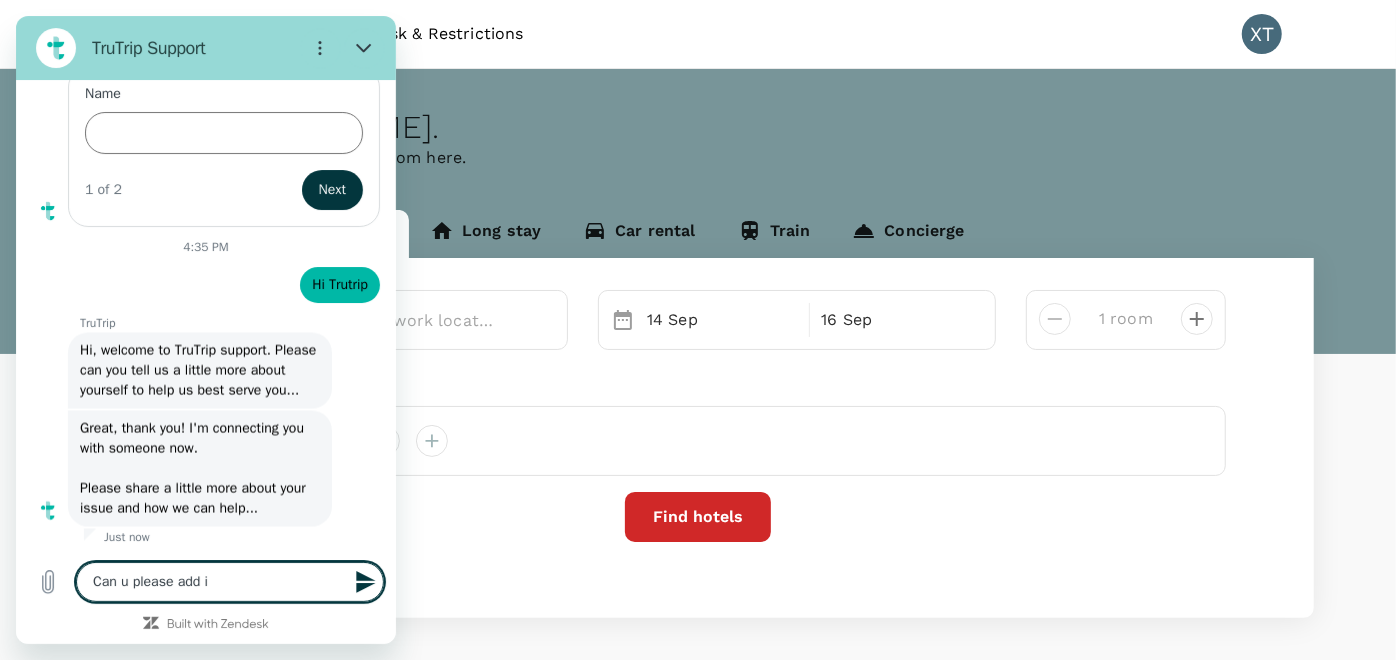 type on "Can u please add in" 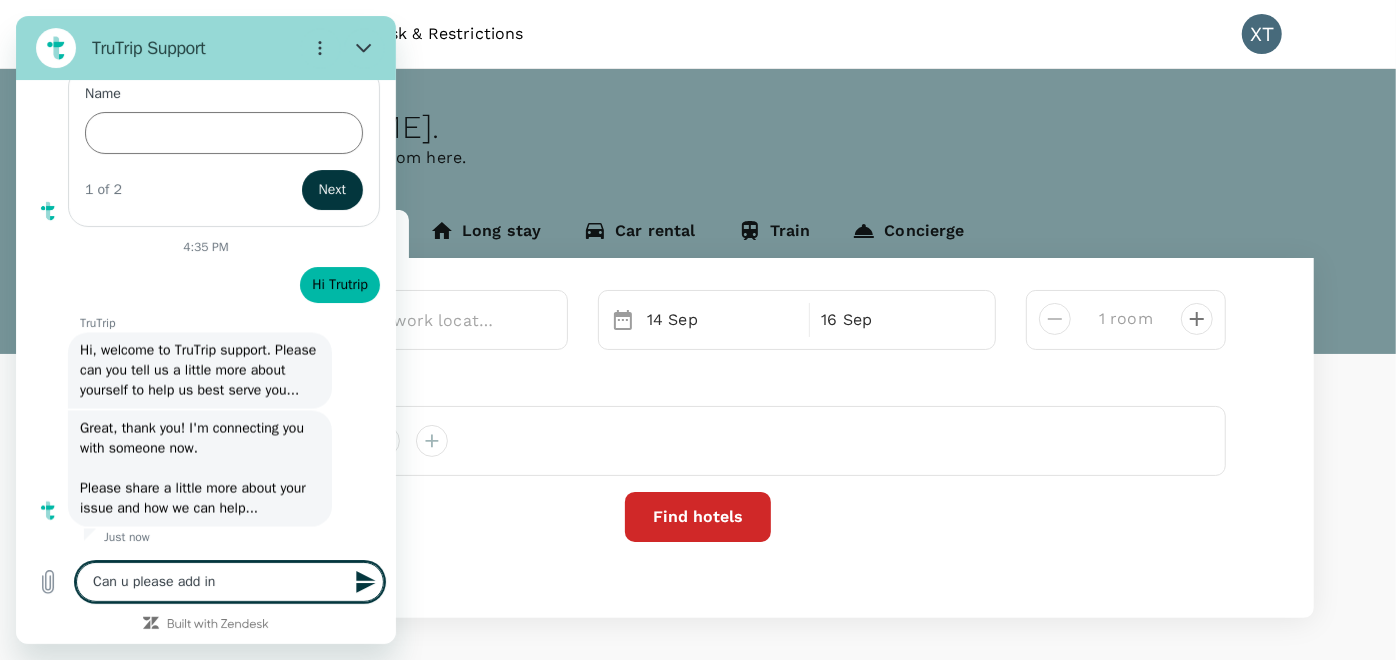 type on "Can u please add in" 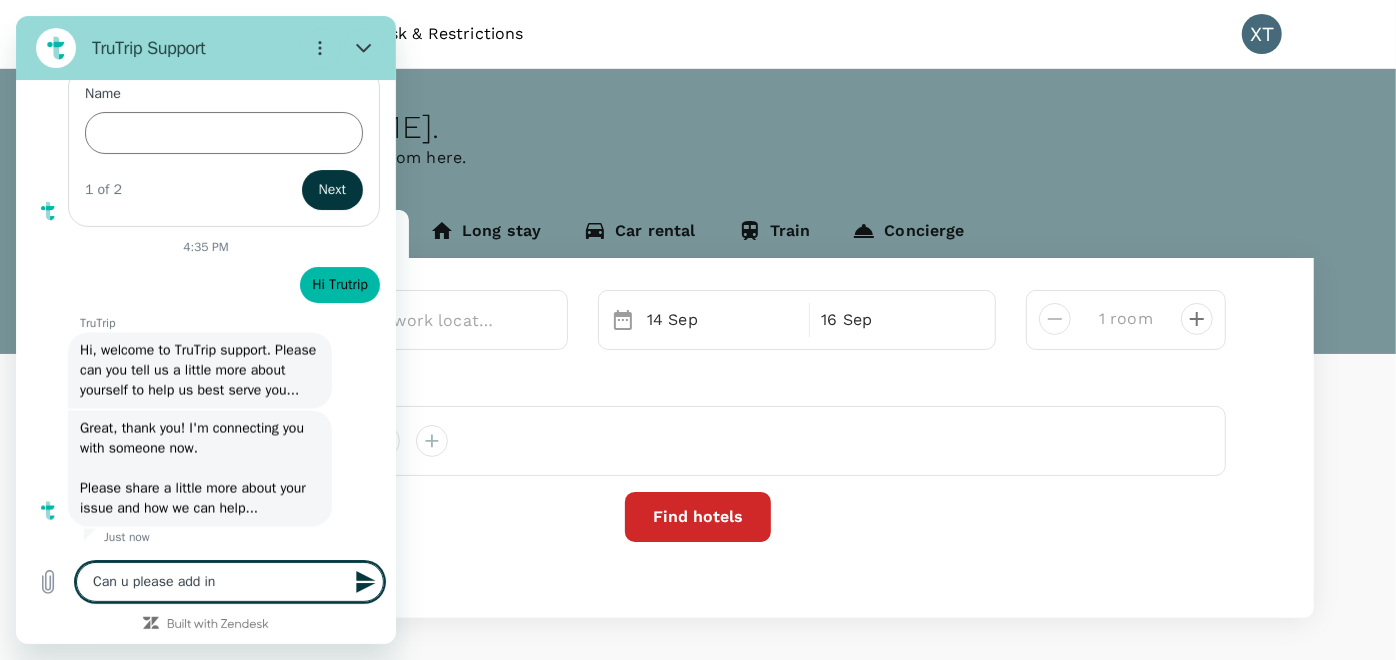 type on "Can u please add in "" 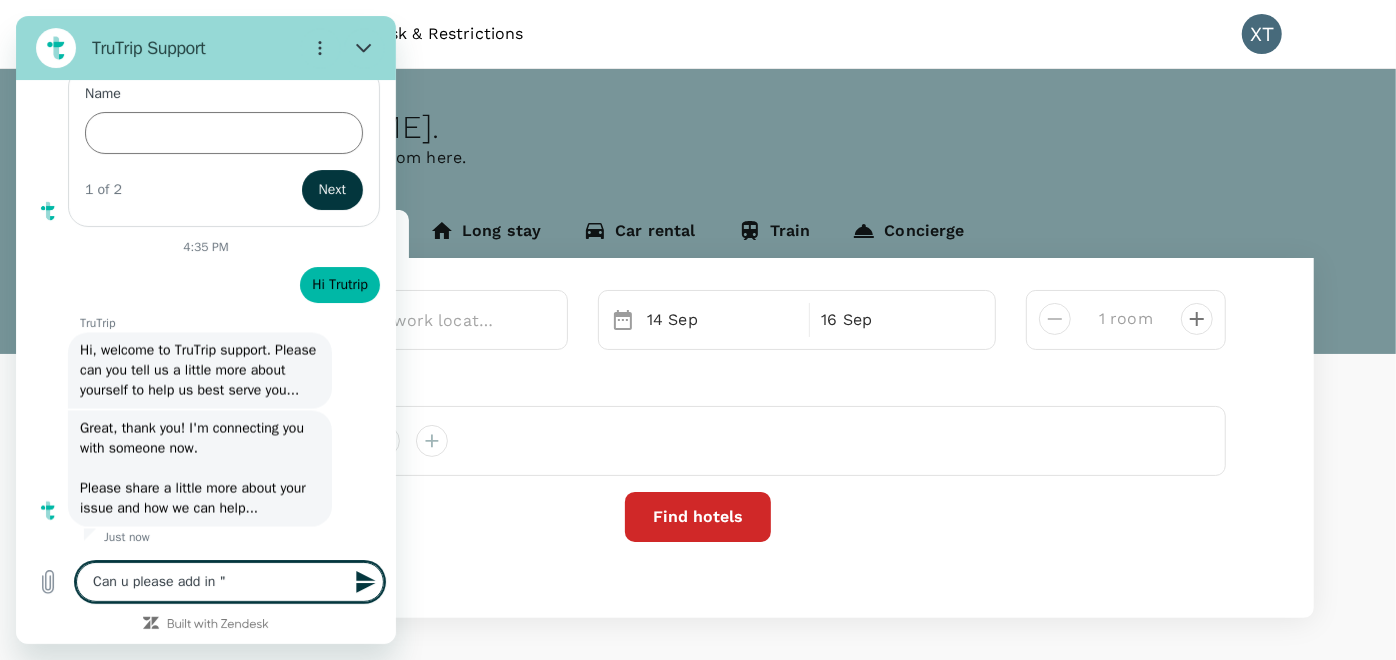 paste on "Sunway Prai Hotel" 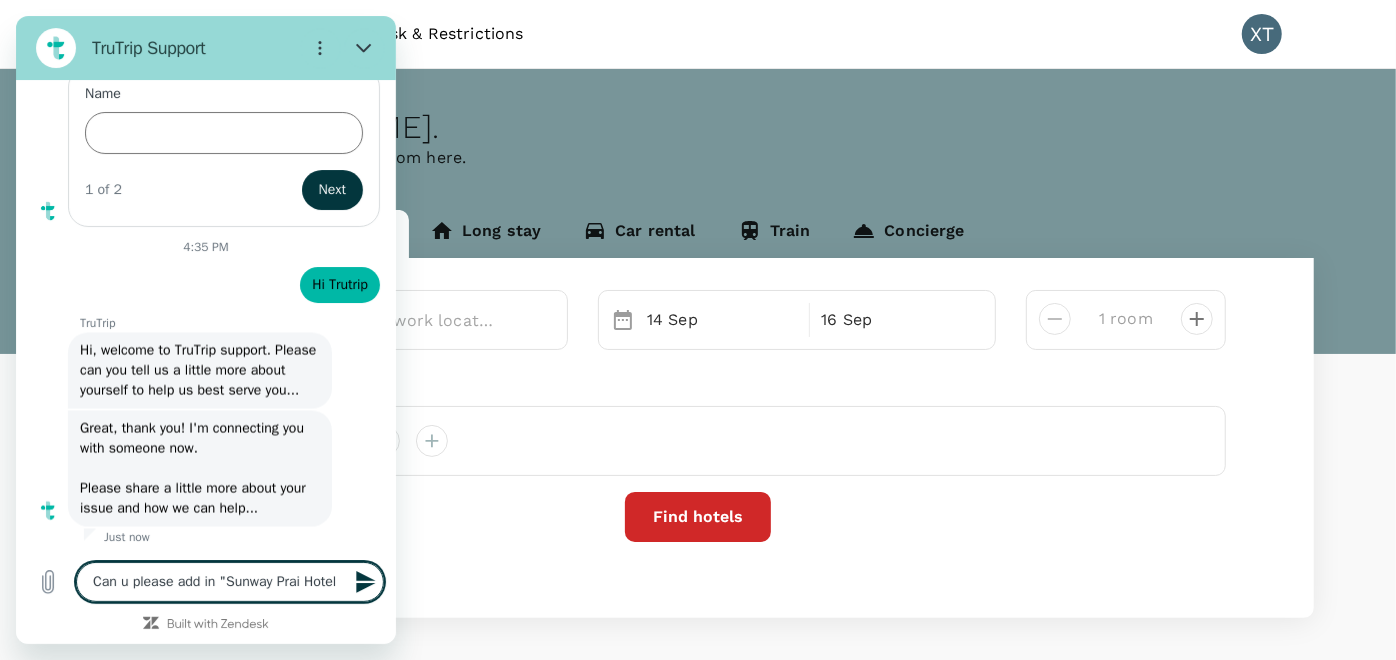 type on "x" 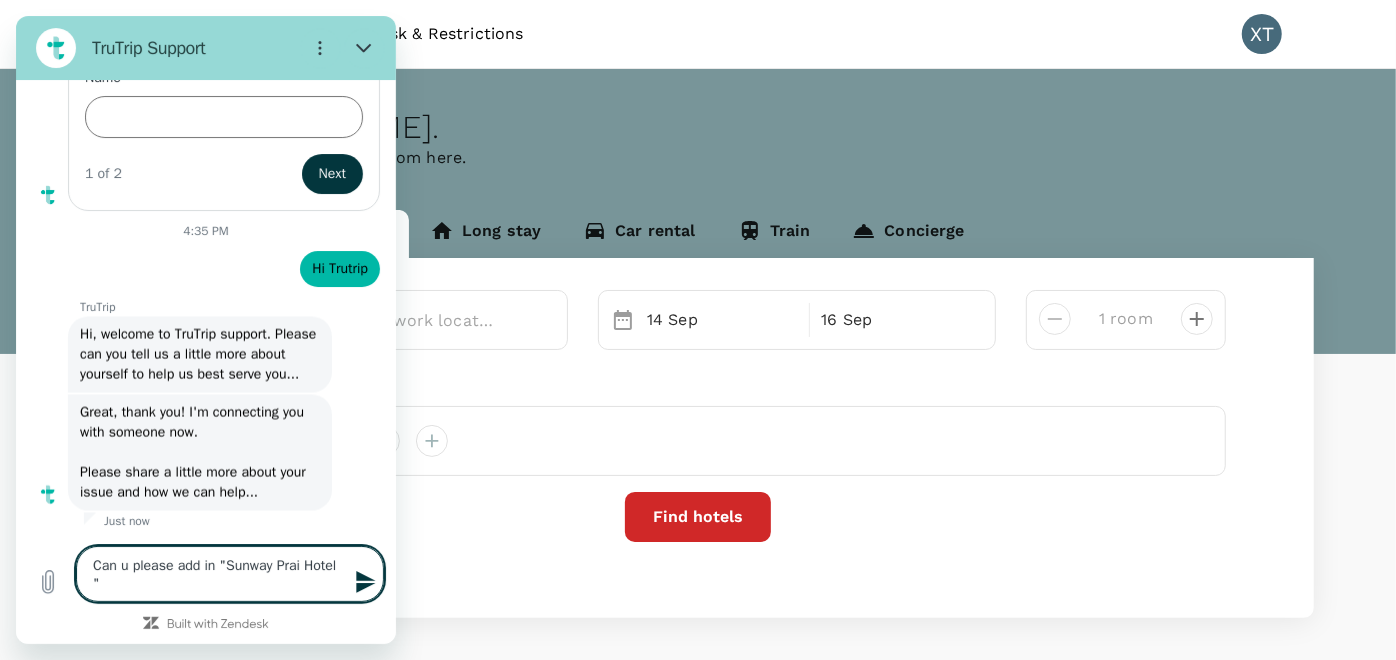 type on "x" 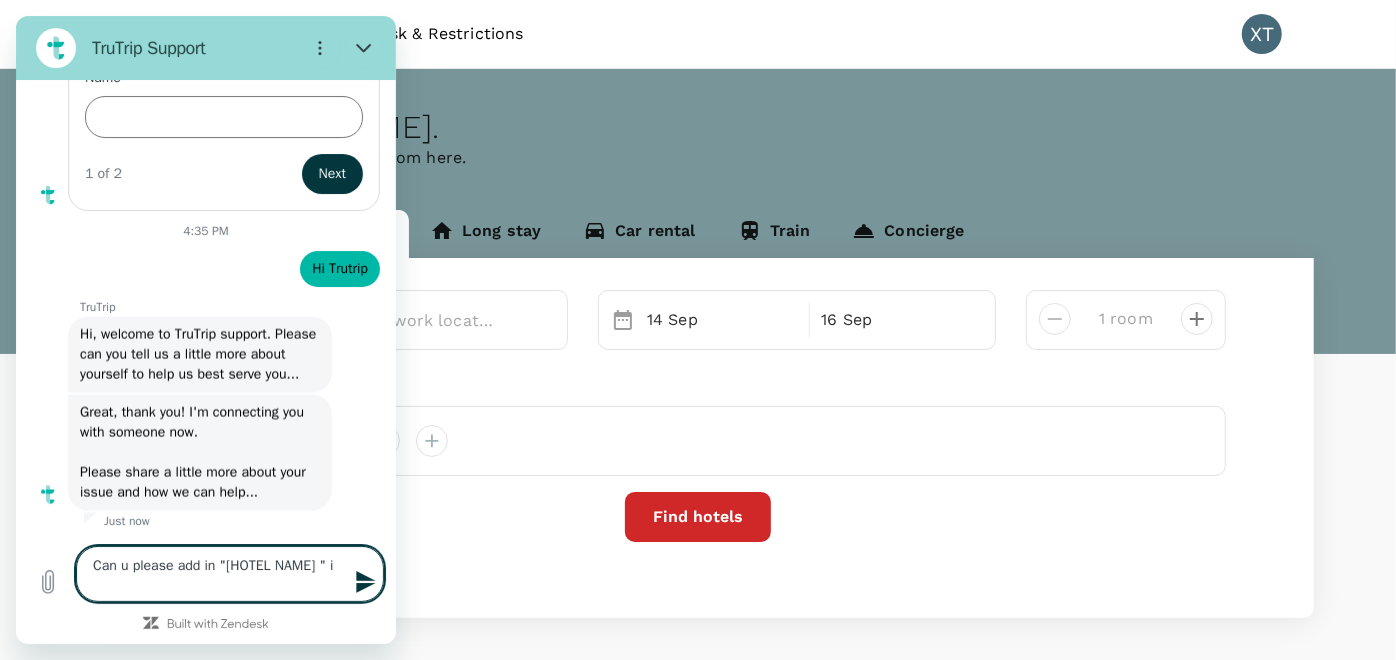 type on "Can u please add in "Sunway Prai Hotel " in" 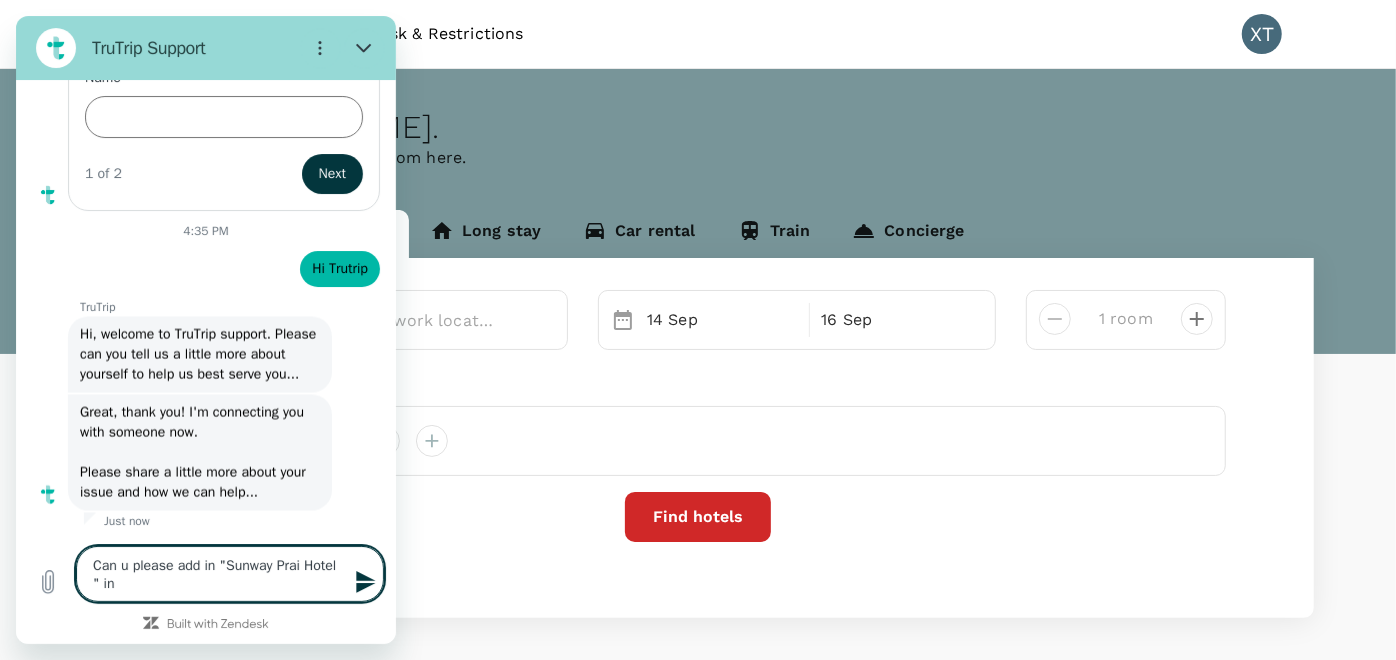 type on "Can u please add in "Sunway Prai Hotel " in" 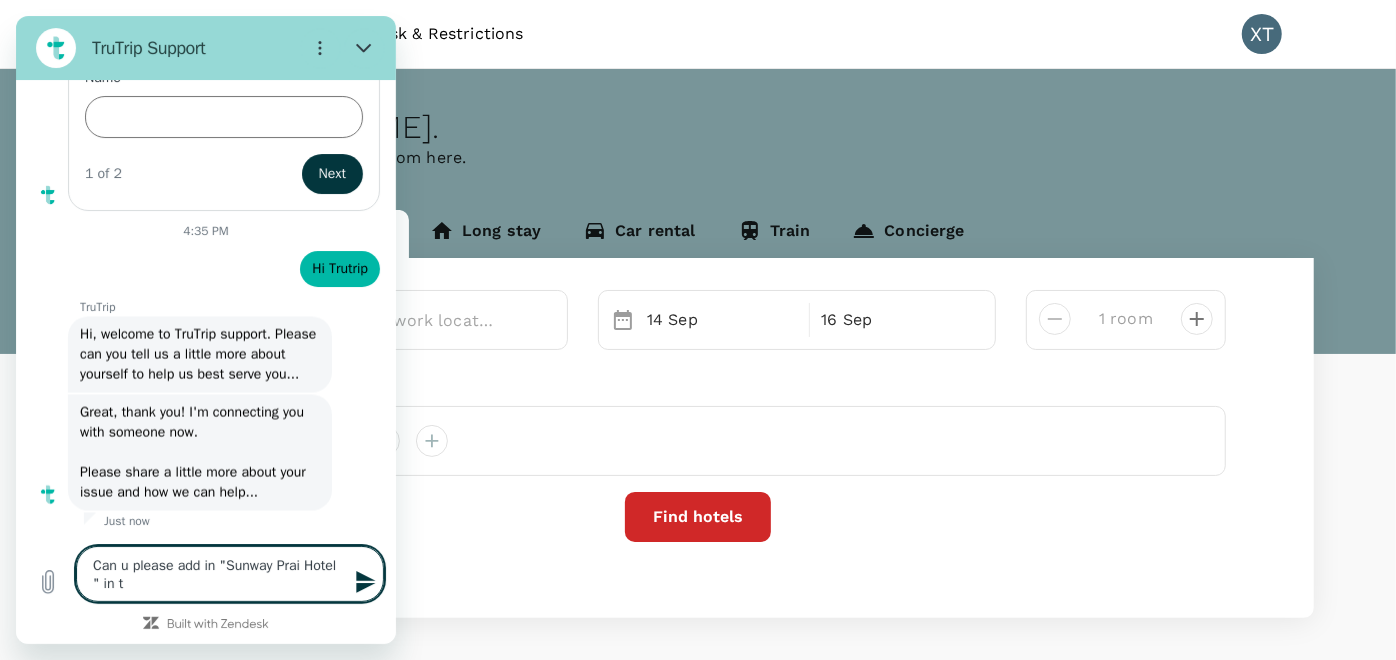 type on "Can u please add in "Sunway Prai Hotel " in tr" 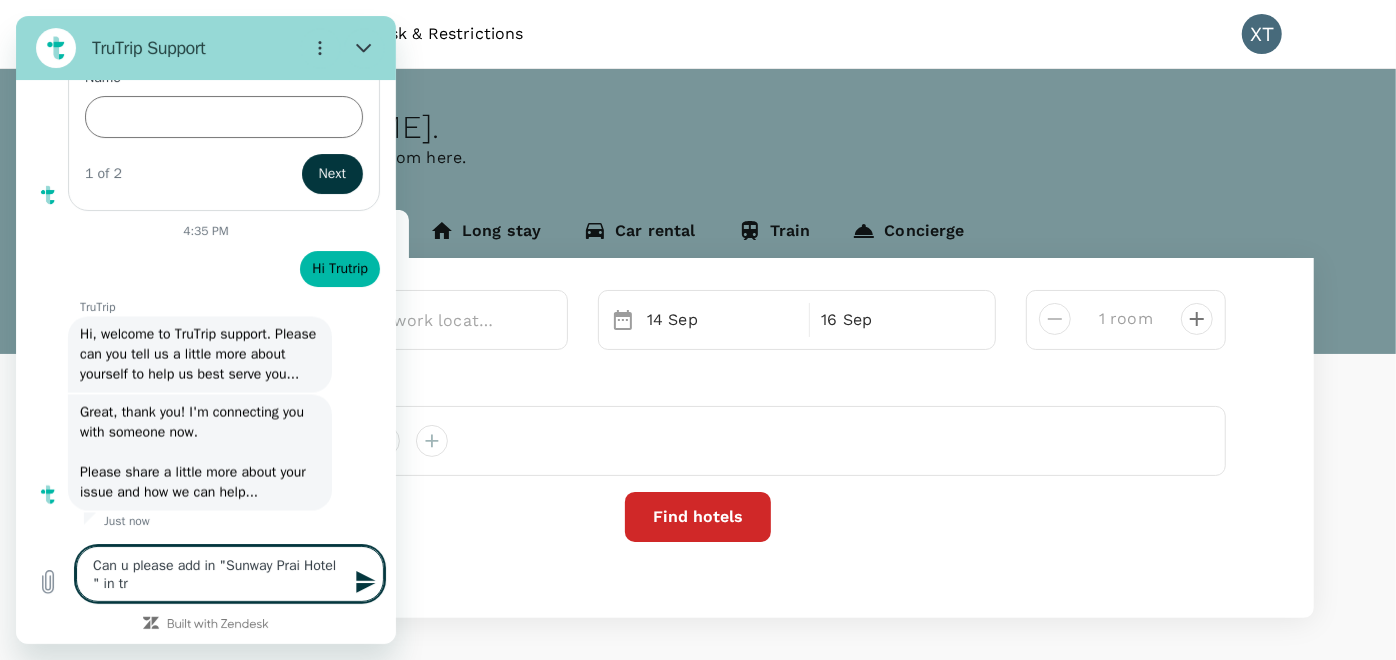 type on "Can u please add in "Sunway Prai Hotel " in tru" 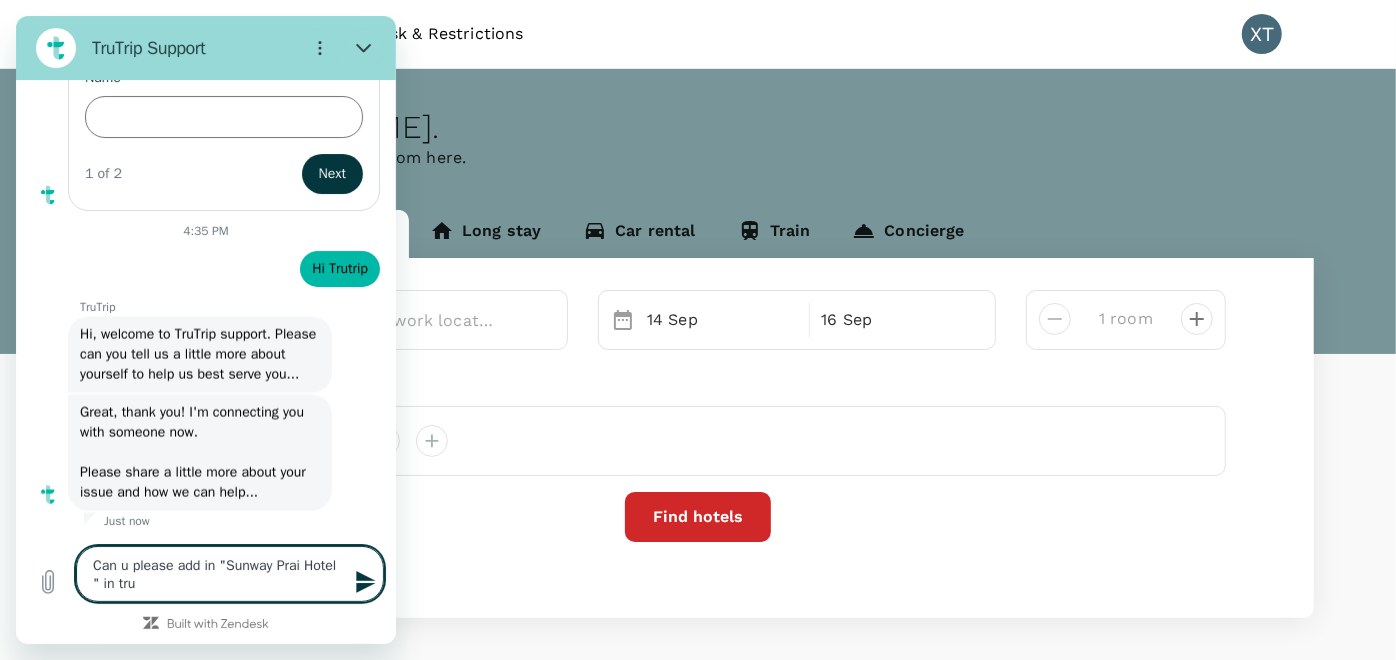 type on "Can u please add in "[HOTEL NAME] " in trut" 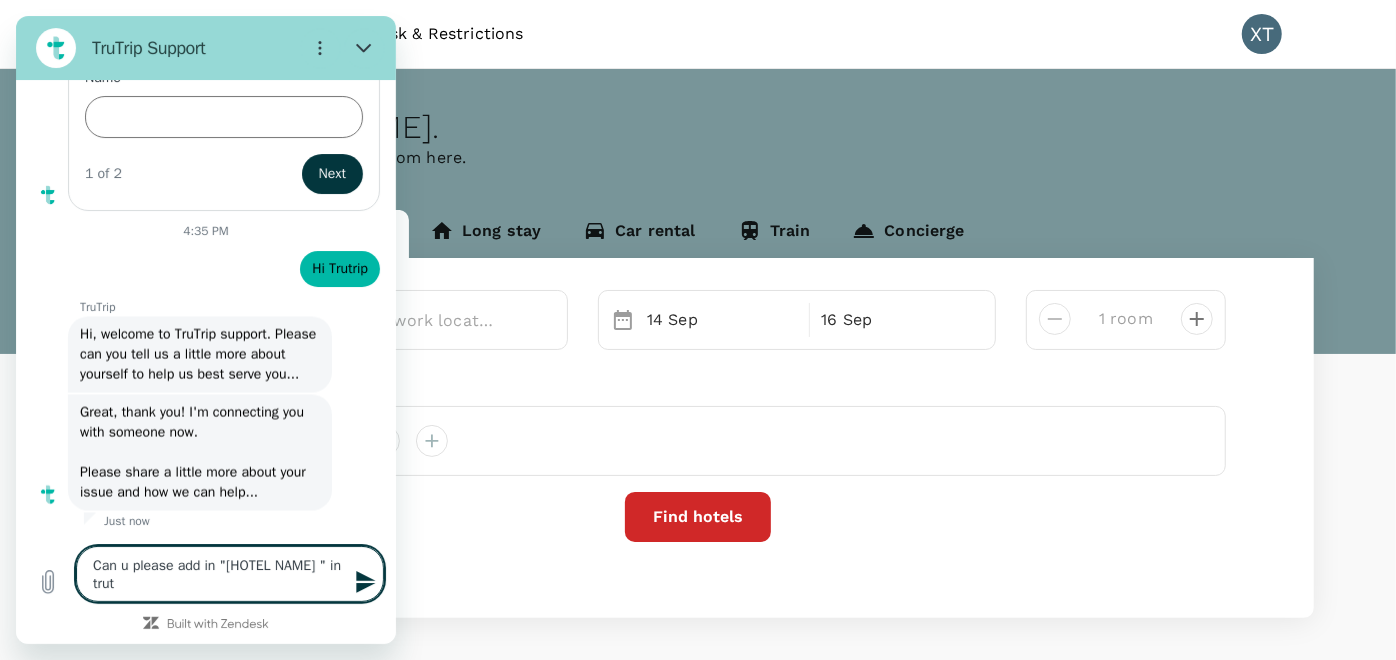 type on "x" 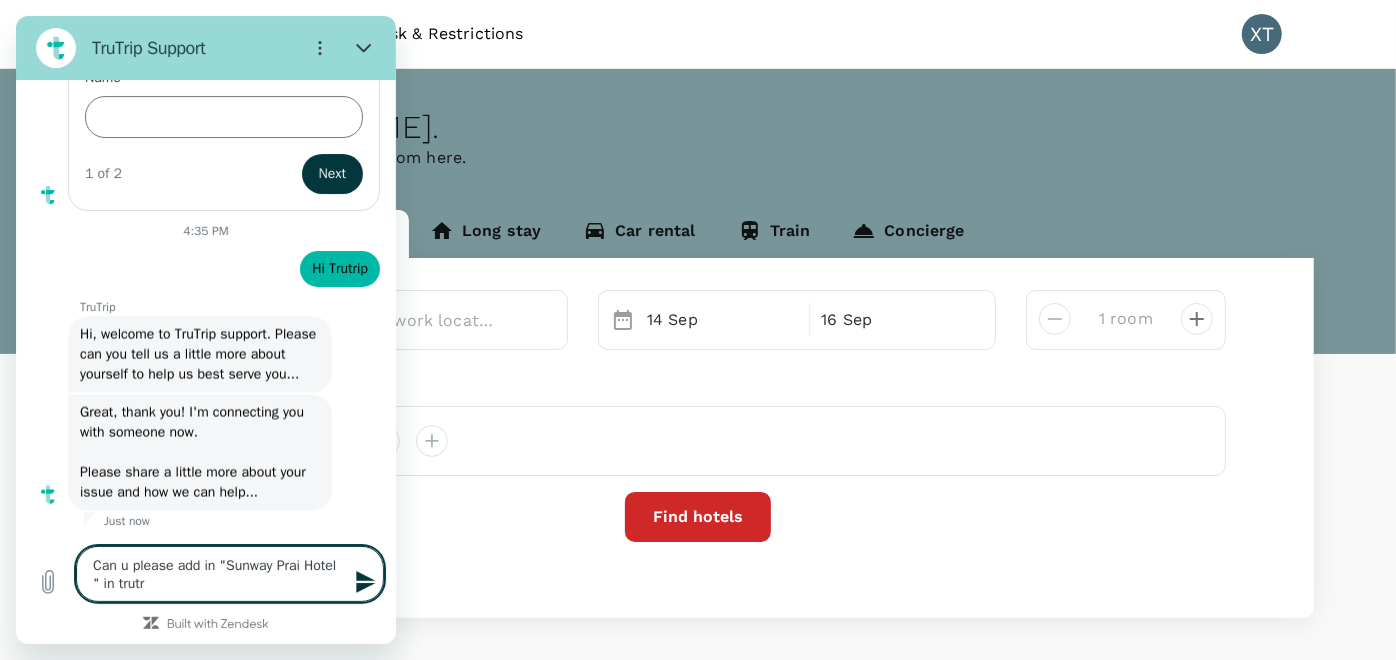 type on "Can u please add in "Sunway Prai Hotel " in trutri" 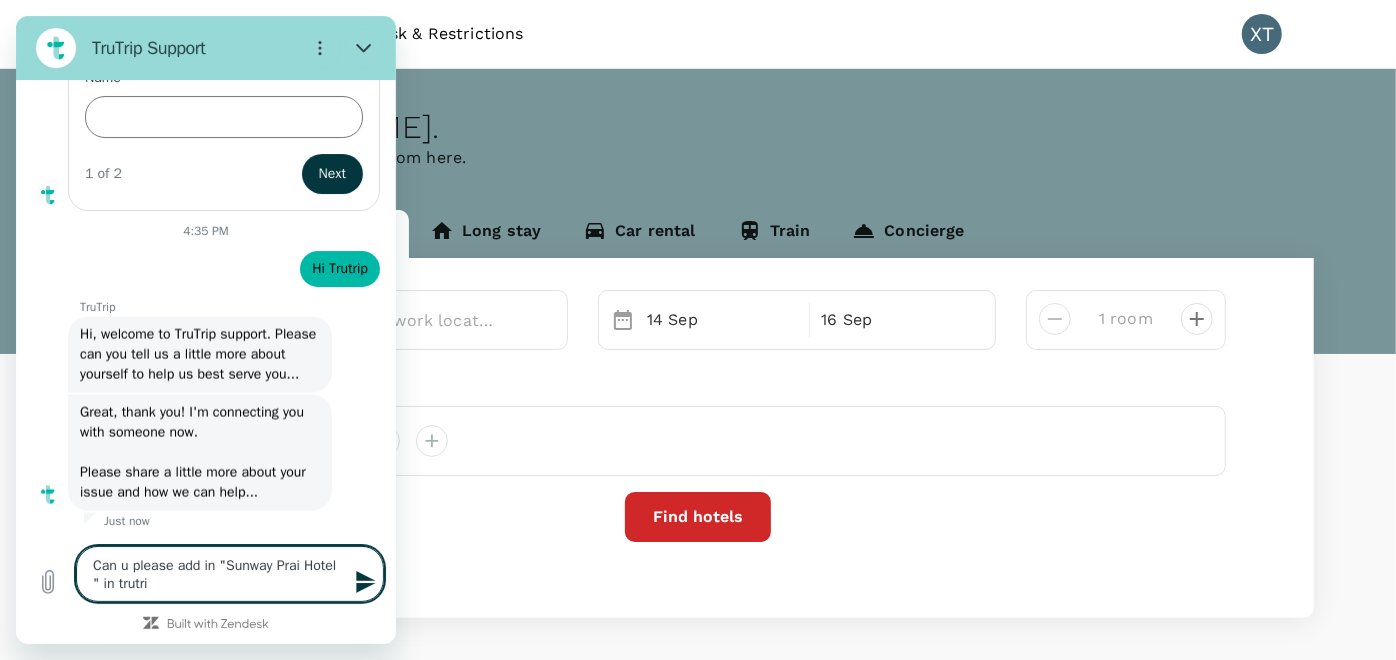type on "Can u please add in "Sunway Prai Hotel " in tru" 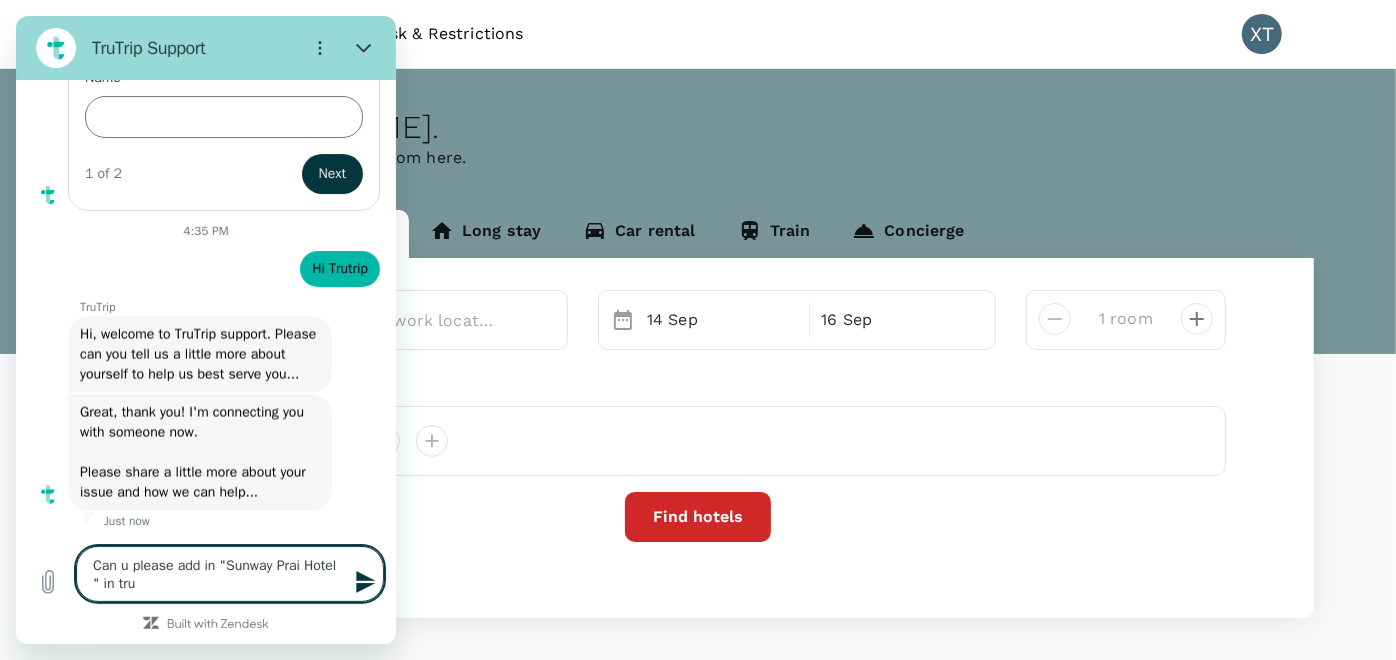 type on "Can u please add in "Sunway Prai Hotel " in tru" 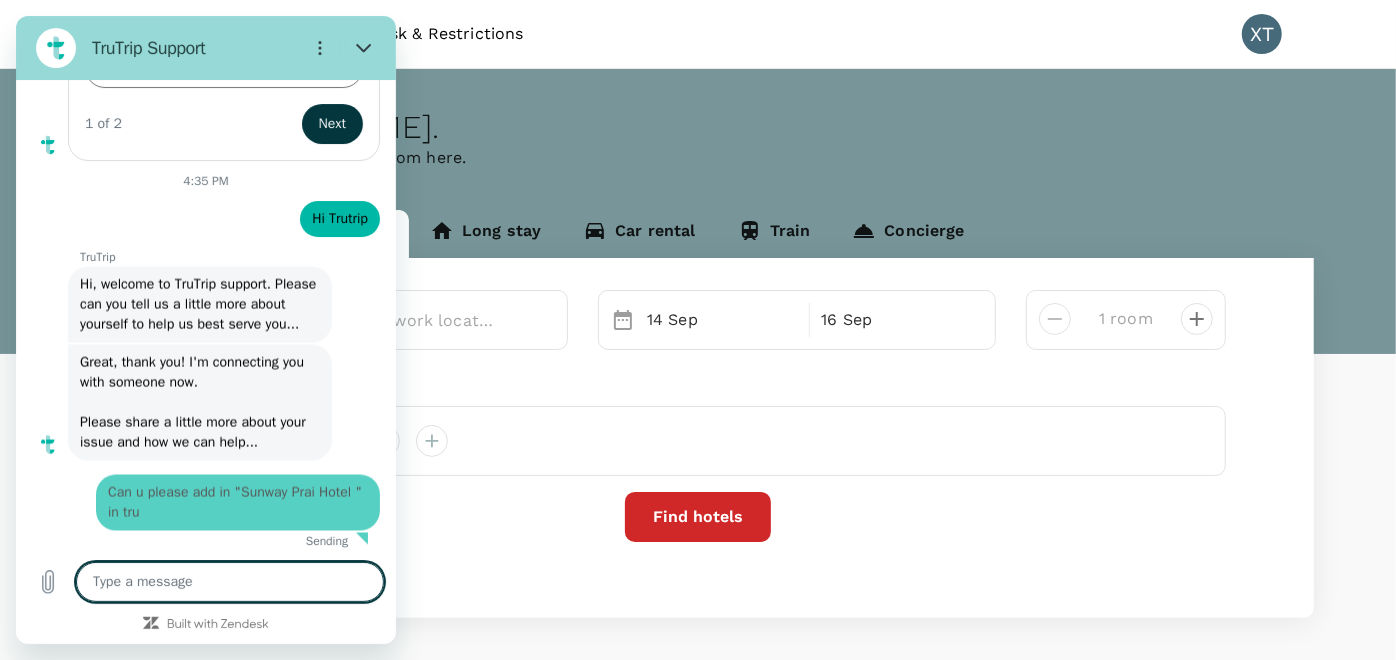 type on "x" 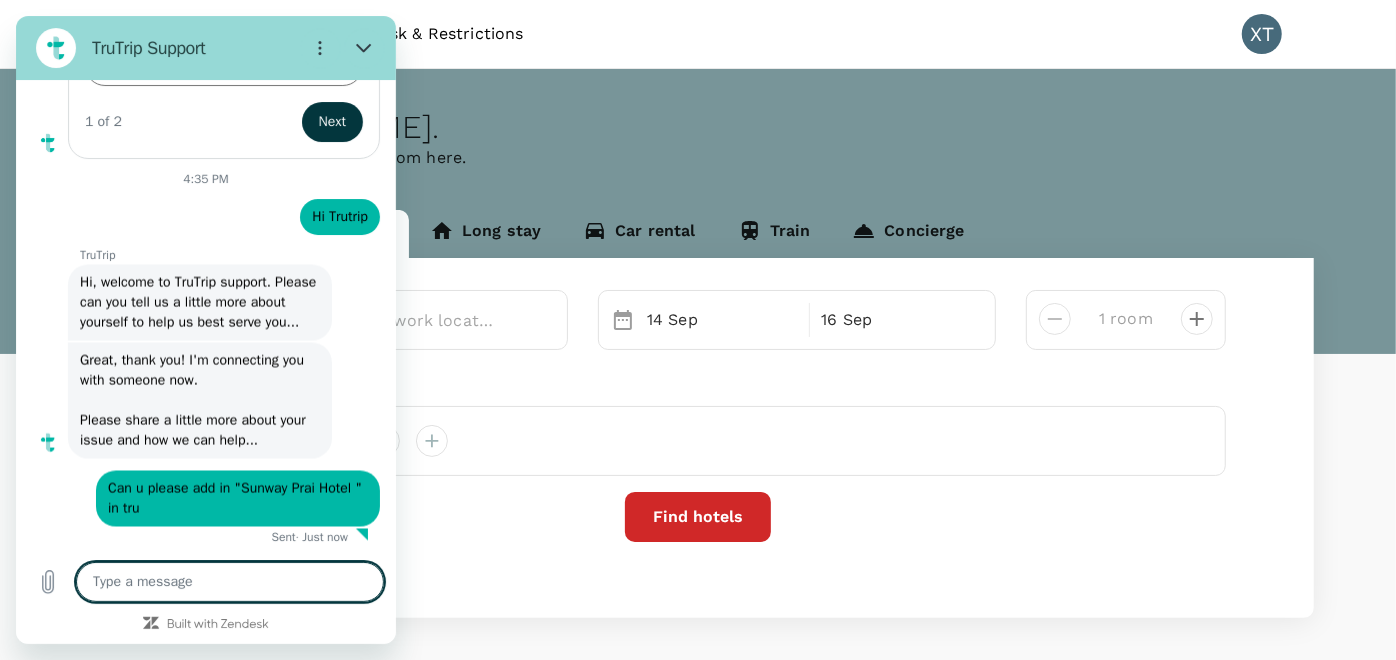 scroll, scrollTop: 2022, scrollLeft: 0, axis: vertical 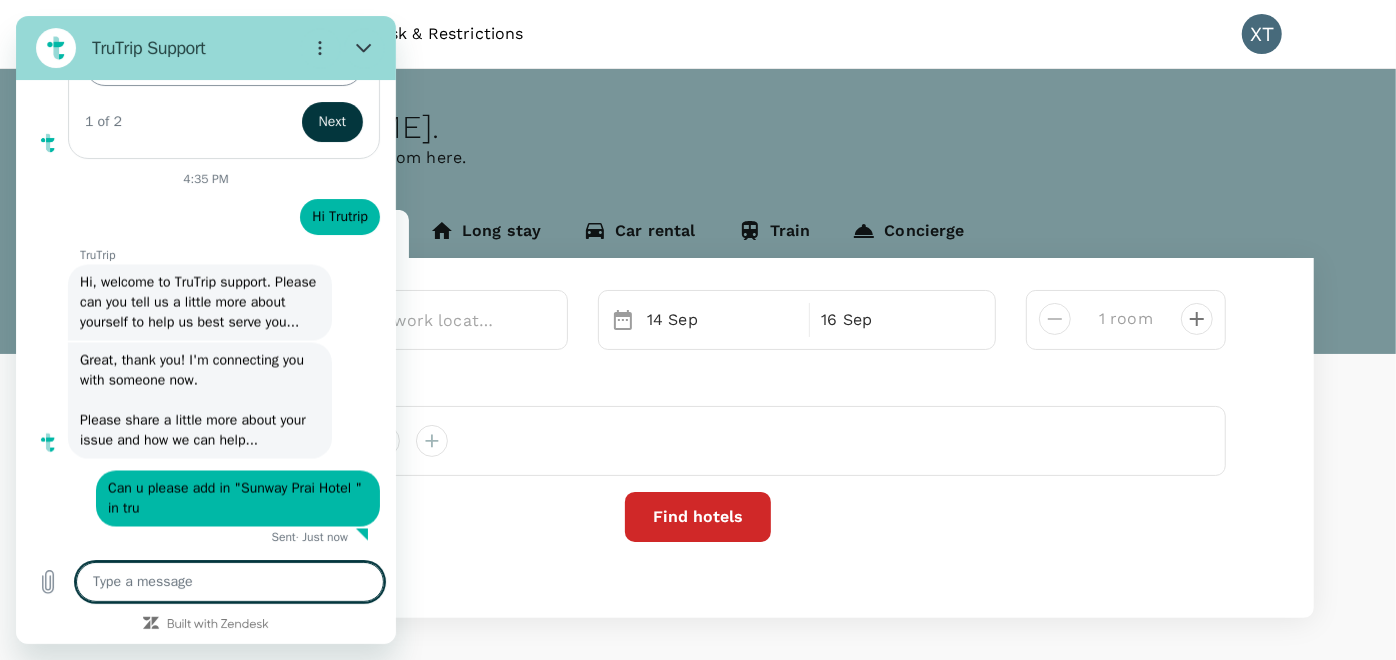 click on "Name" at bounding box center (224, 65) 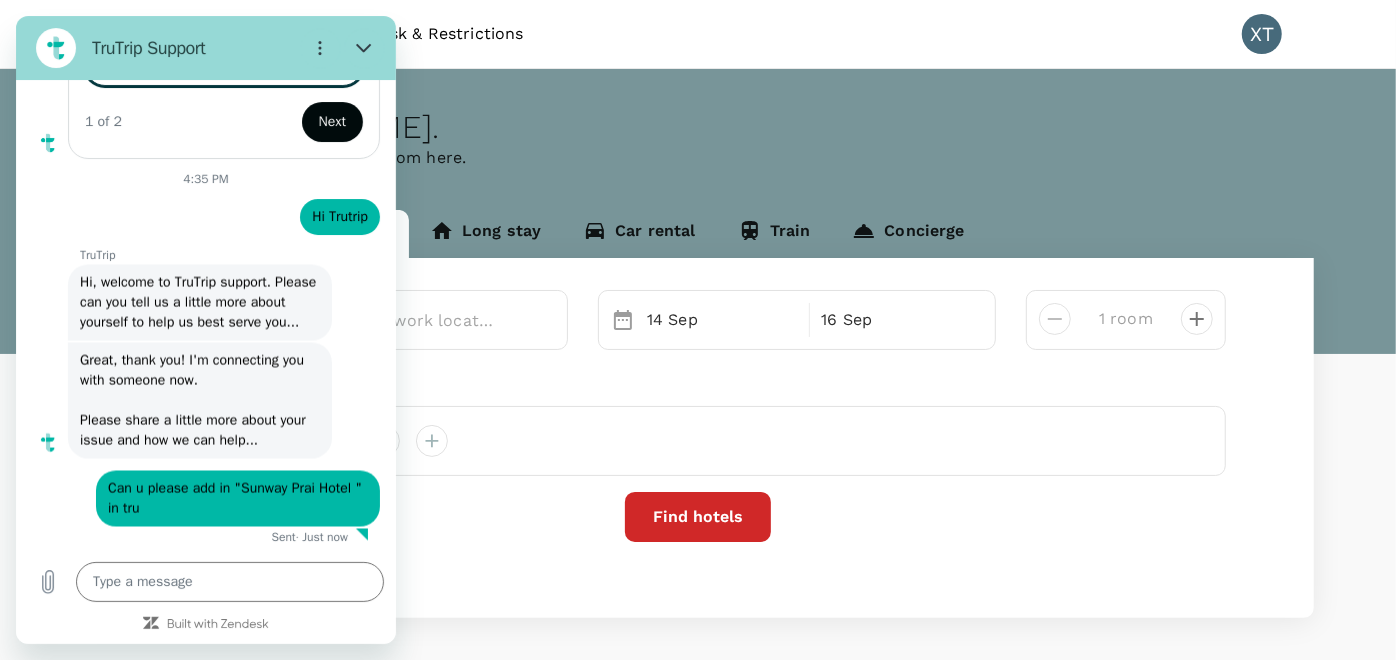 type on "Tai" 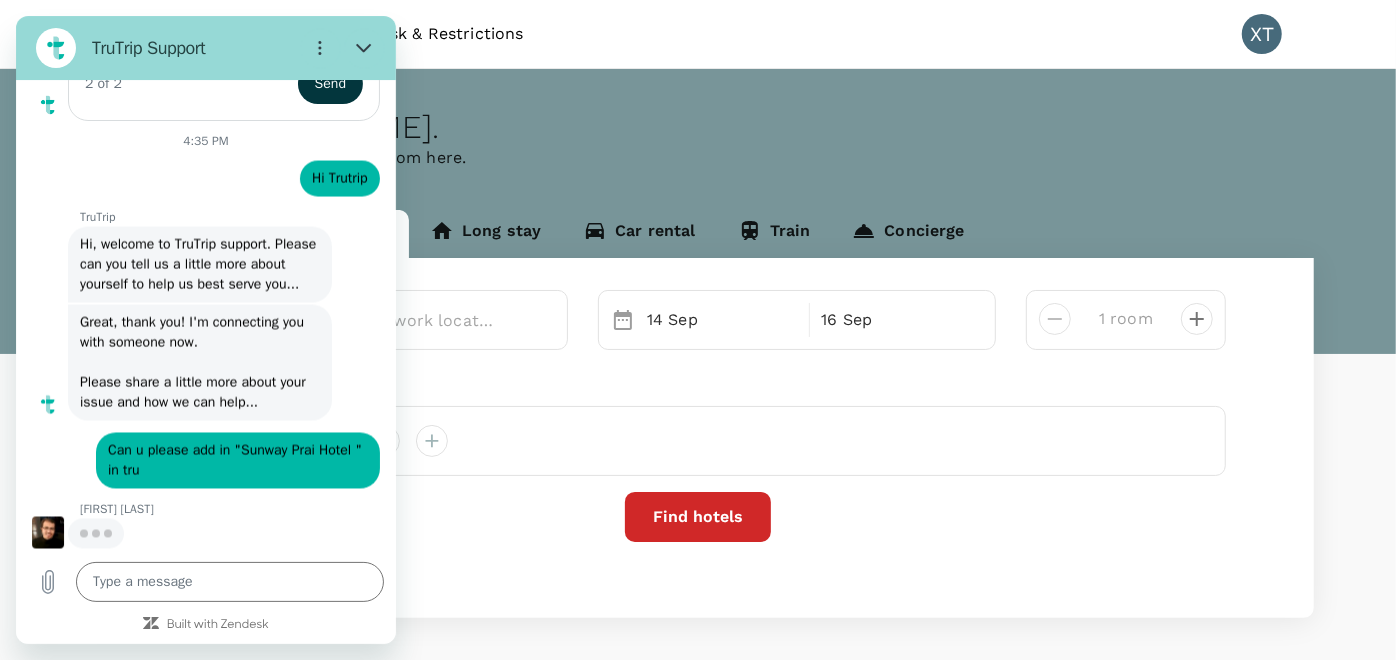 scroll, scrollTop: 2257, scrollLeft: 0, axis: vertical 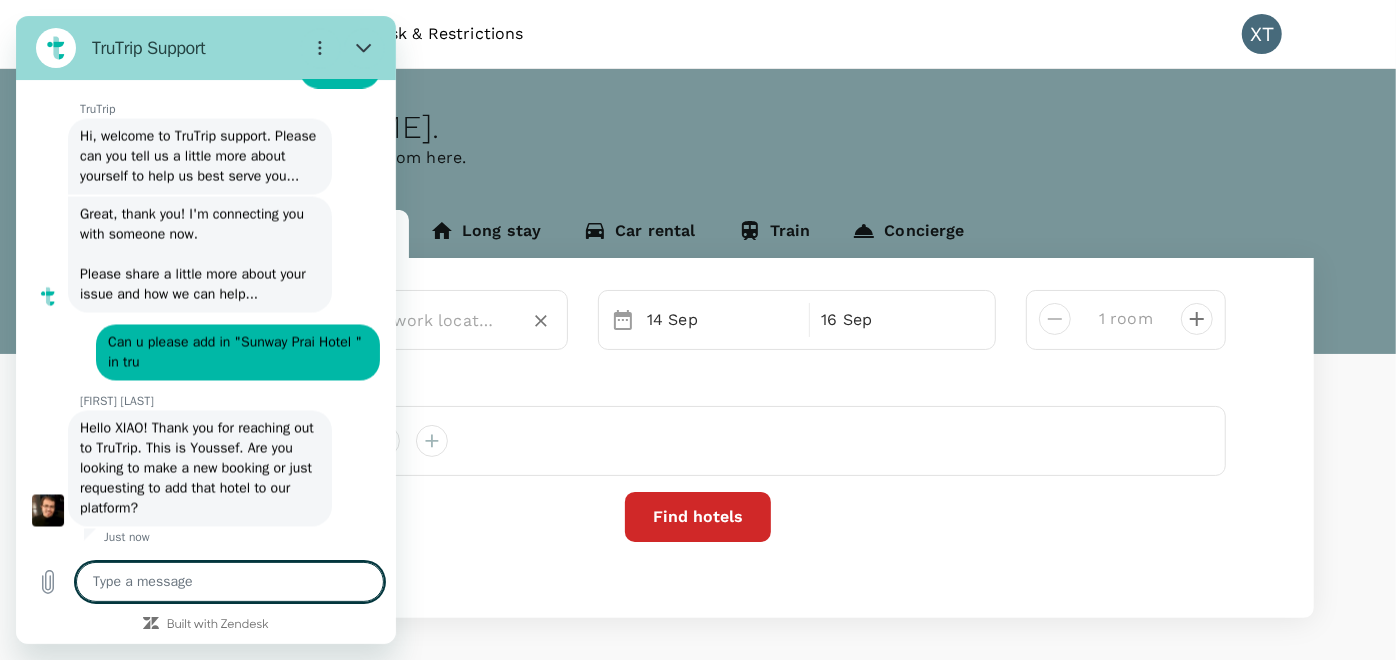 type on "x" 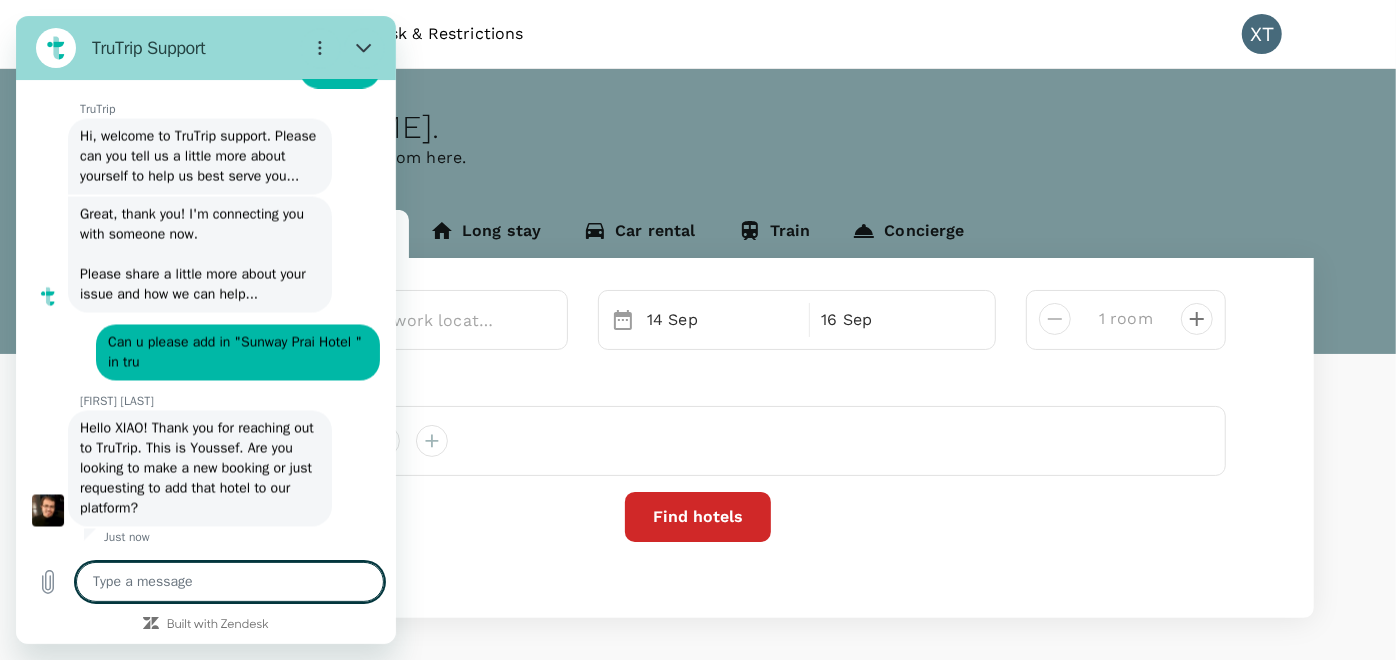 click at bounding box center (230, 582) 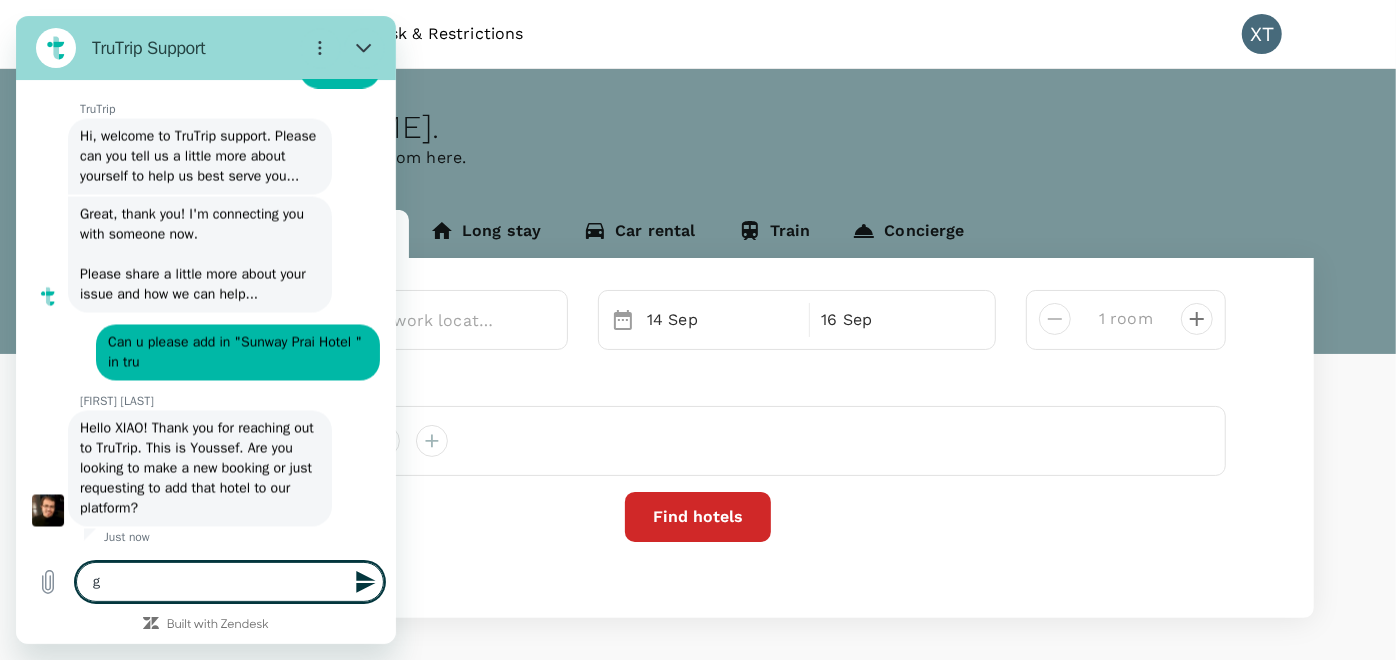 type on "gu" 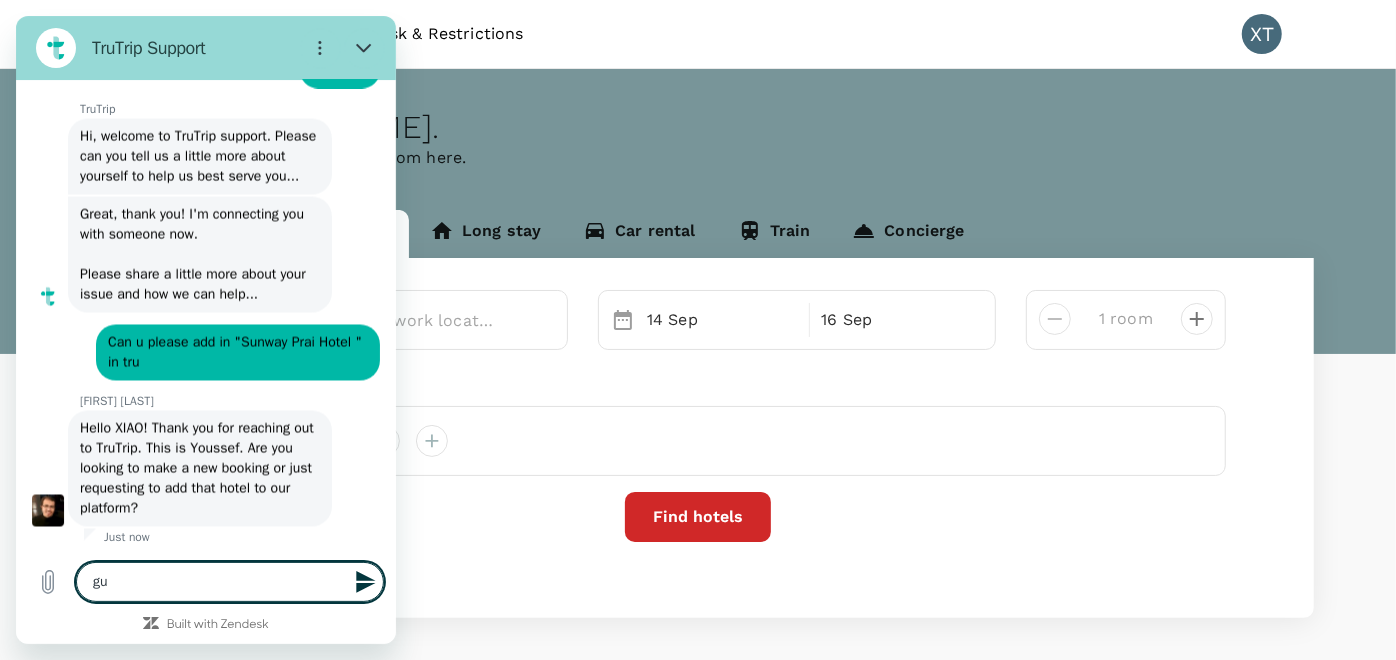 type on "gu" 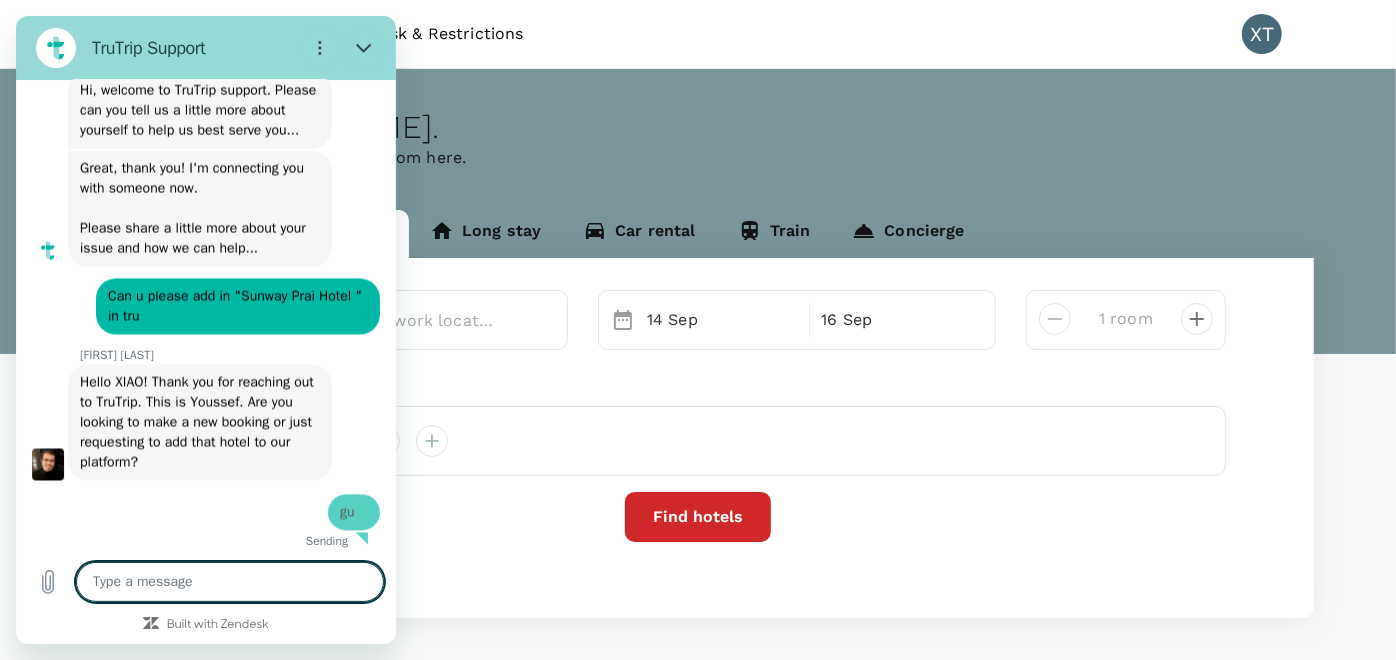 type on "x" 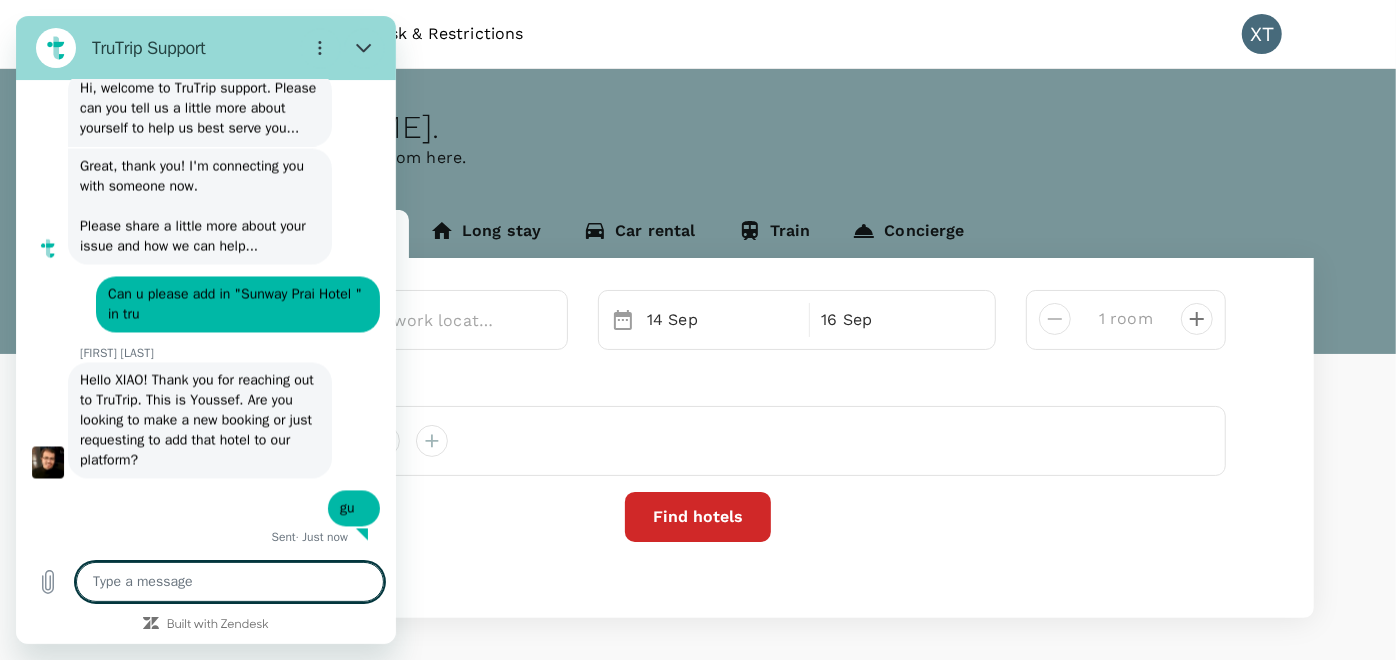 type on "h" 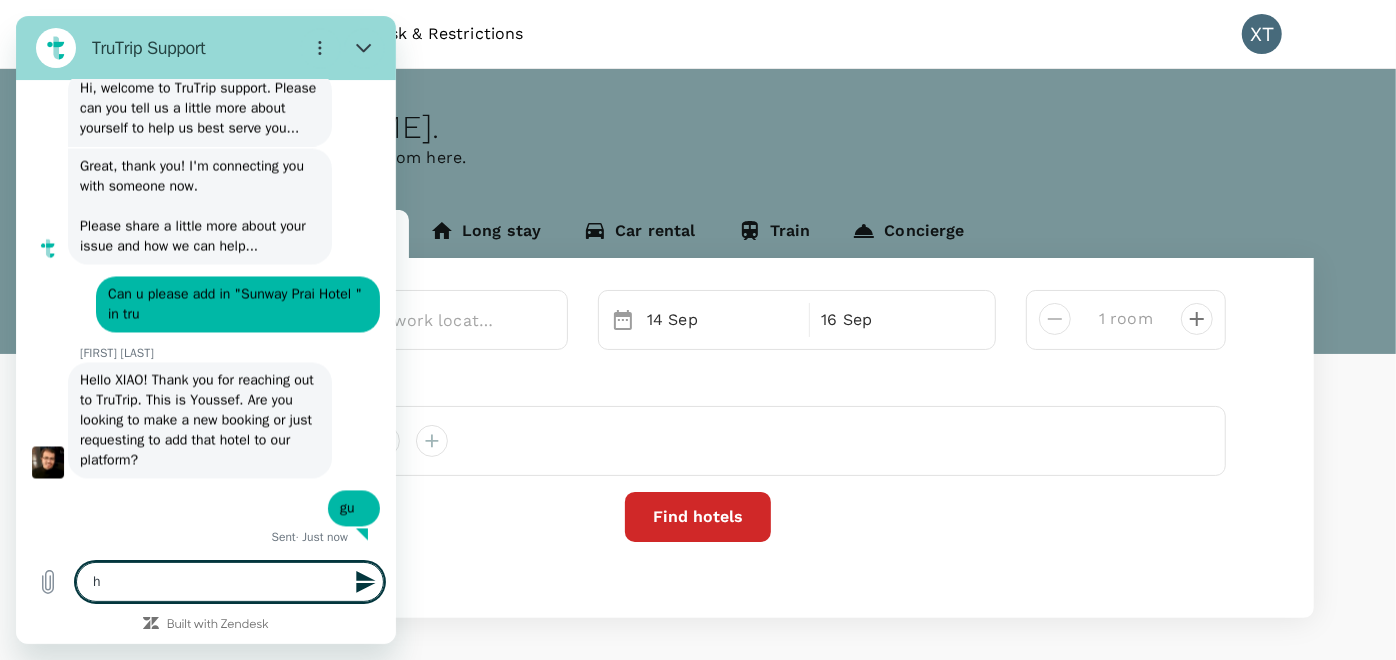 type on "hi" 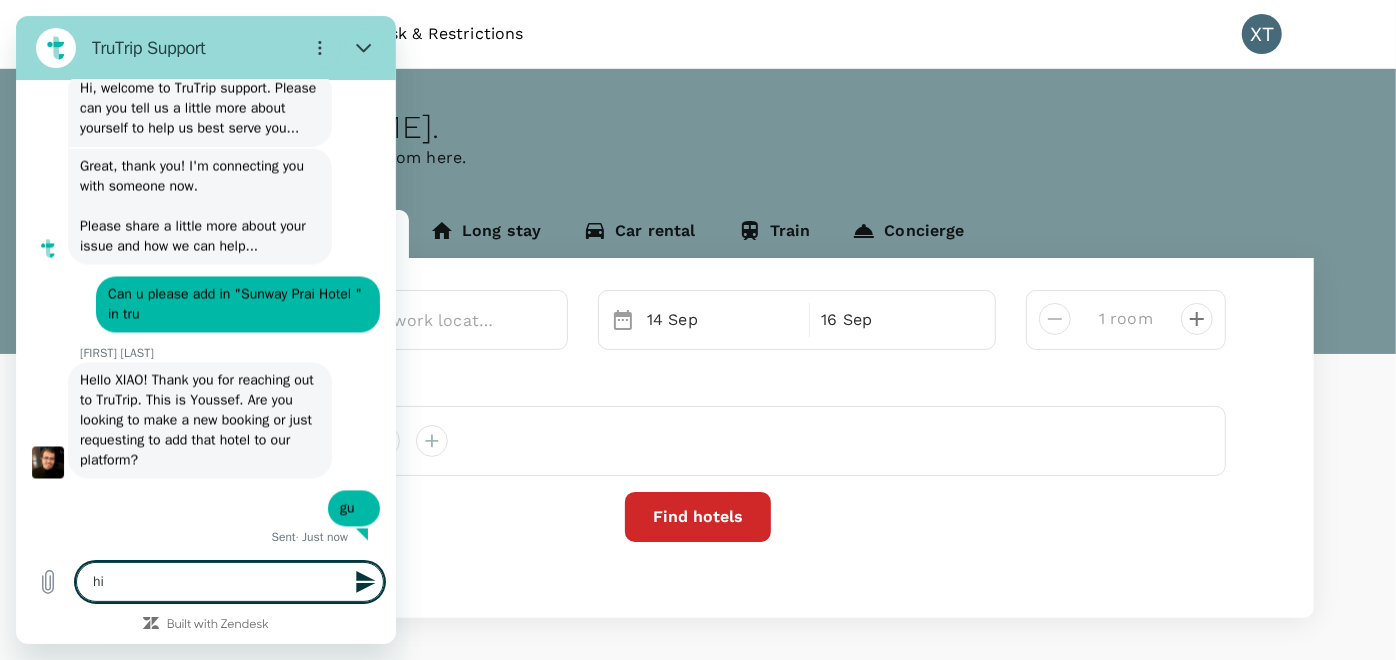 type on "hi" 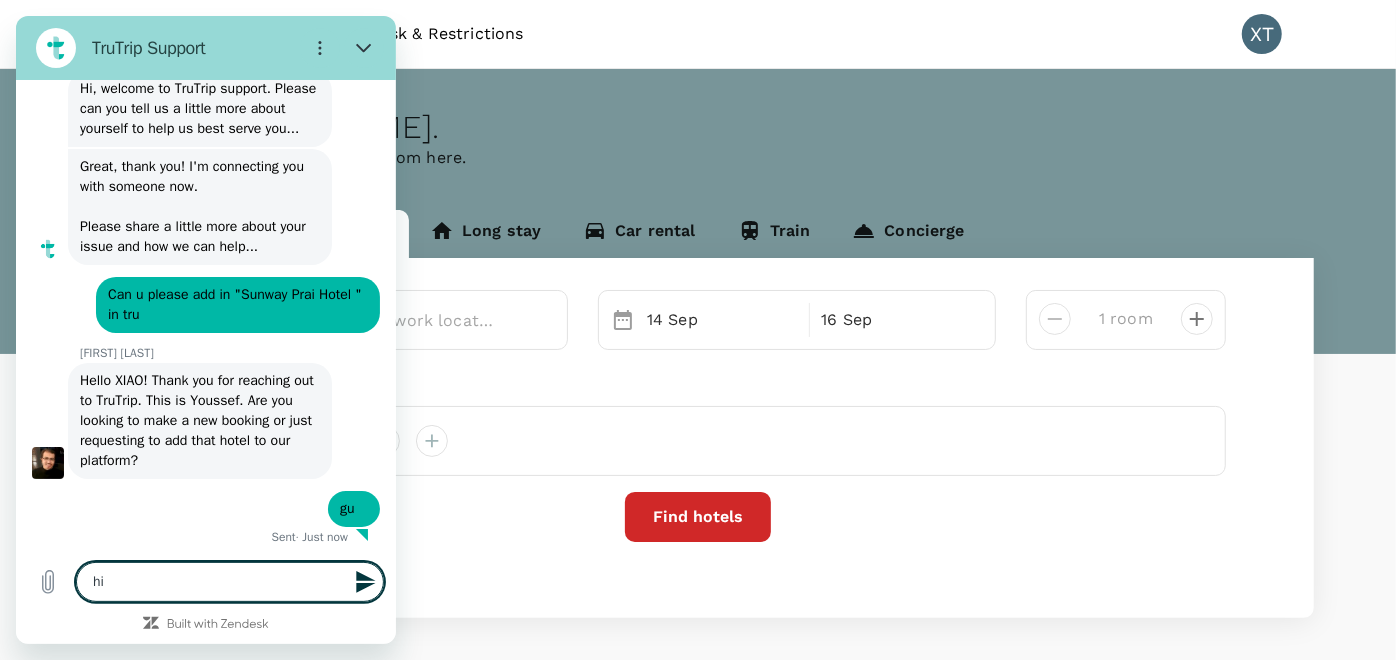 type 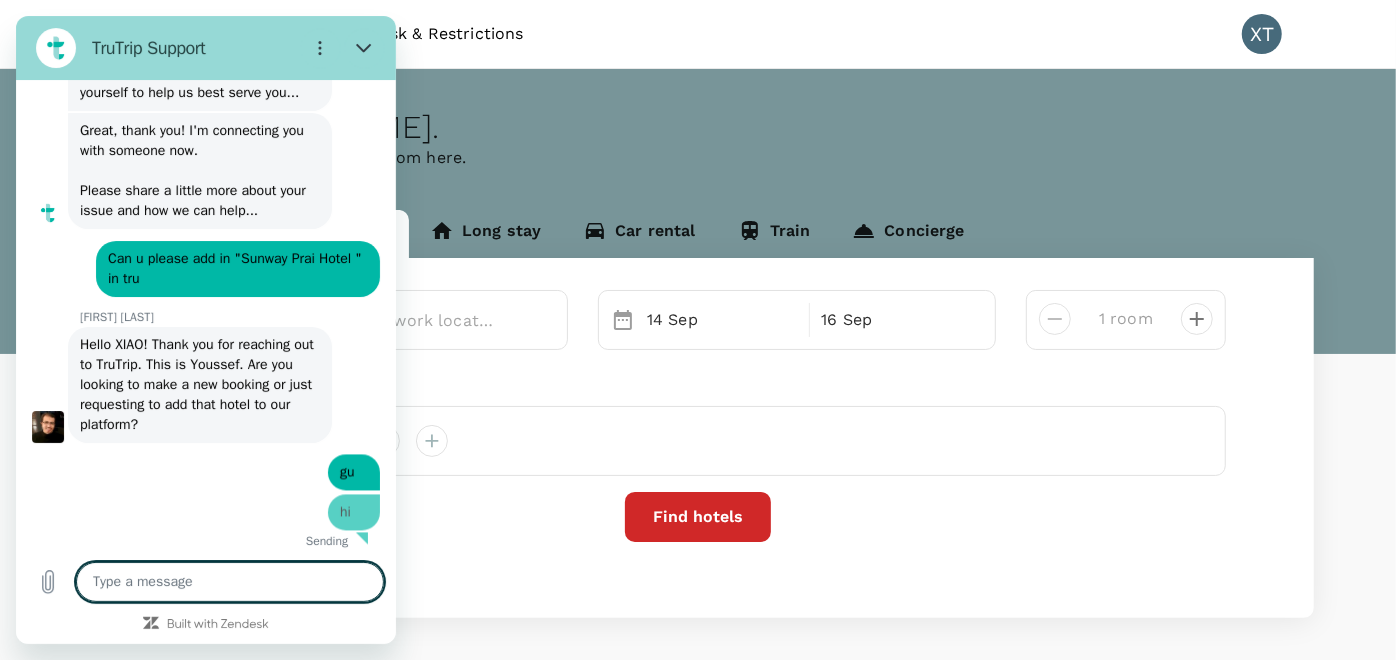 type on "x" 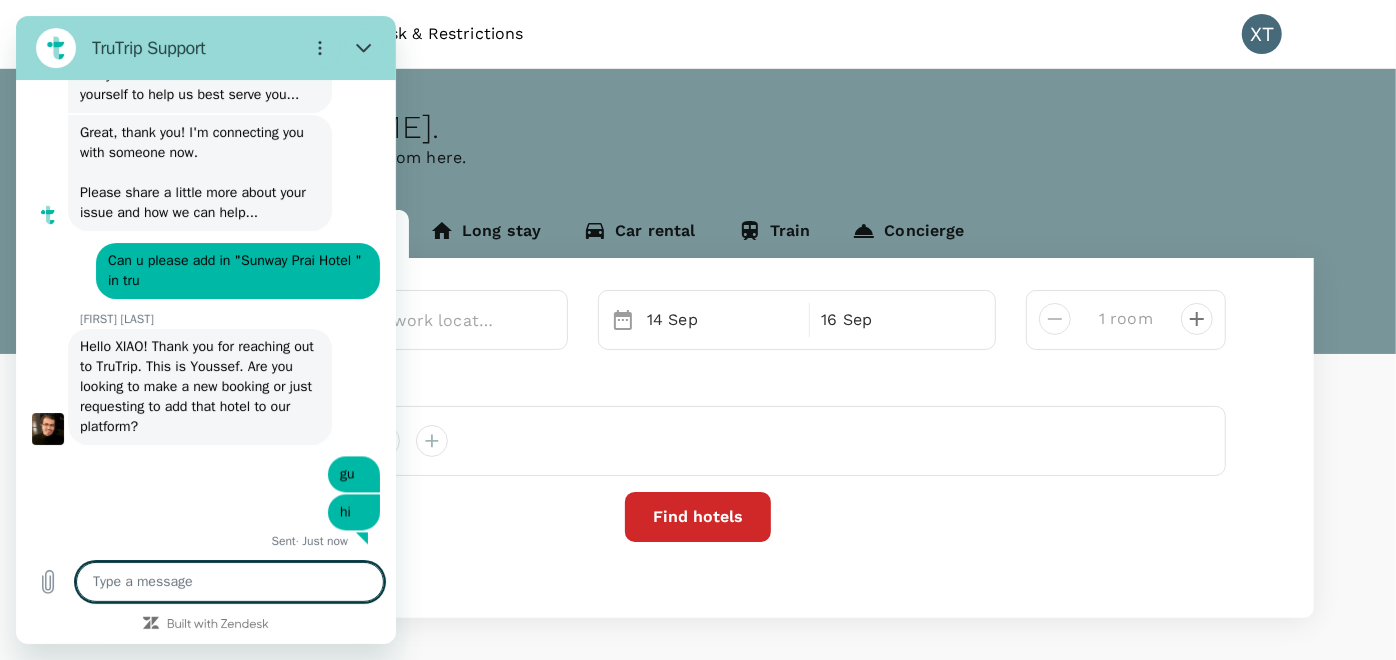 scroll, scrollTop: 2451, scrollLeft: 0, axis: vertical 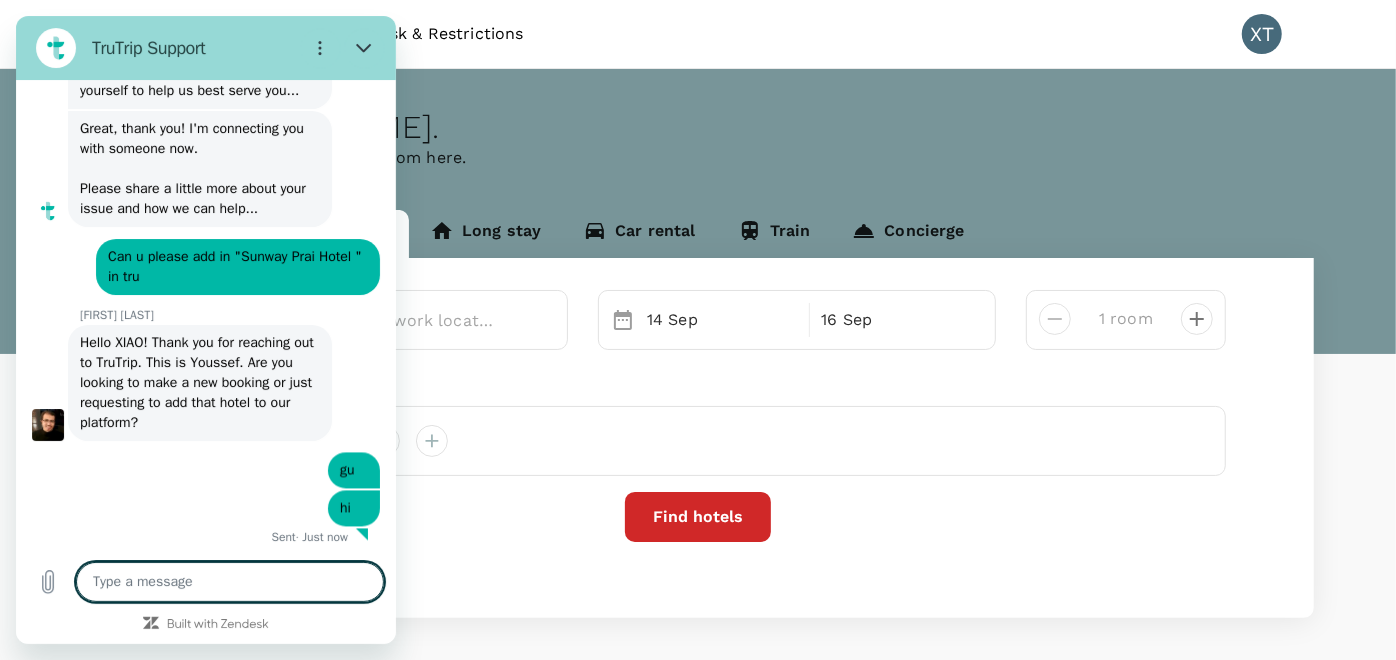 click at bounding box center [230, 582] 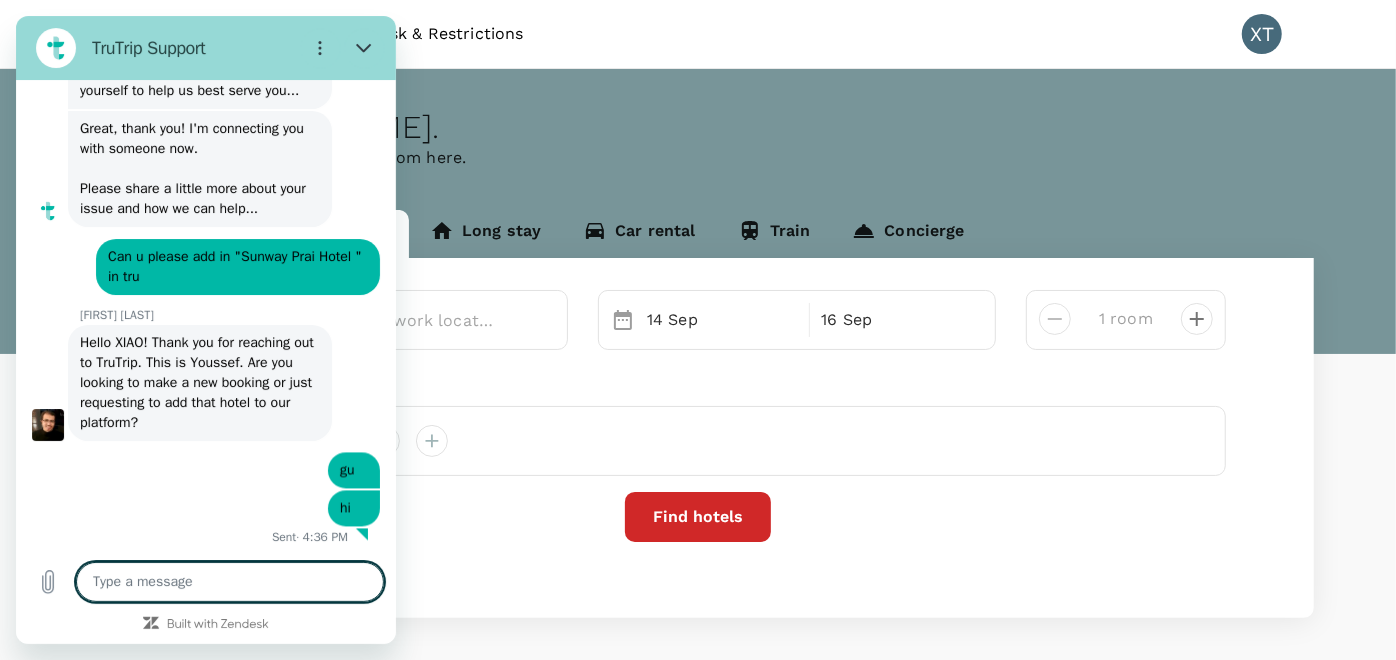 type on "Y" 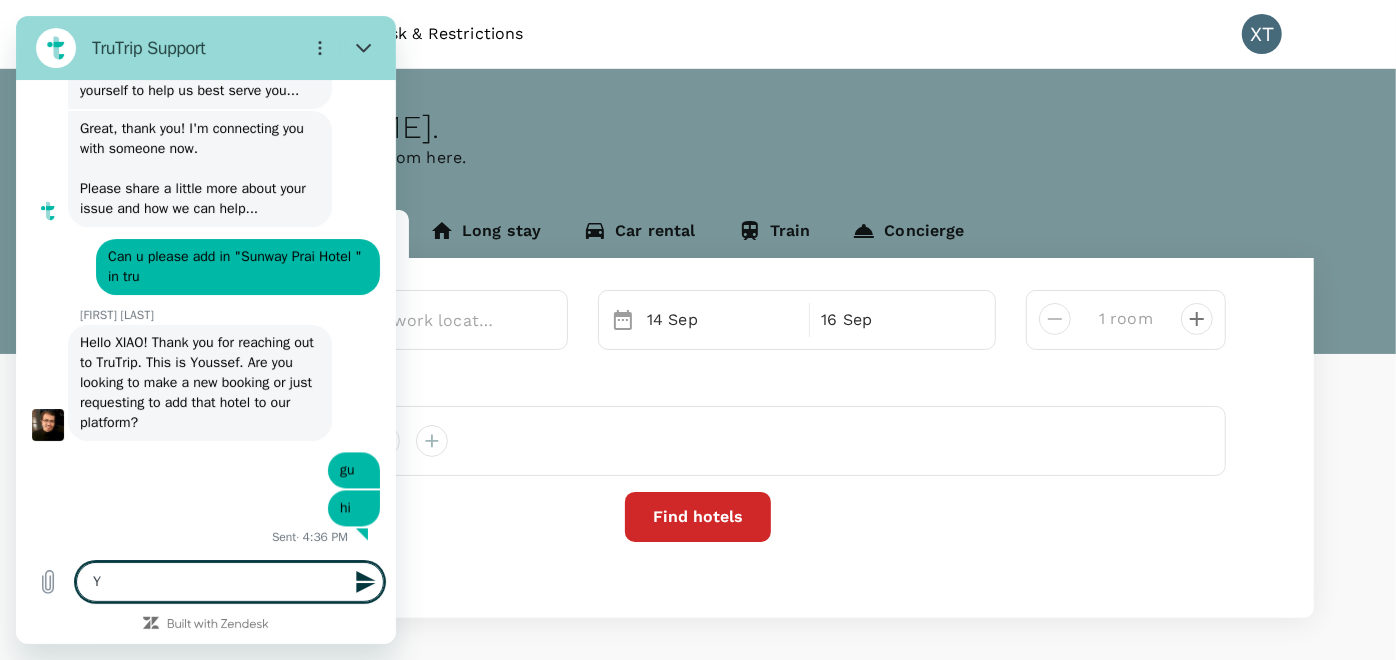 type on "Ye" 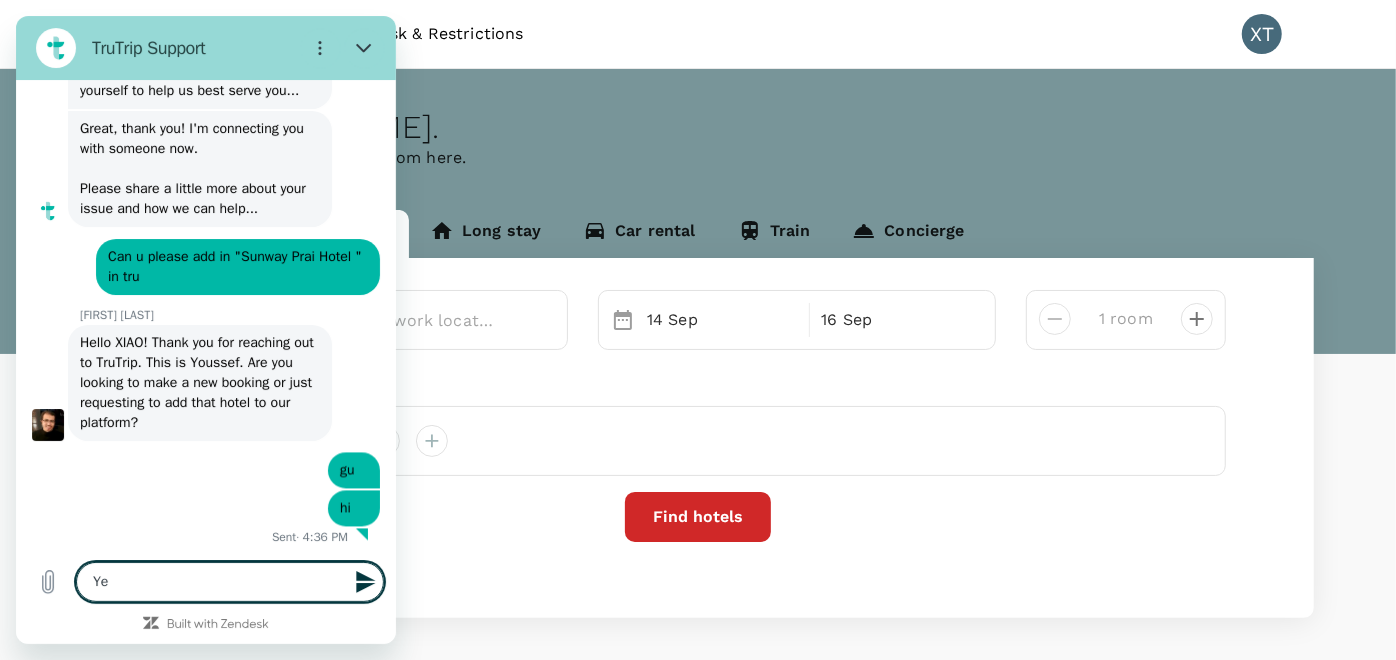 type on "Yes" 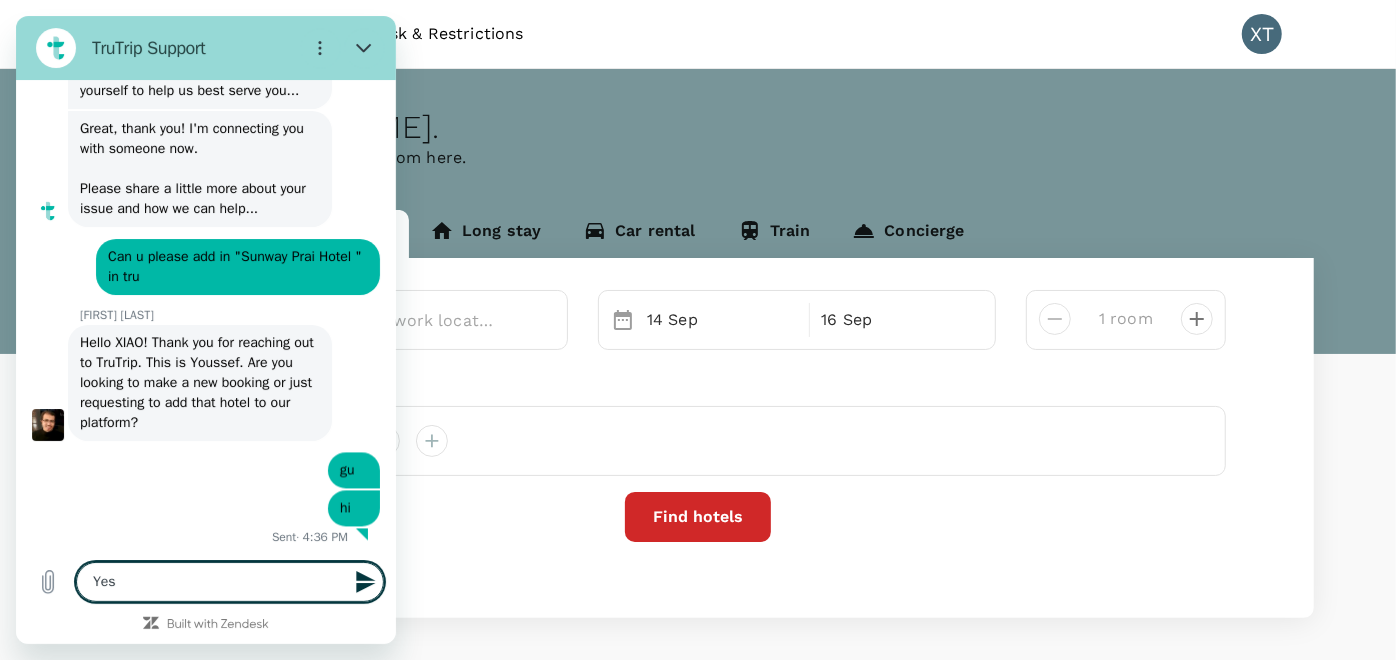 type on "Yes" 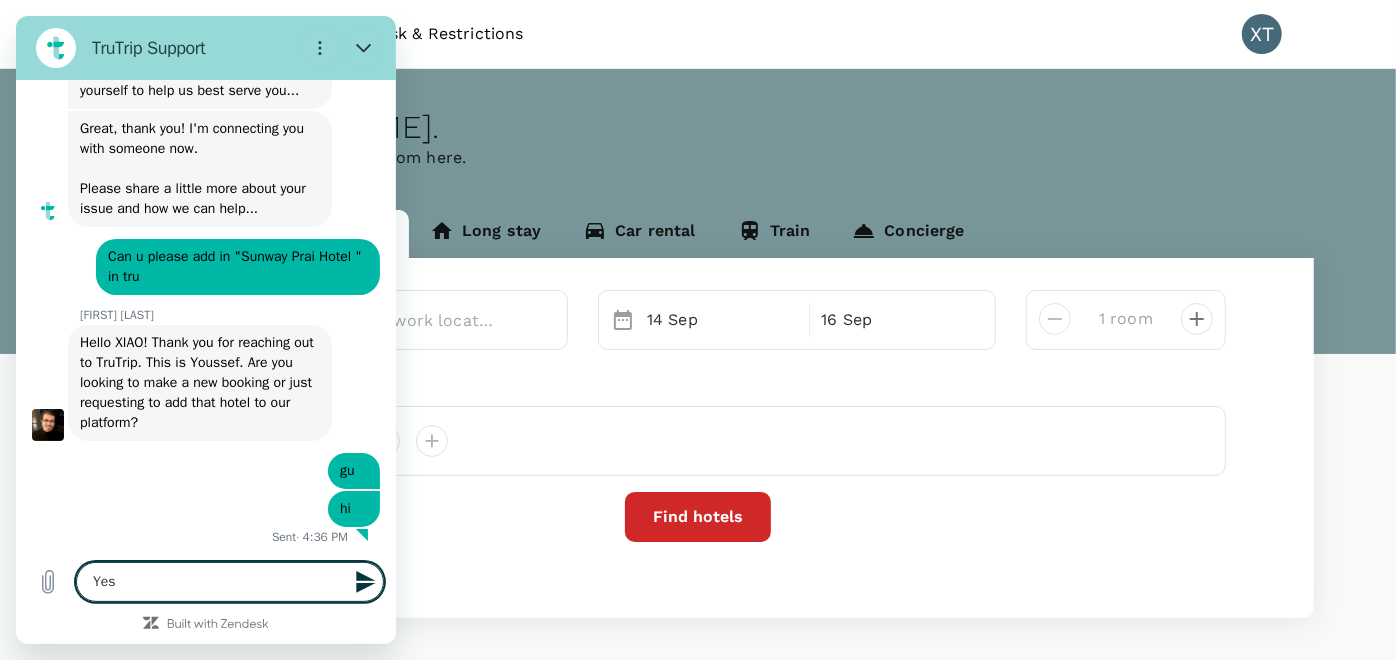 type 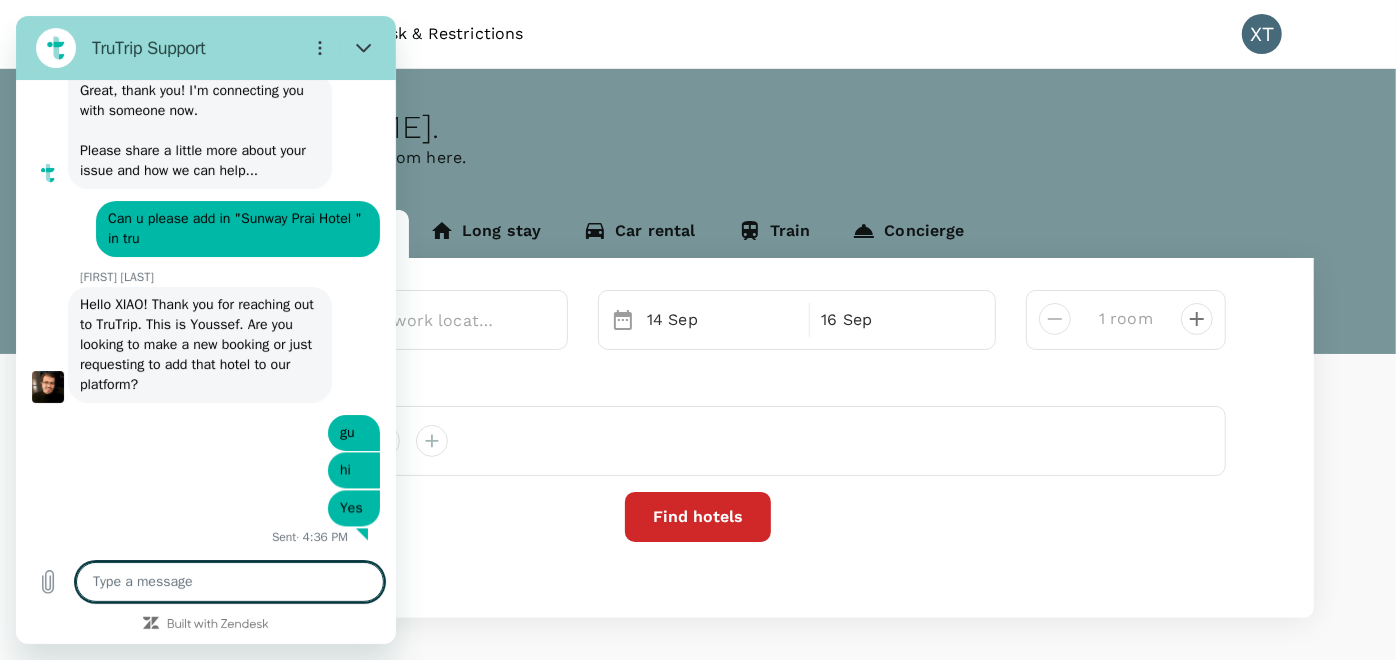 scroll, scrollTop: 2489, scrollLeft: 0, axis: vertical 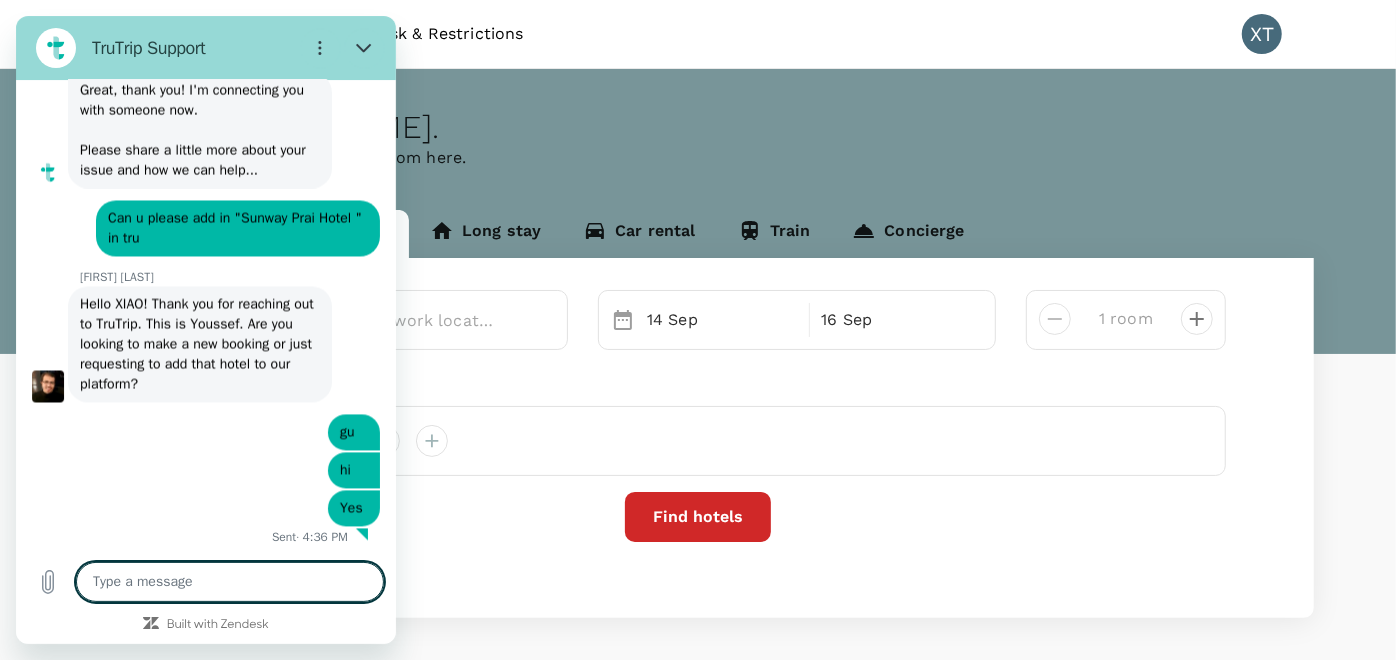 type on "x" 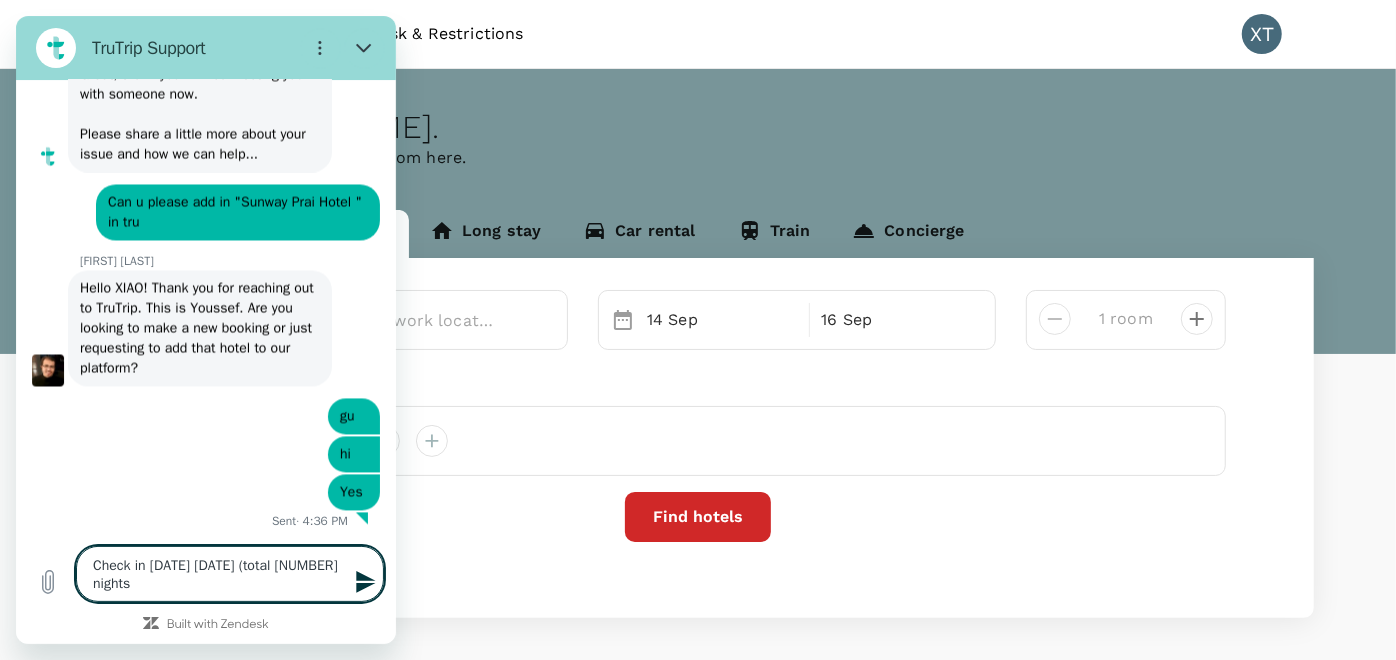 type on "Check in [DATE] [DATE] (total [NUMBER] nights)" 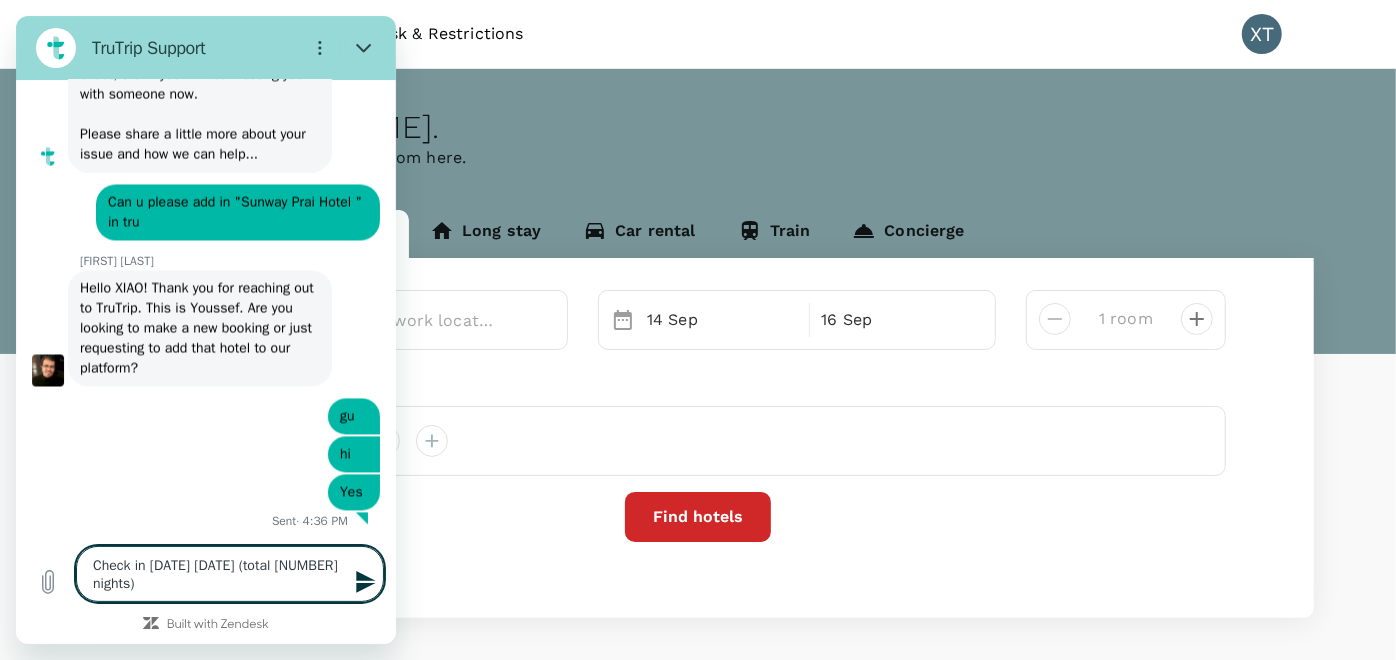 type 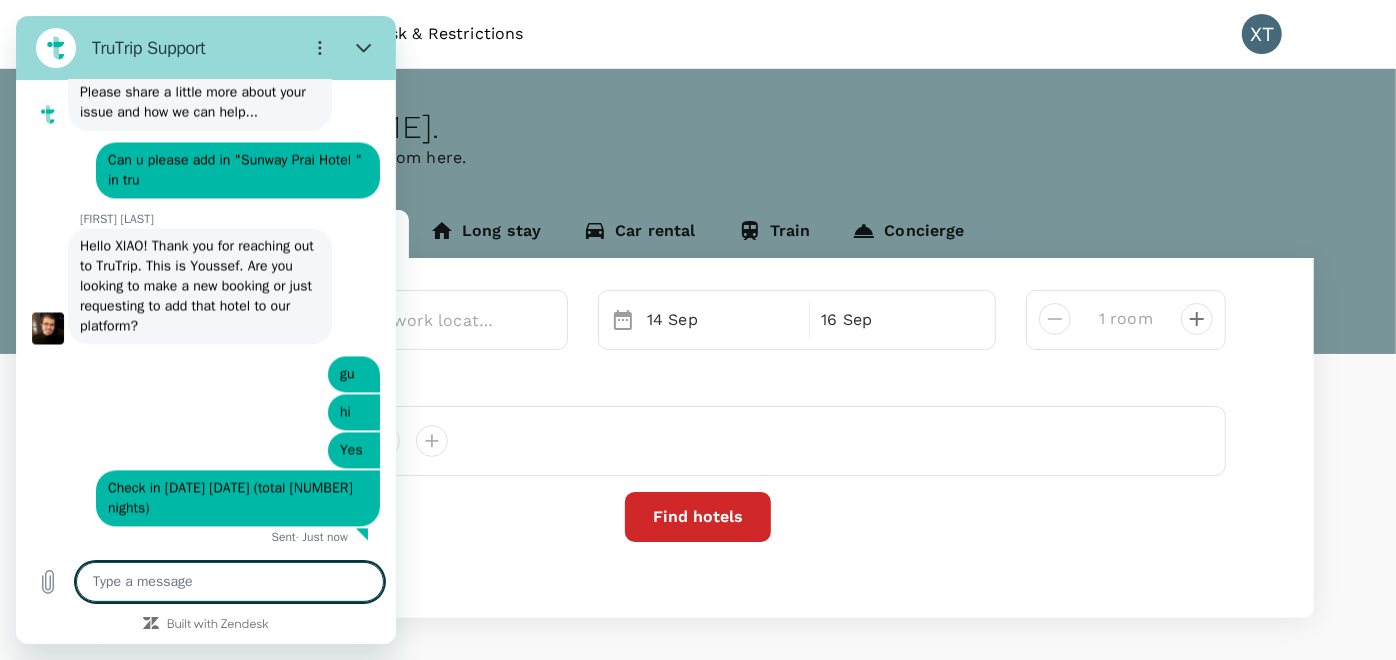 scroll, scrollTop: 2460, scrollLeft: 0, axis: vertical 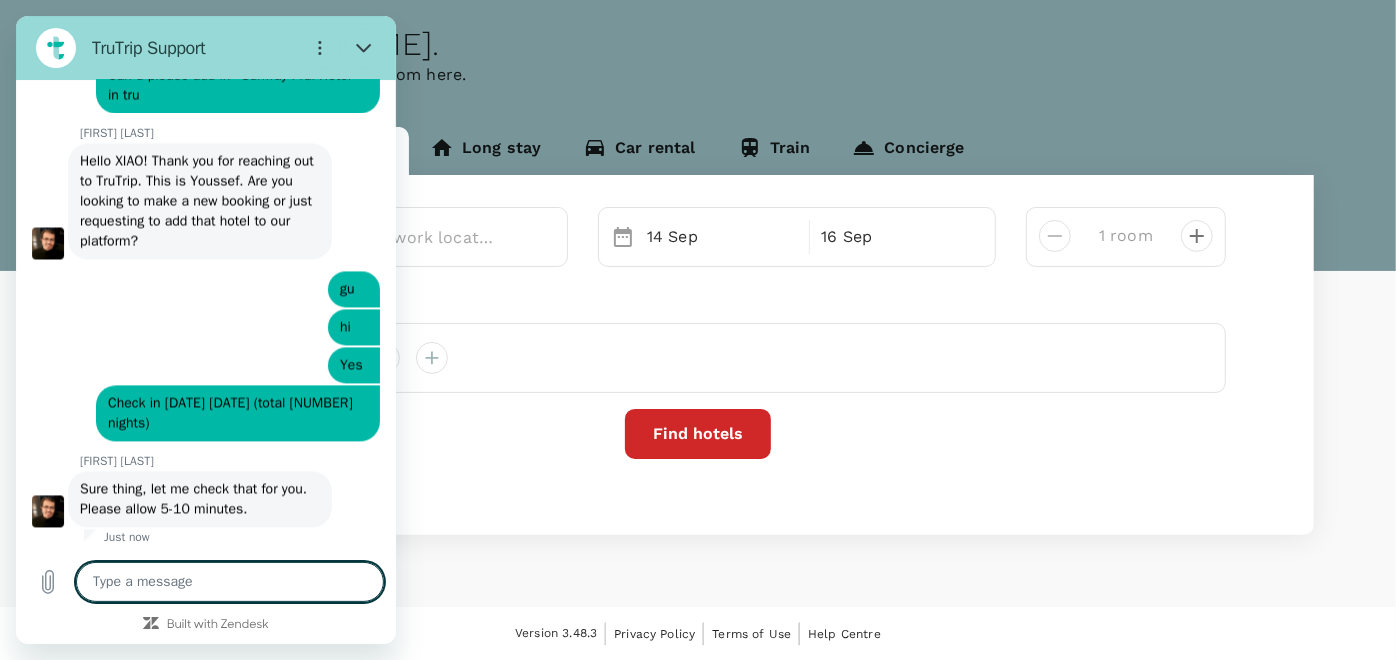 type on "x" 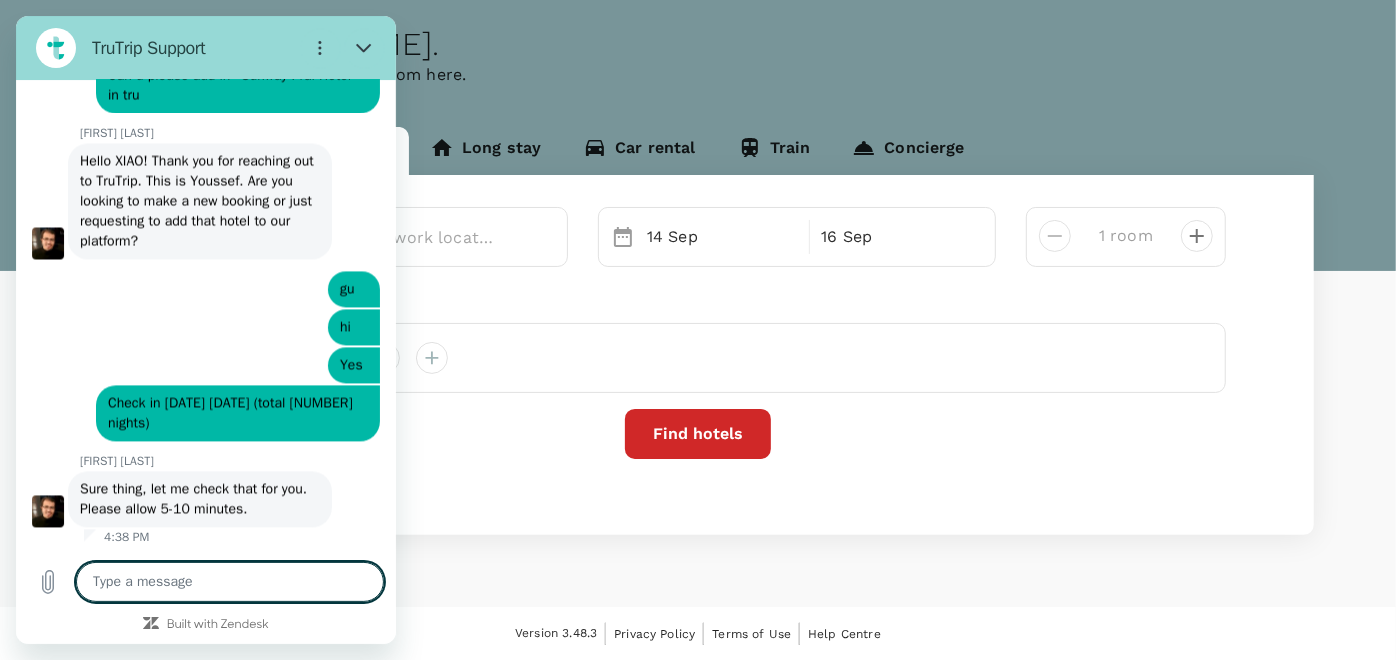 click at bounding box center (230, 582) 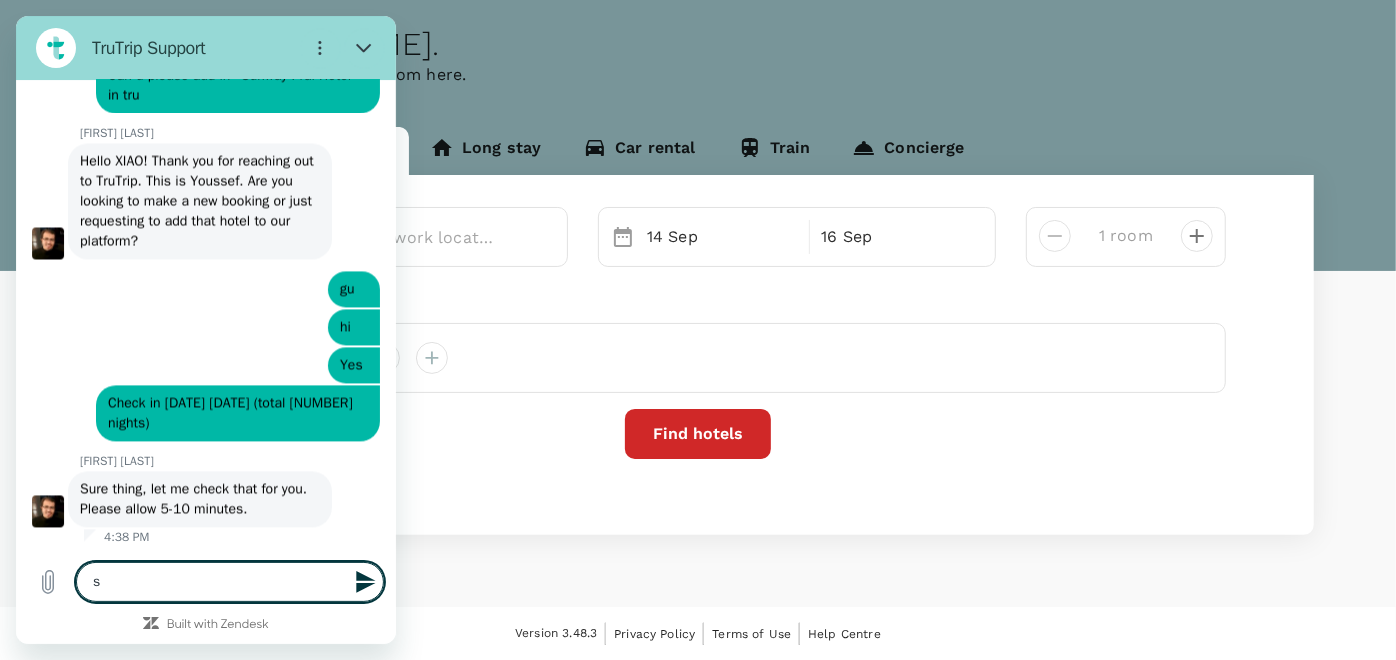 type on "so" 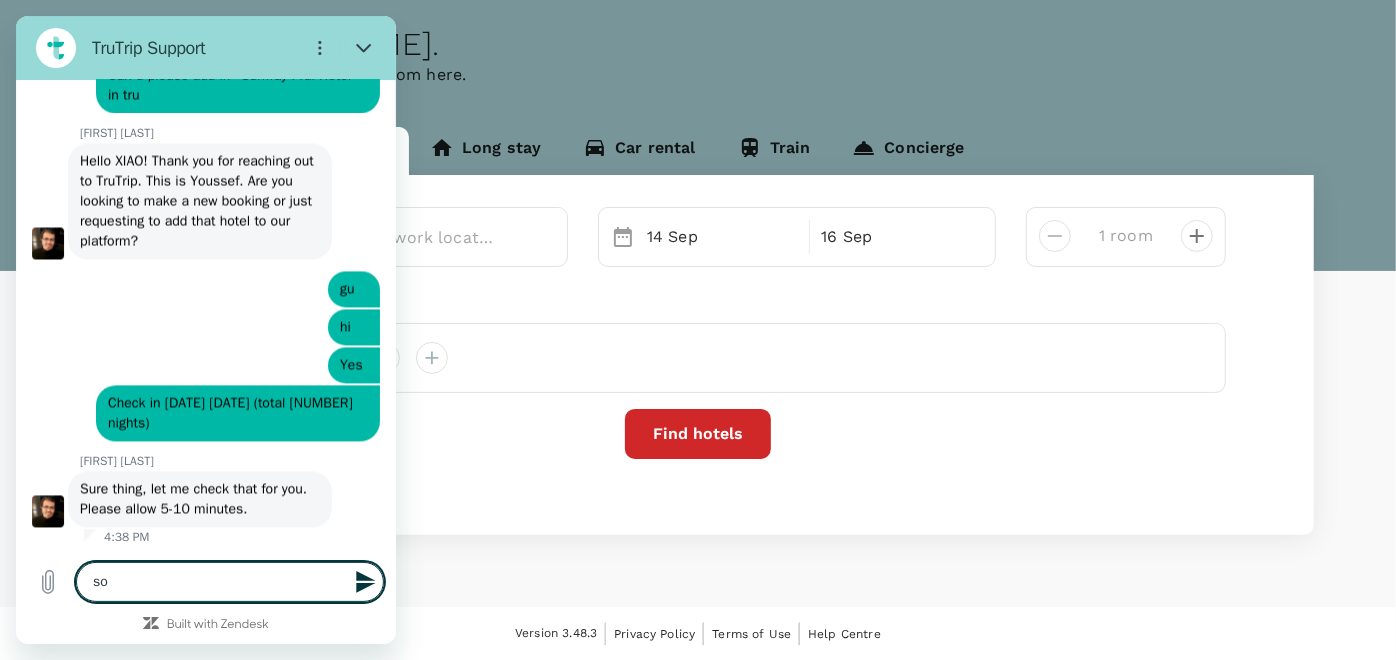 type on "sor" 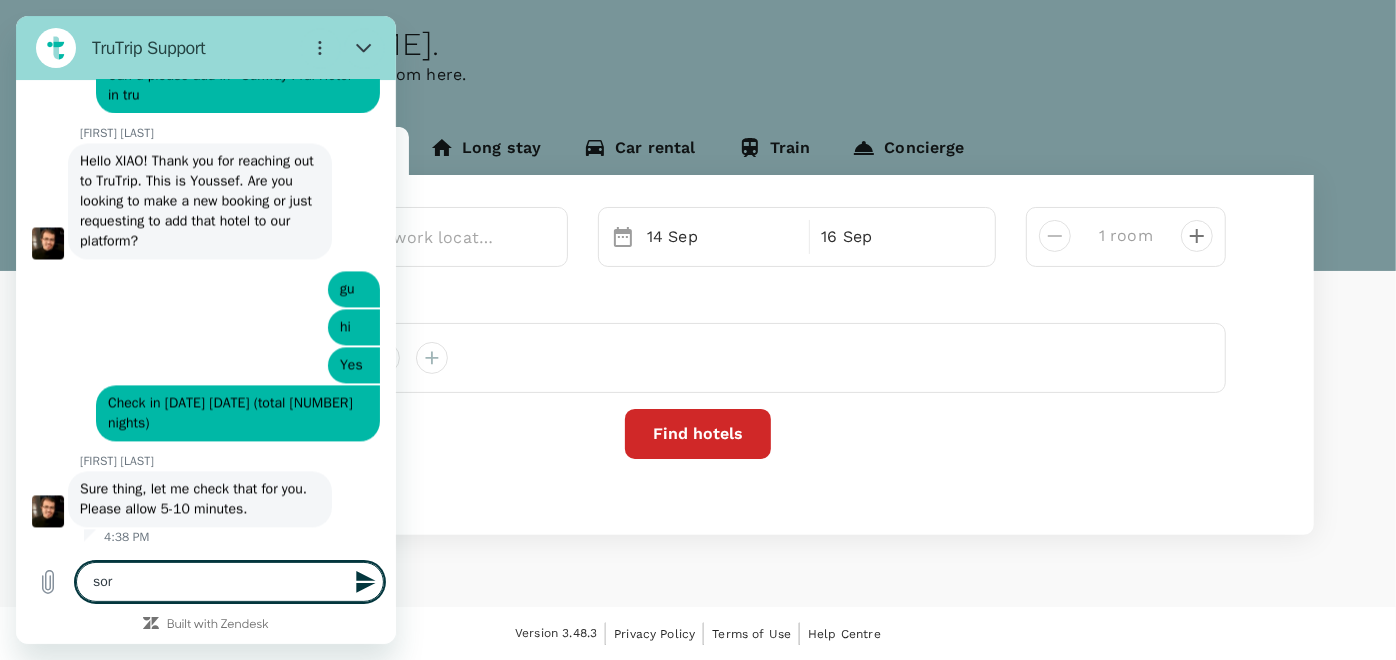 type on "sorr" 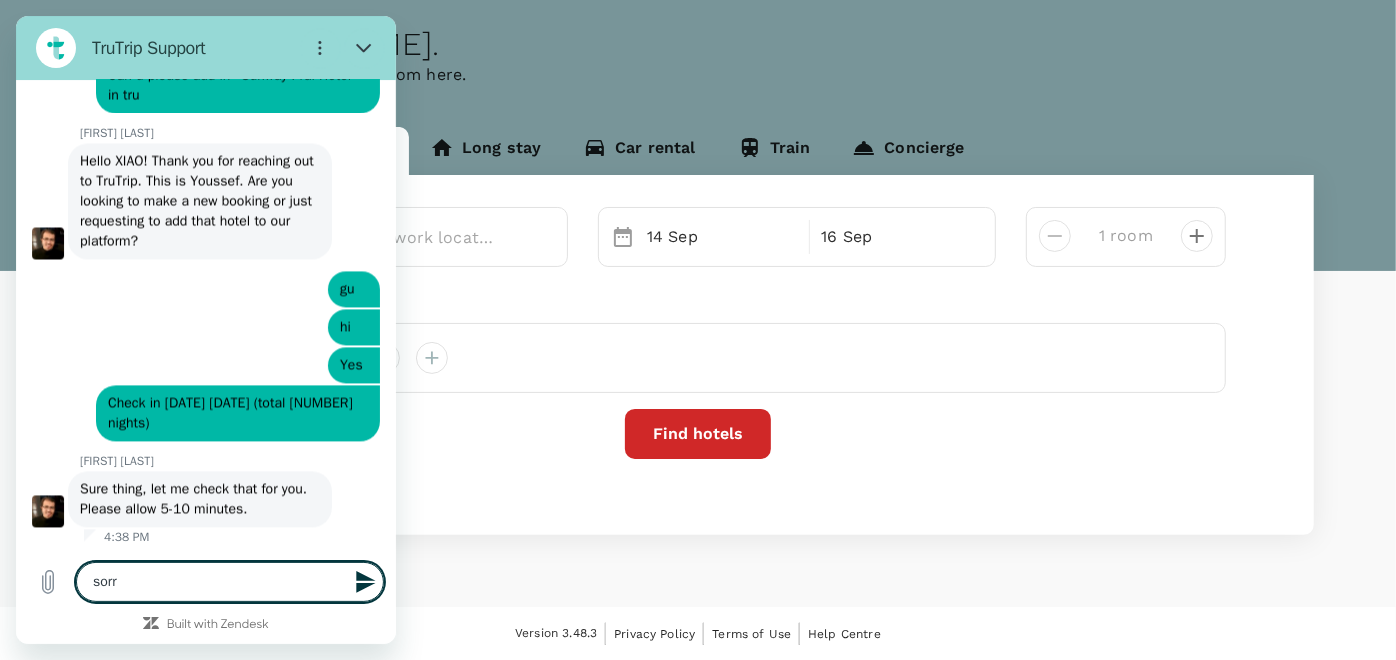 type on "sorry" 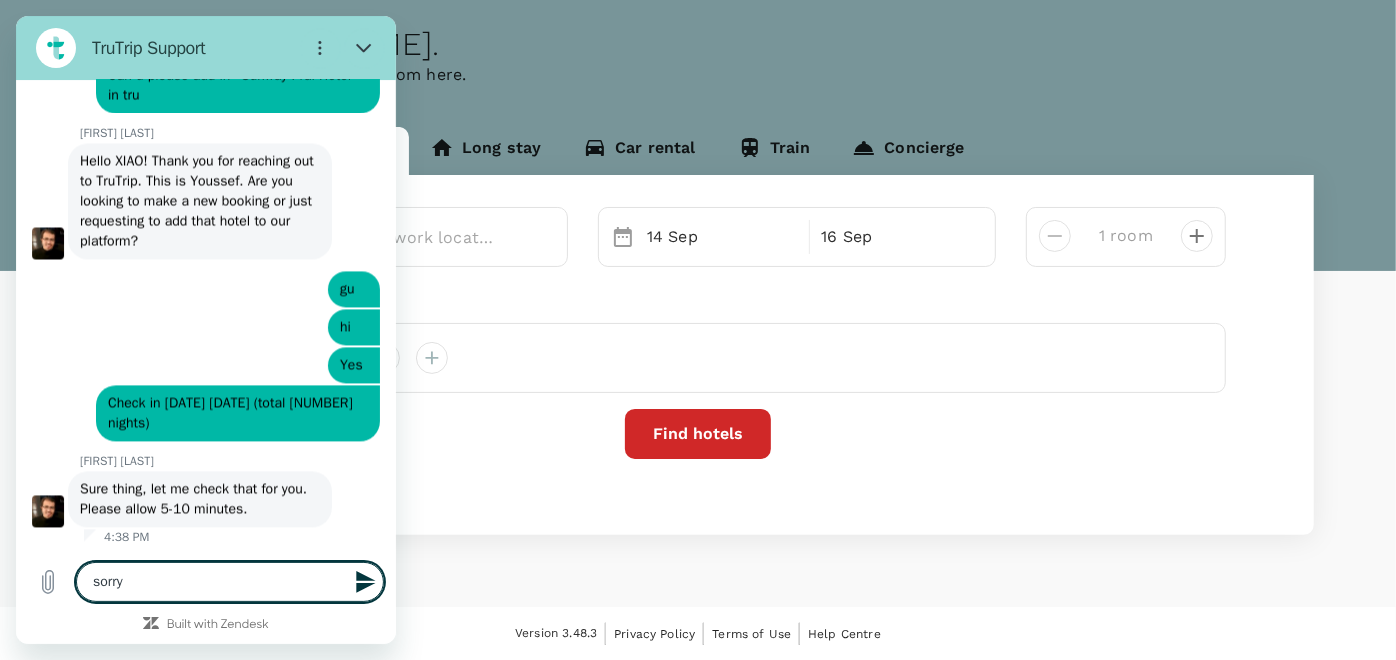 type on "sorry" 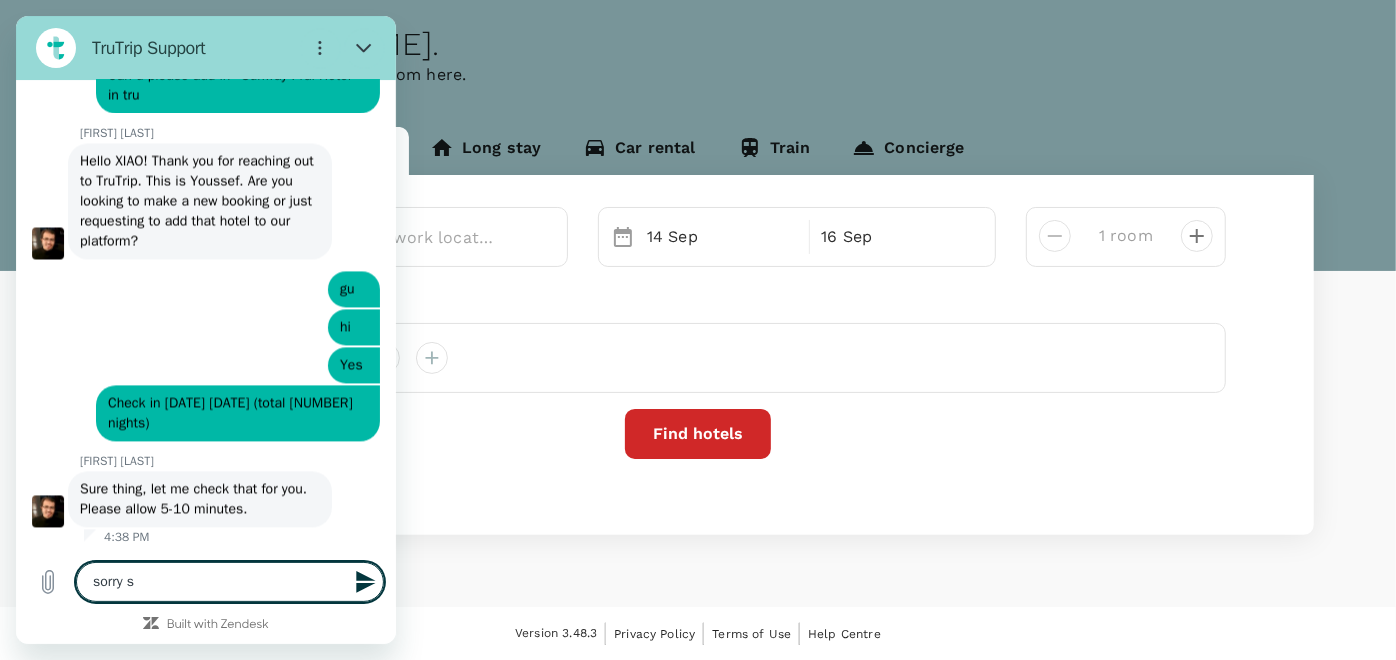 type on "sorry sh" 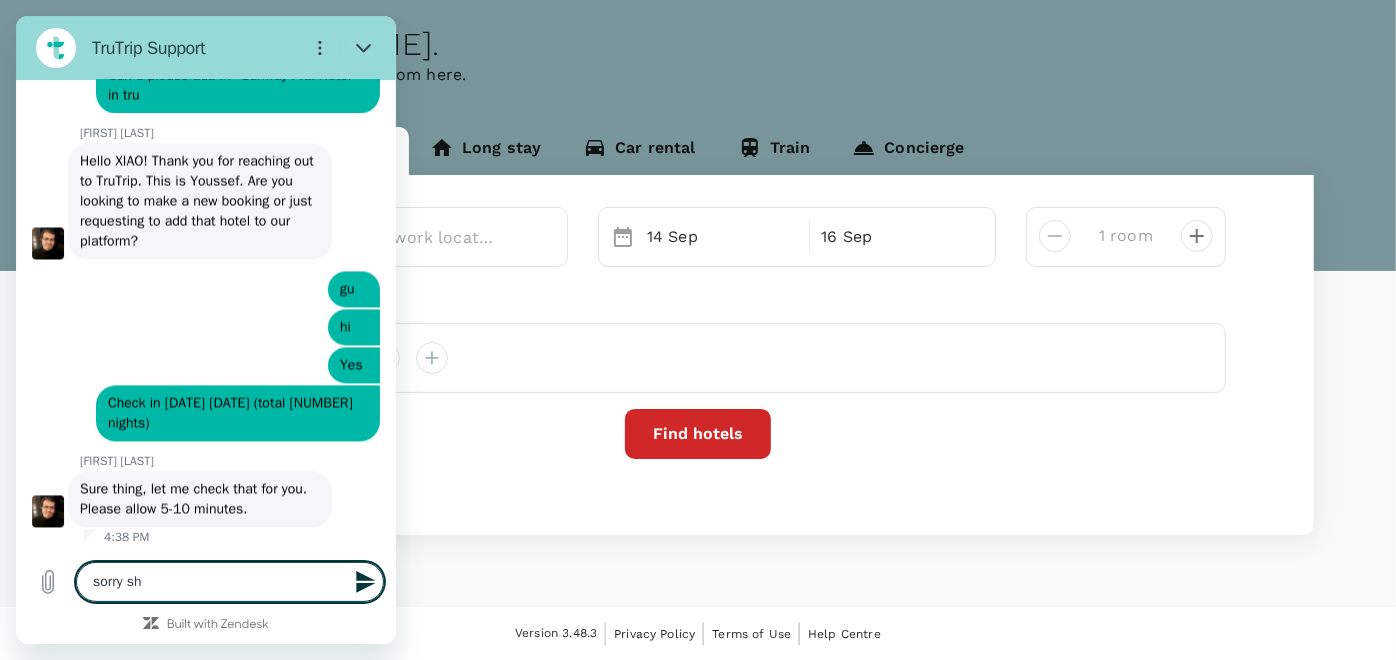 type on "sorry sho" 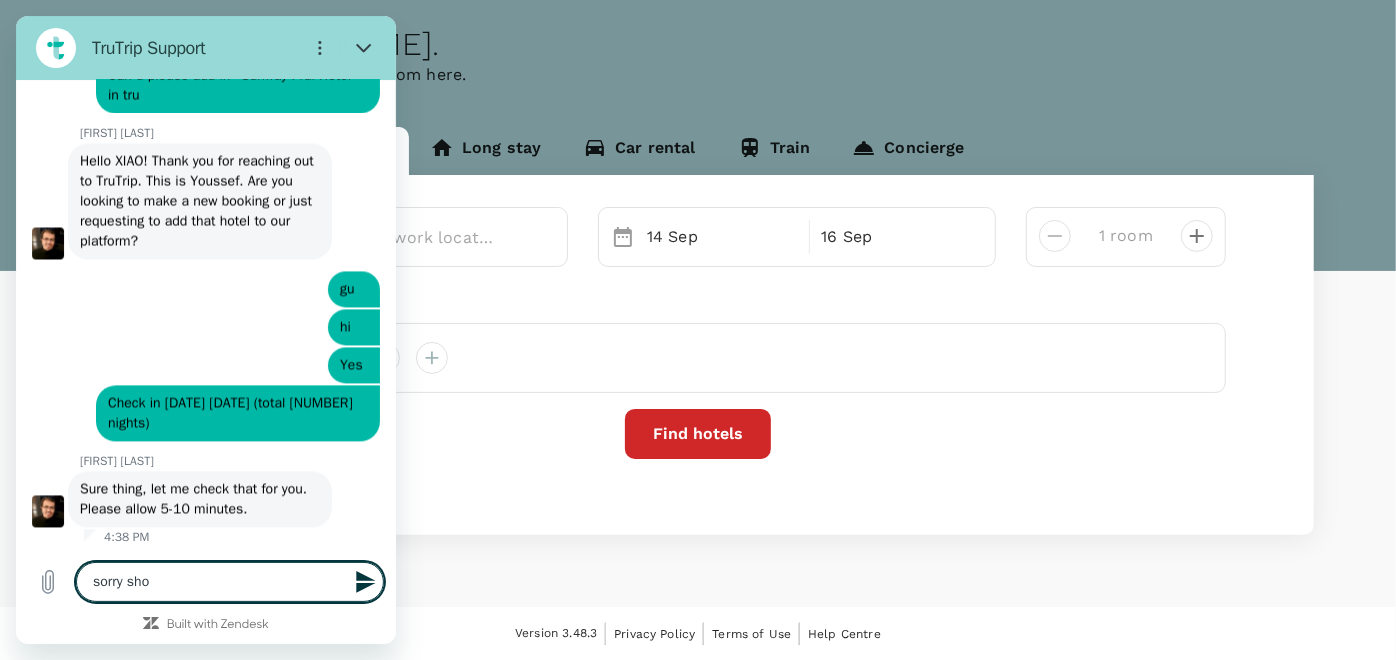 type on "sorry shou" 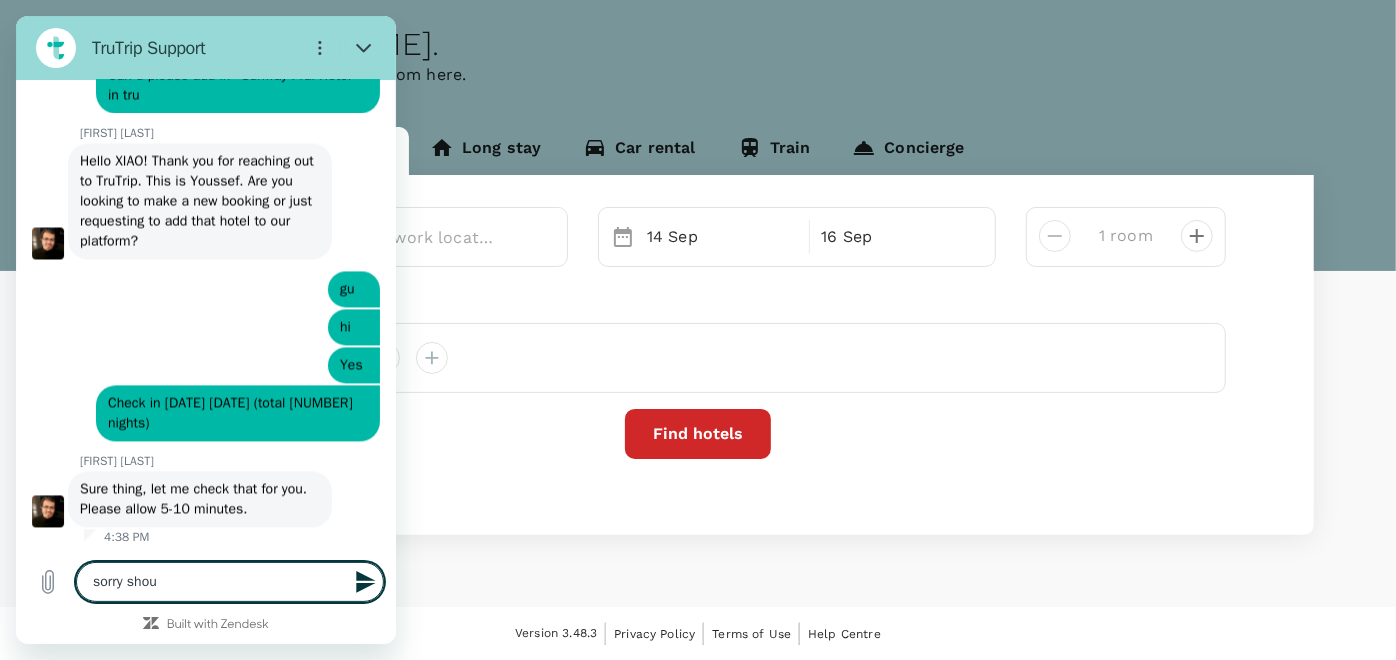 type on "sorry shoud" 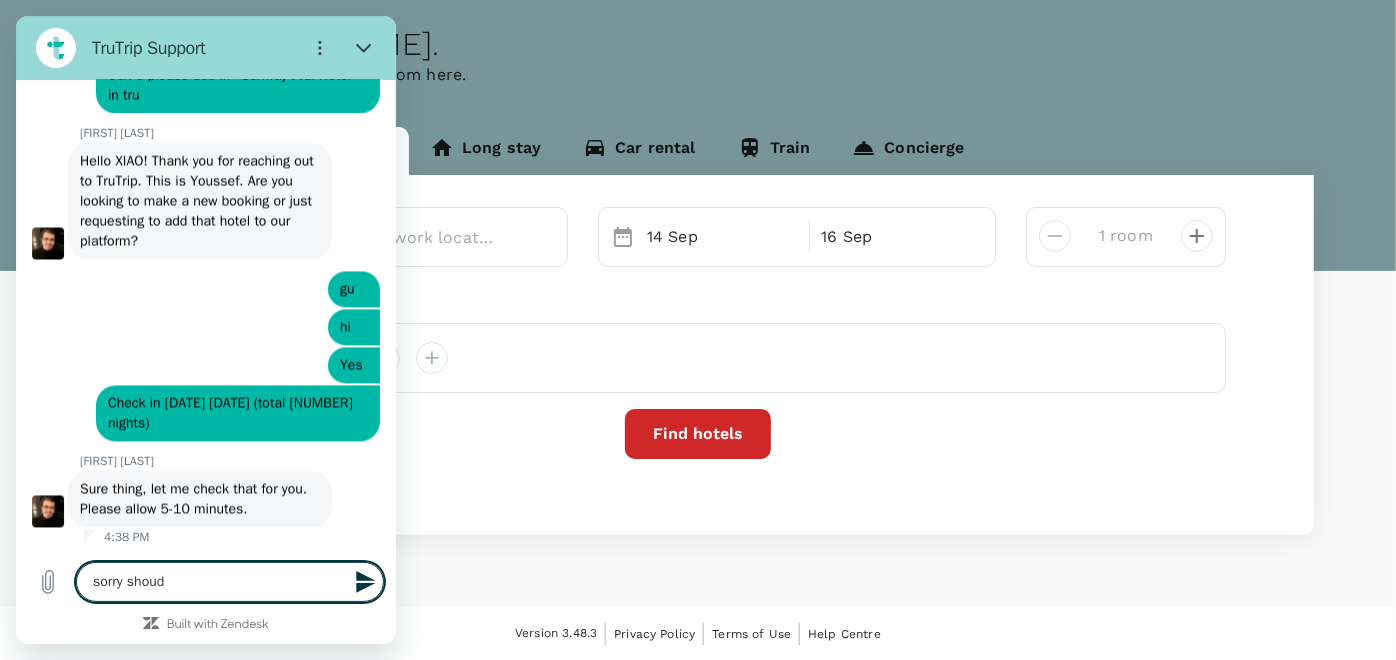 type on "sorry shoud" 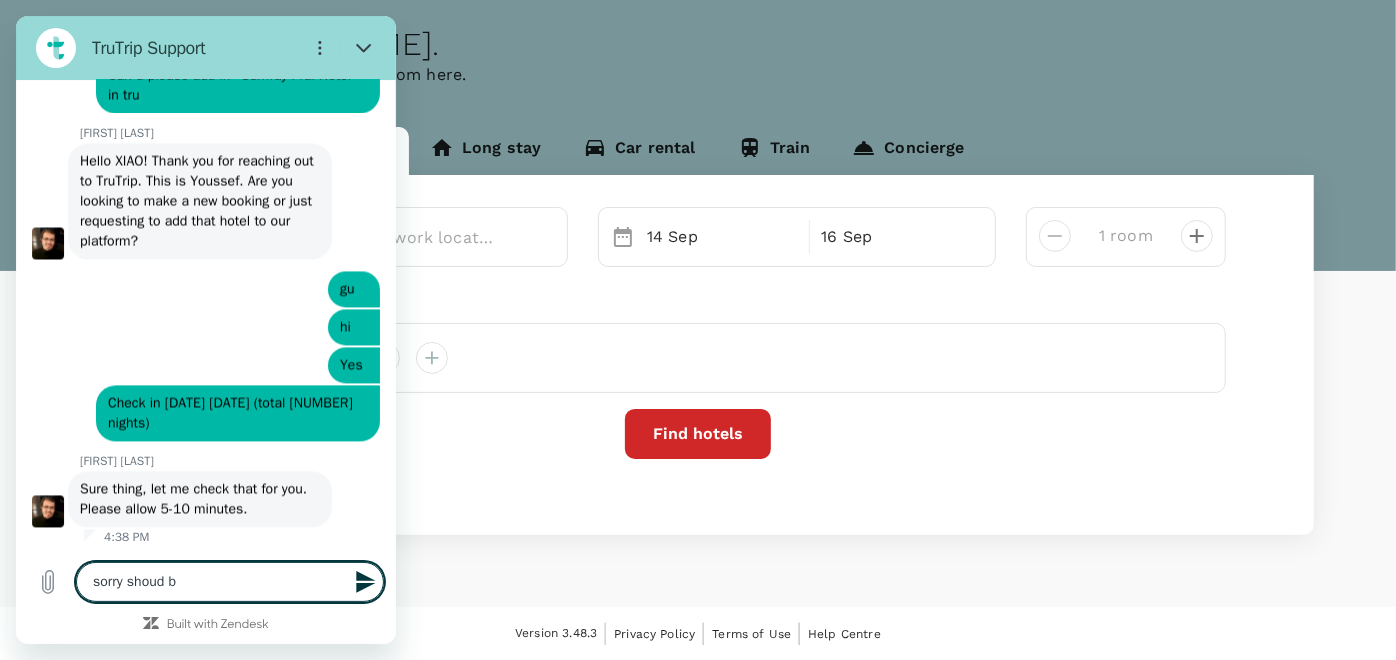 type on "sorry shoud" 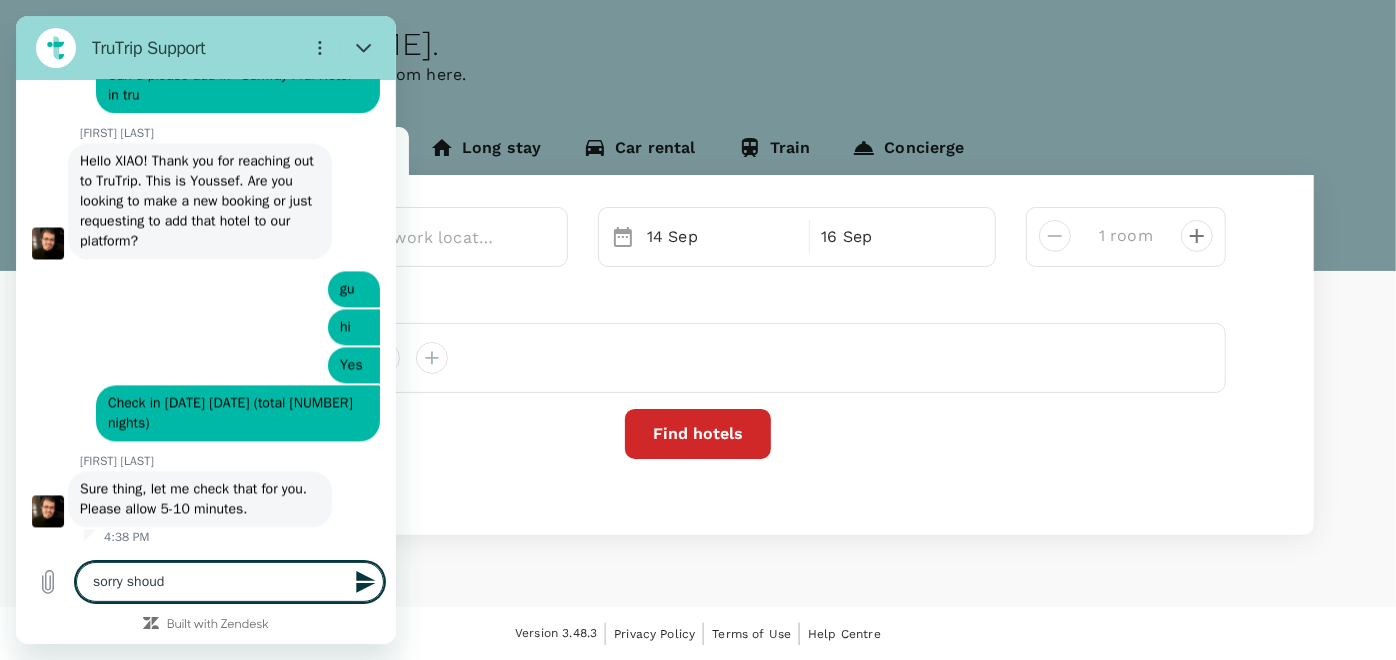type on "sorry shoud" 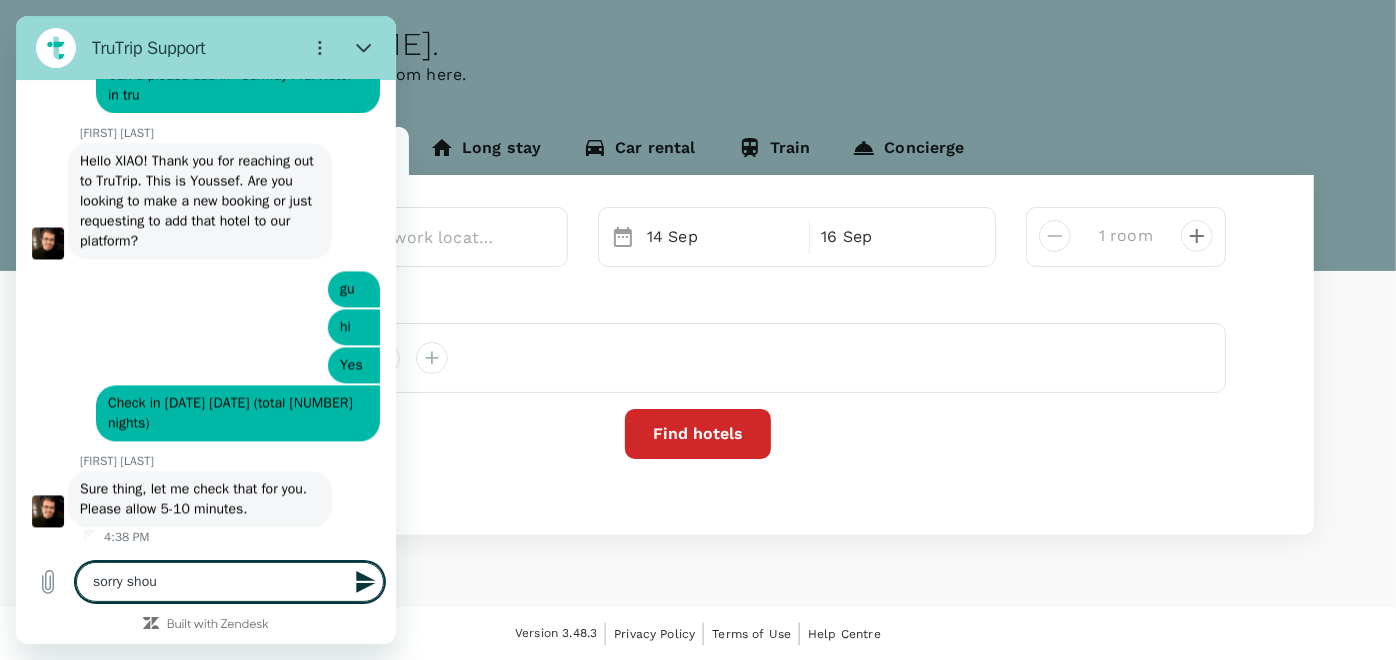 type on "sorry shoul" 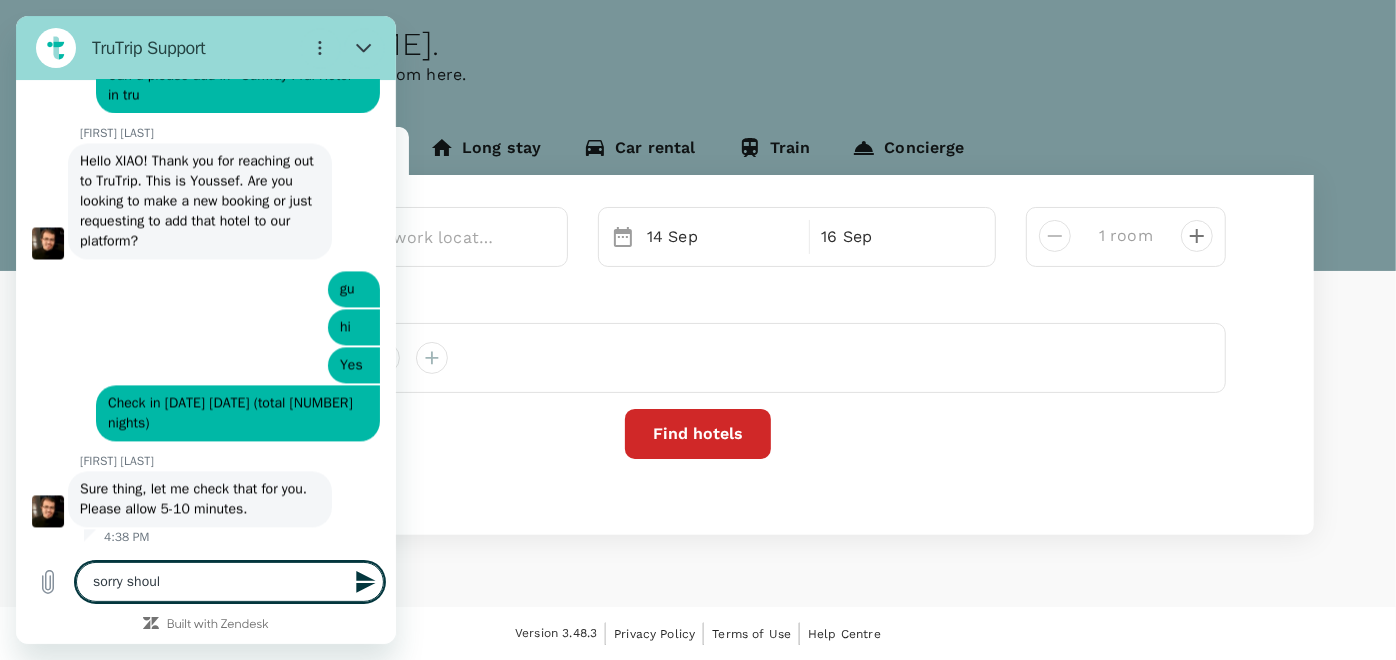 type on "sorry should" 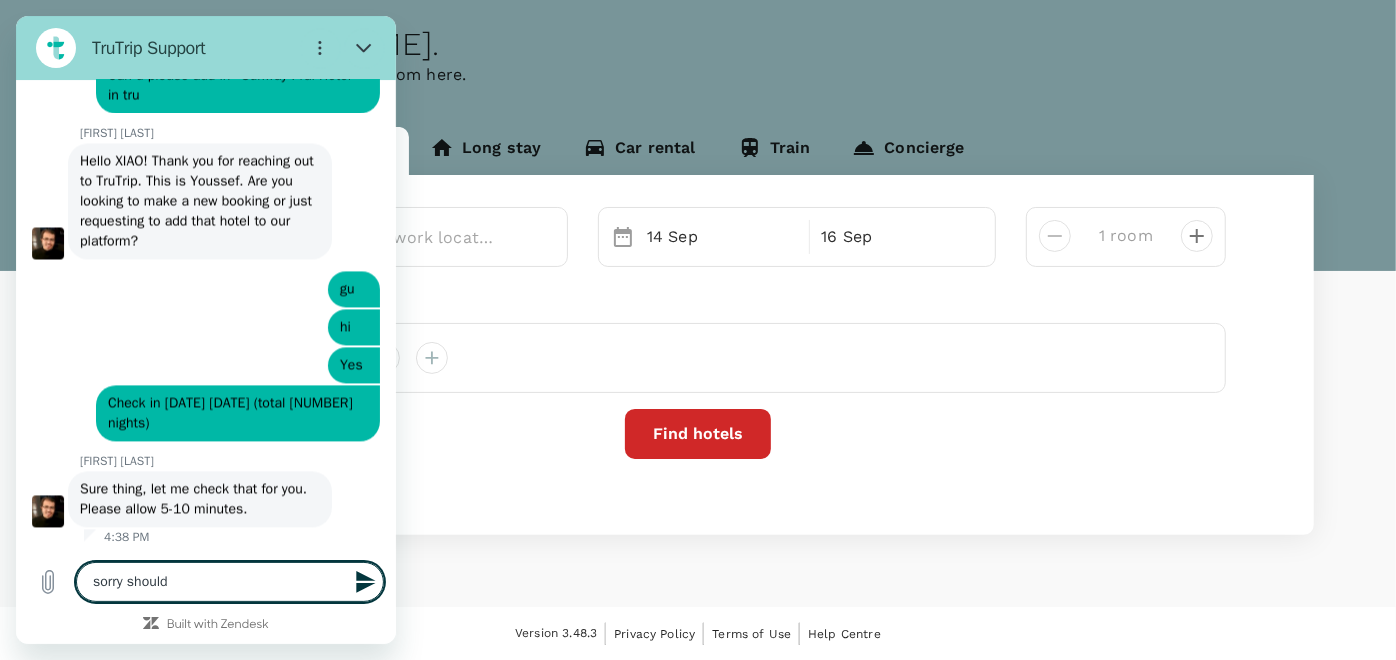 type on "x" 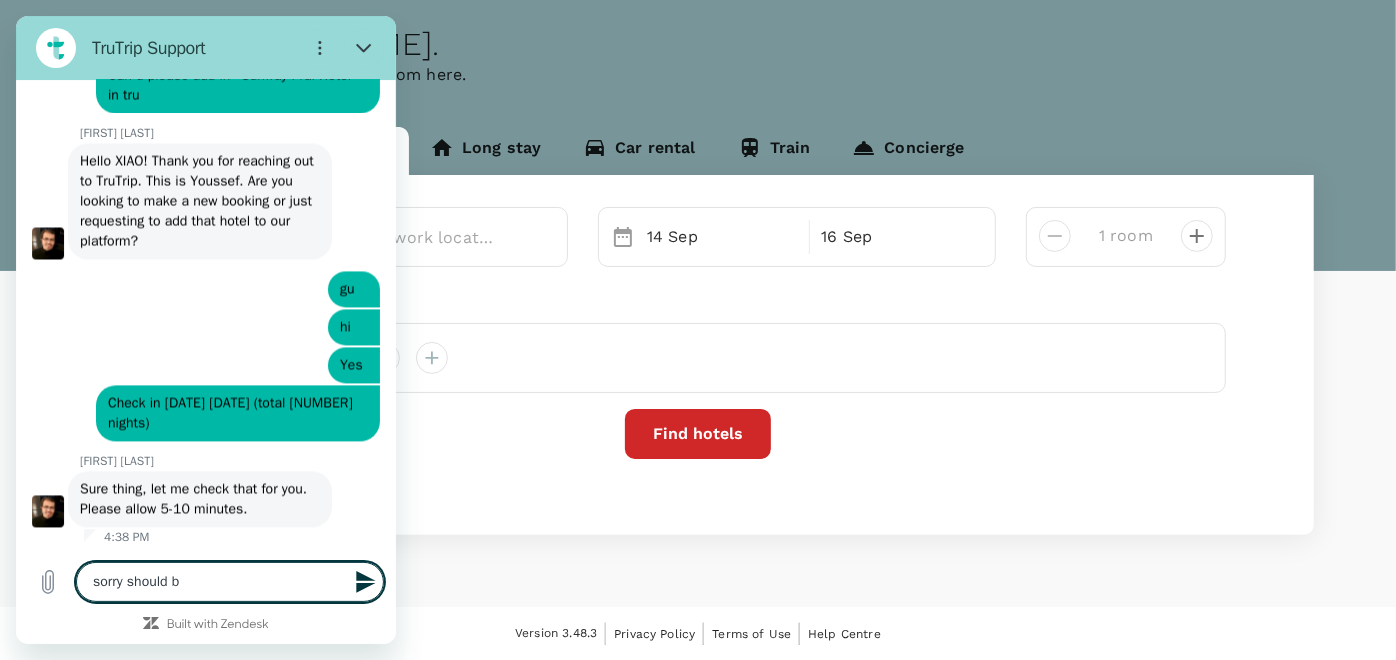 type on "sorry should be" 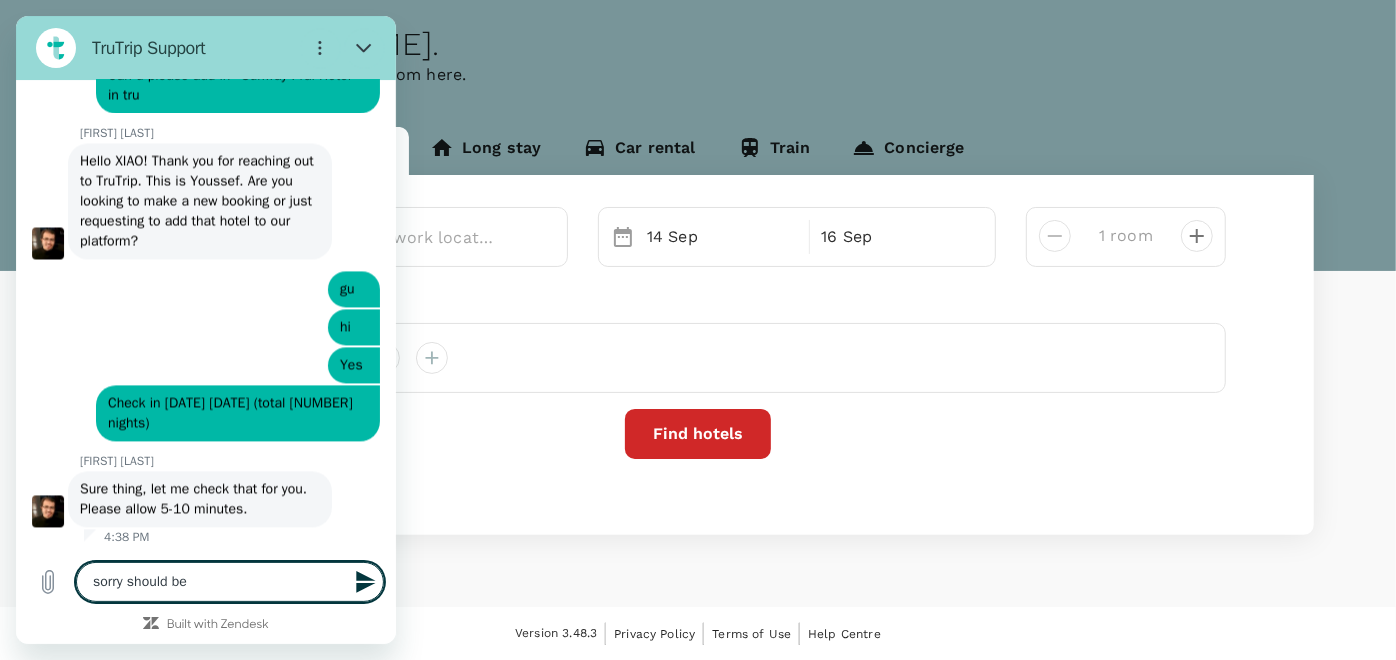 type on "sorry should be" 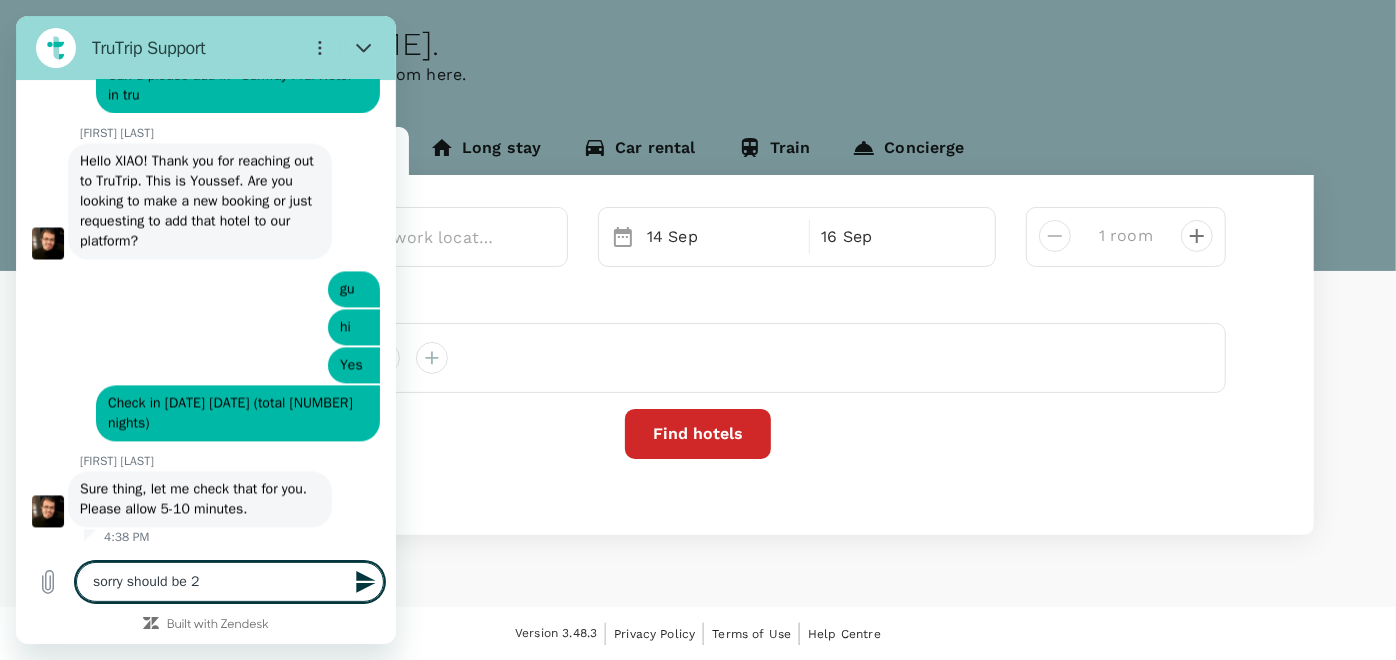 type on "sorry should be 24" 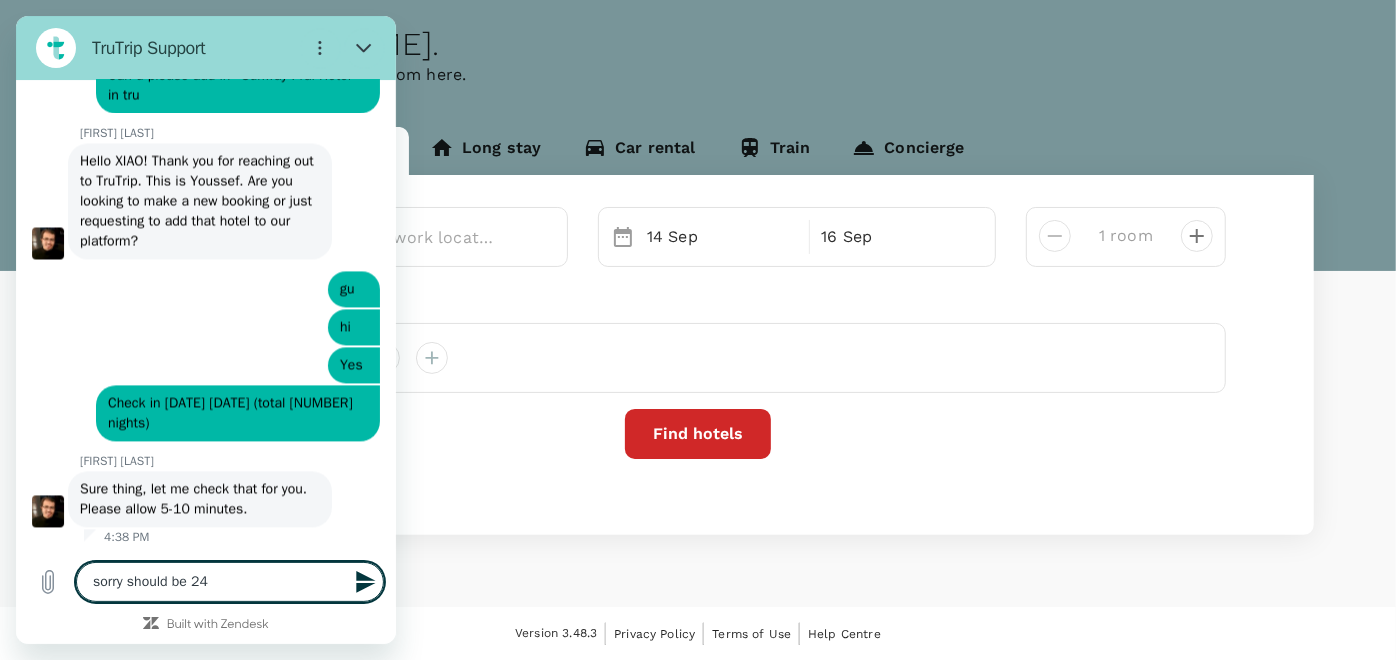 type on "sorry should be 24-" 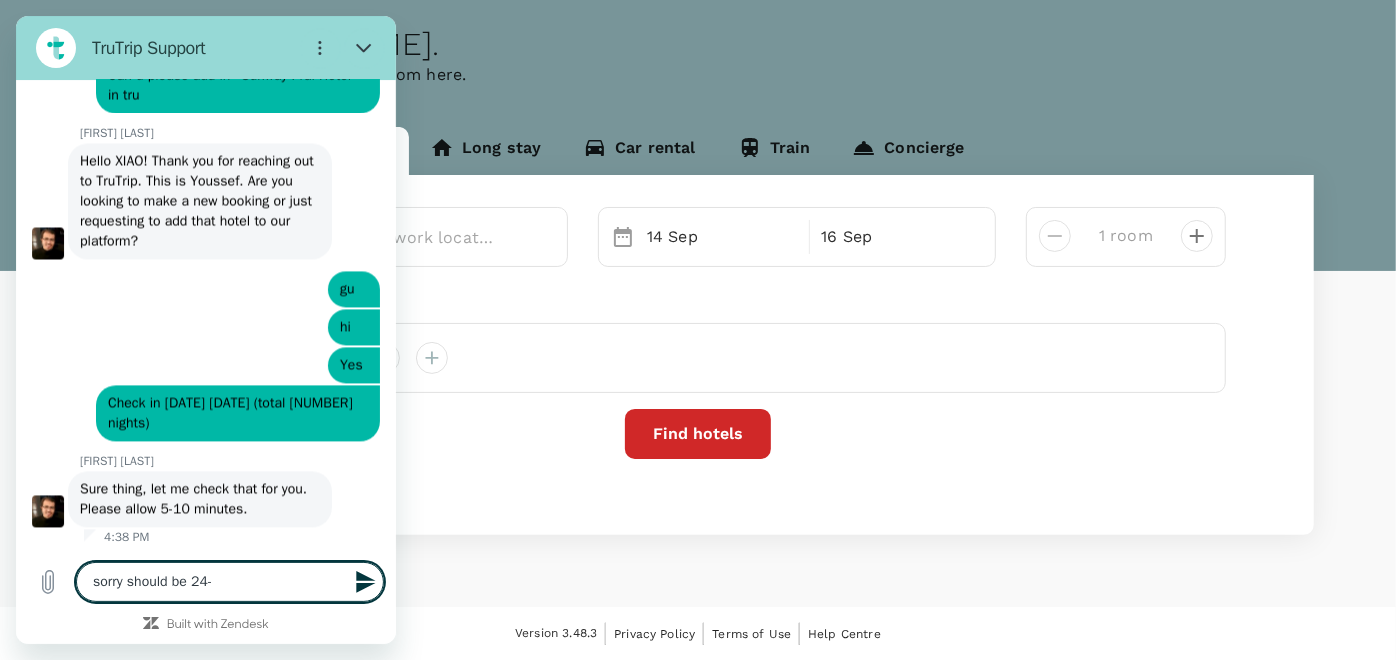 type on "sorry should be 24-2" 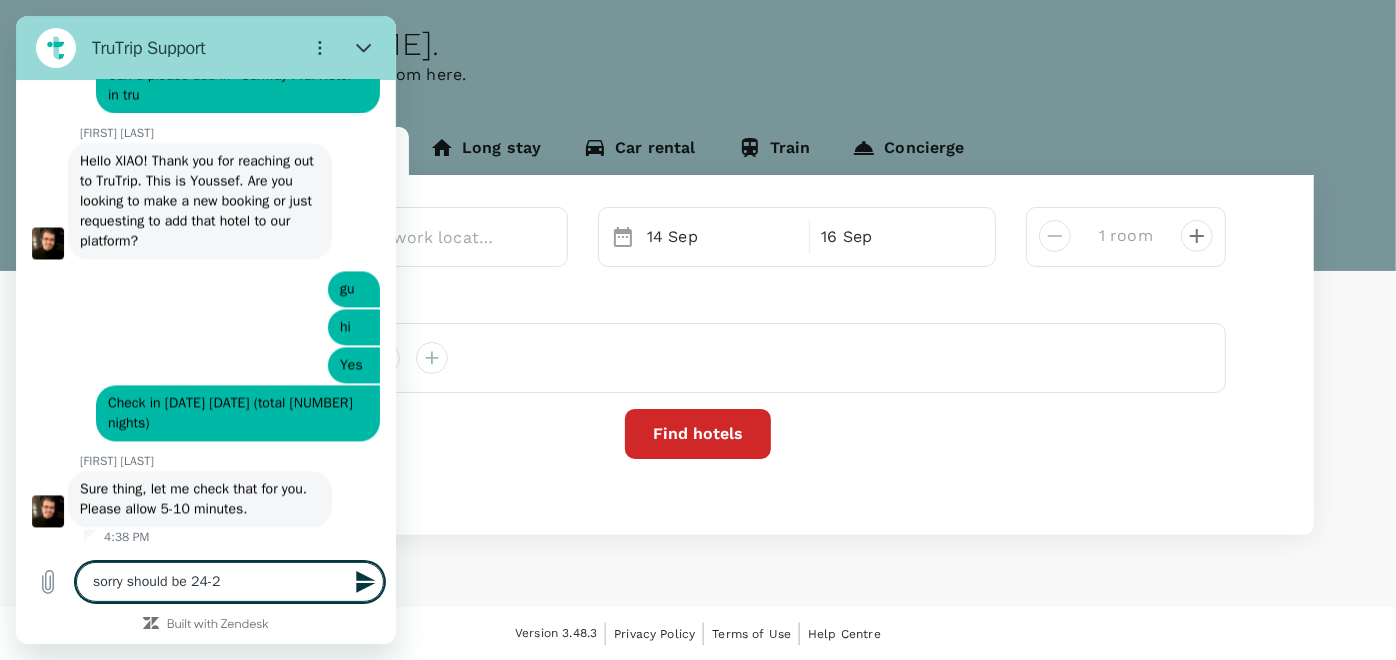 type on "sorry should be 24-27" 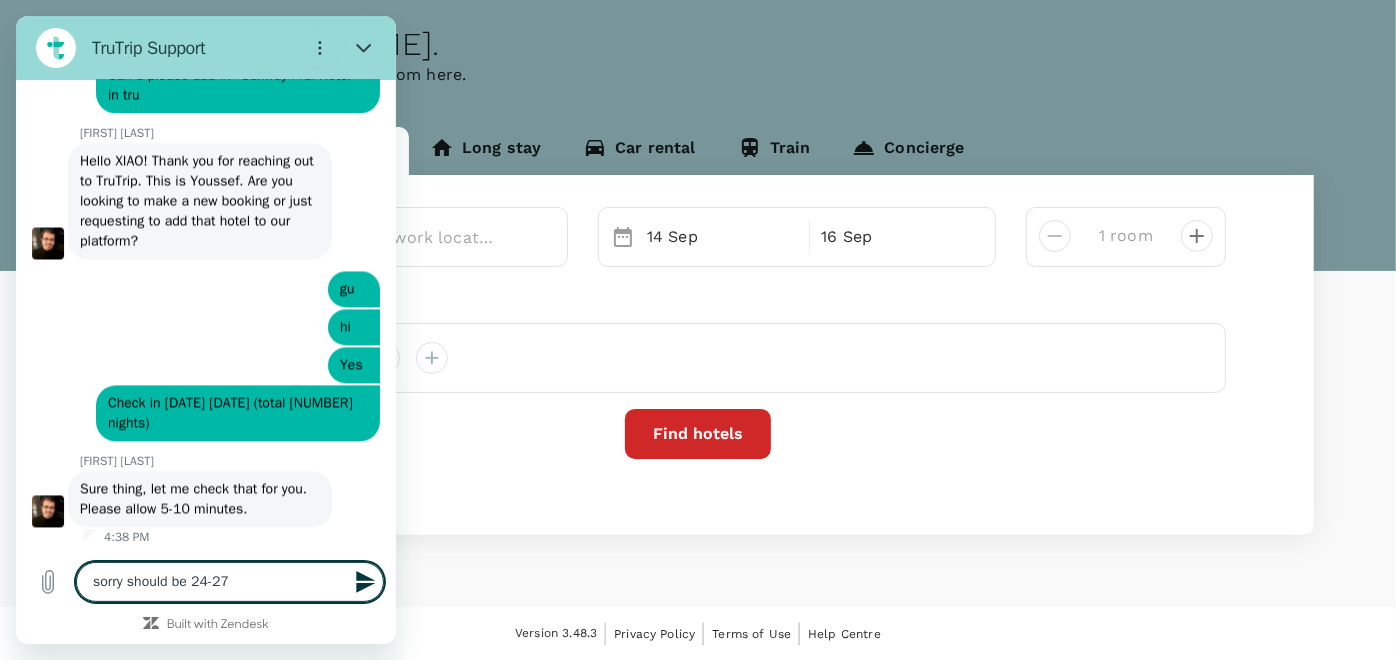 type on "sorry should be 24-27," 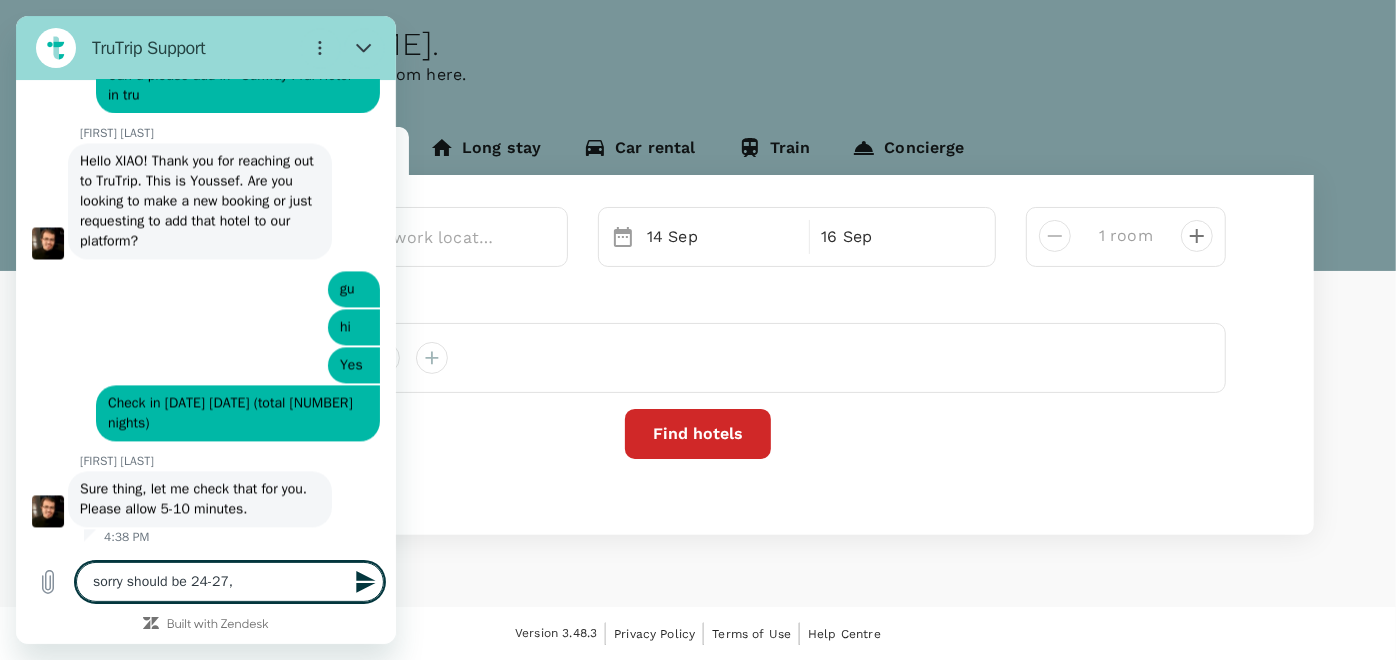 type on "sorry should be 24-27," 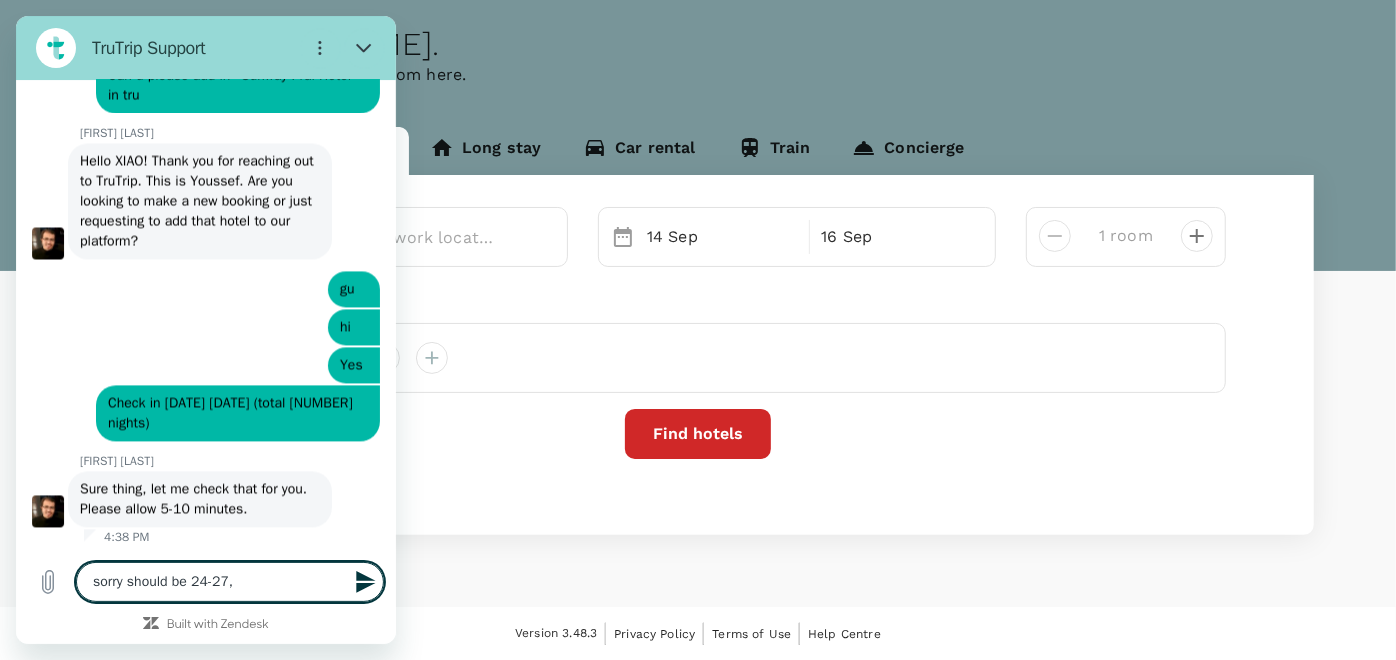 type on "sorry should be 24-27, 3" 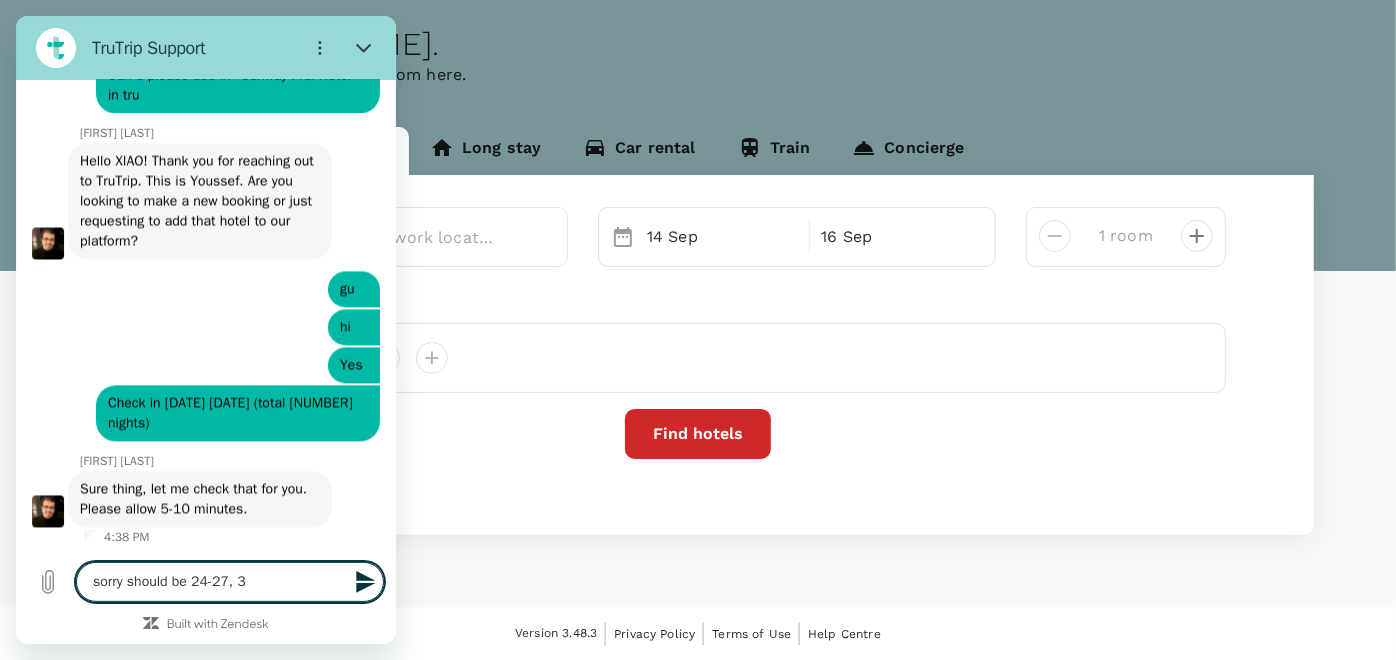 type on "sorry should be 24-27, 3" 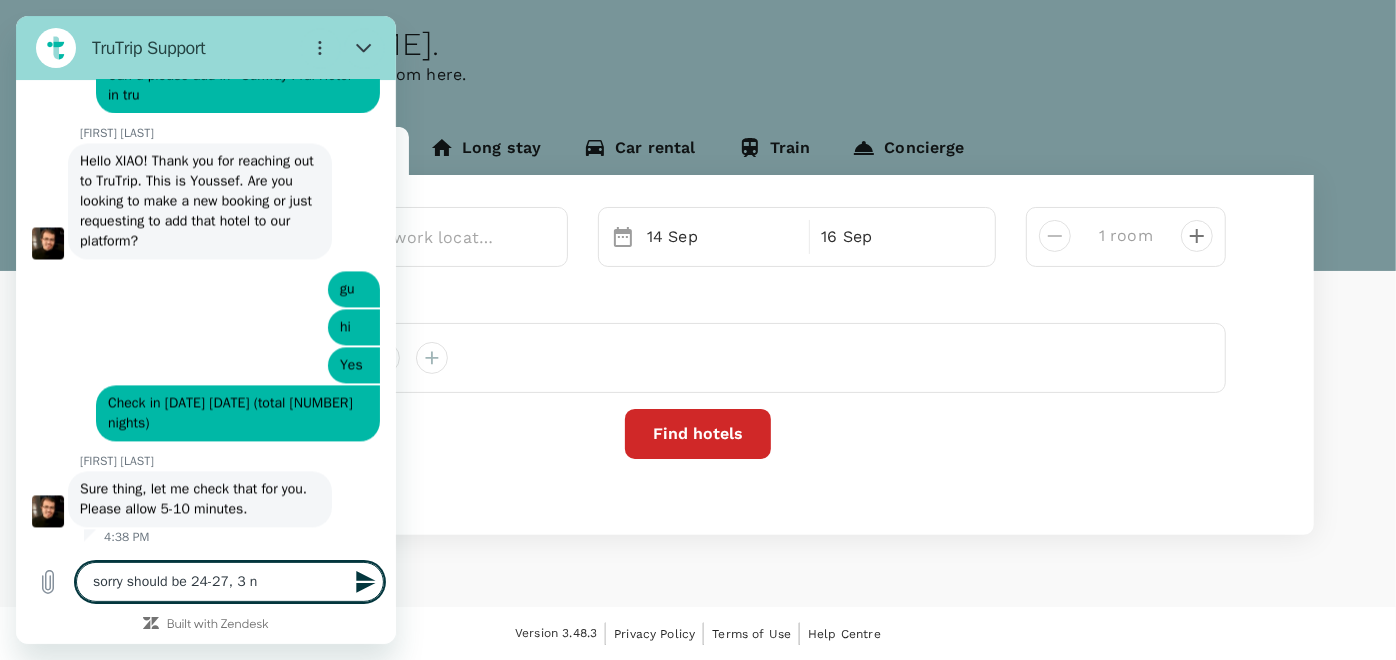type on "sorry should be 24-27, 3 ni" 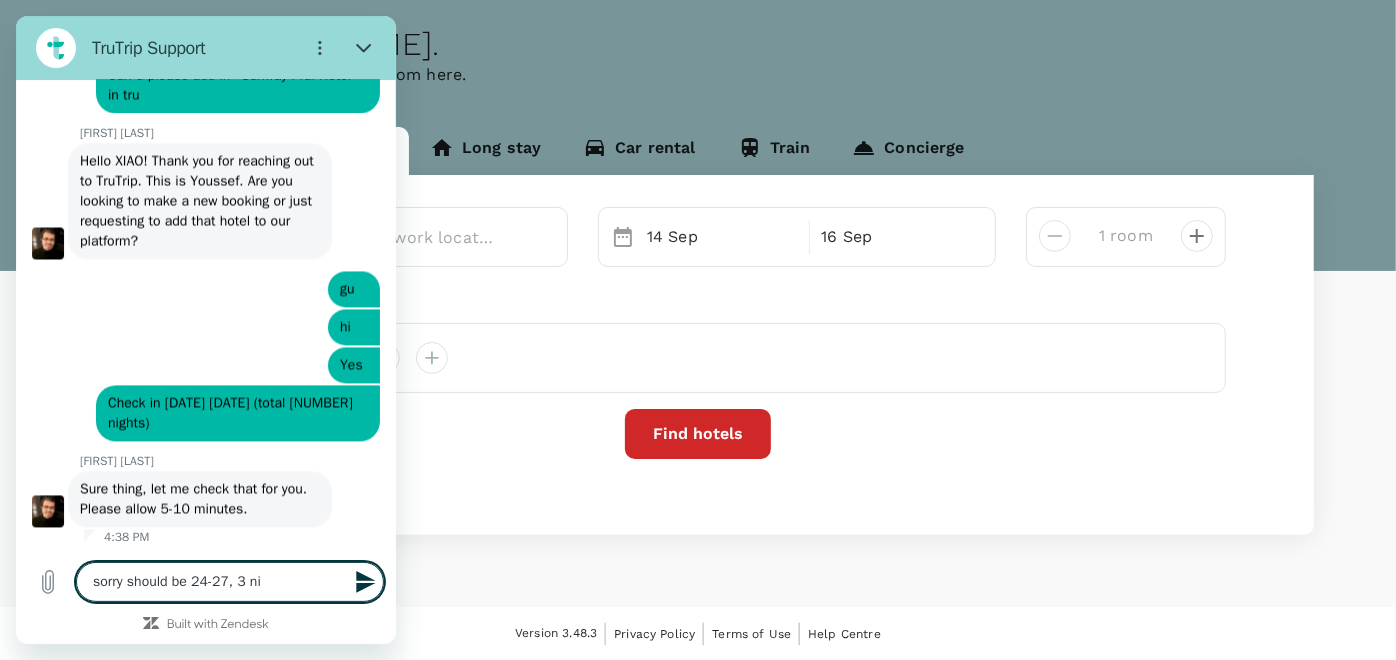 type on "sorry should be 24-27, 3 nig" 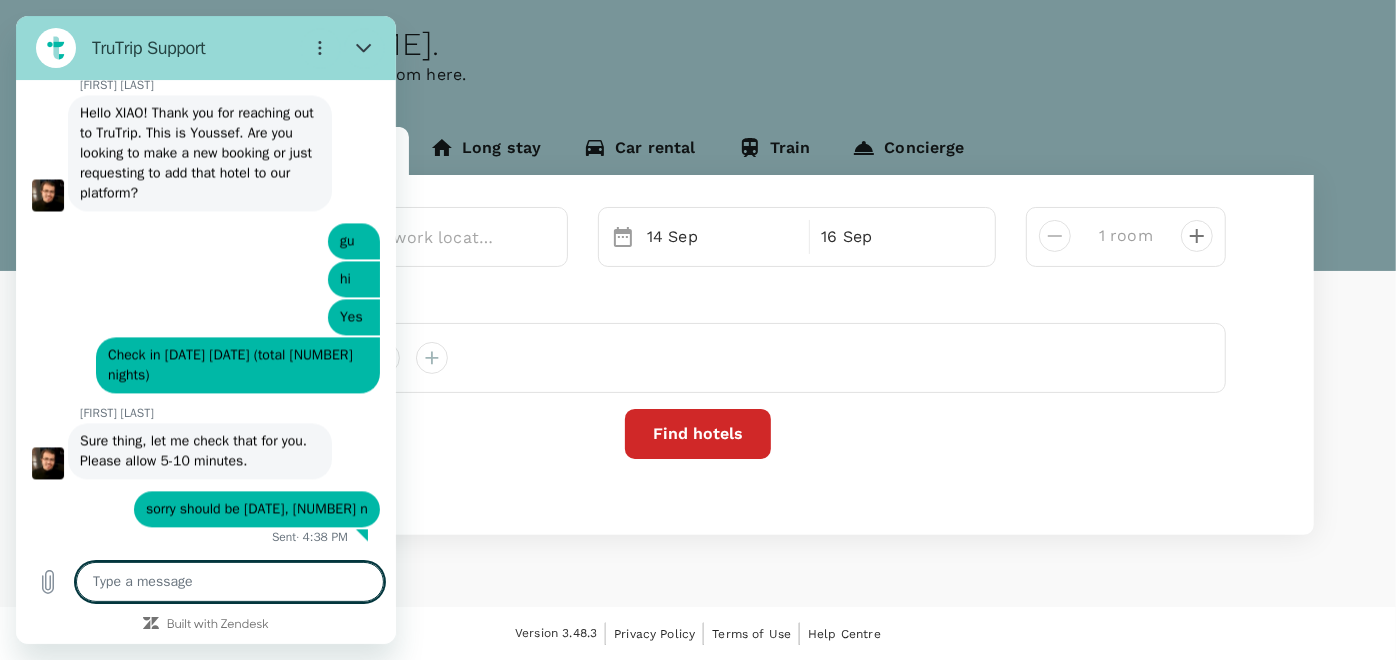 scroll, scrollTop: 2681, scrollLeft: 0, axis: vertical 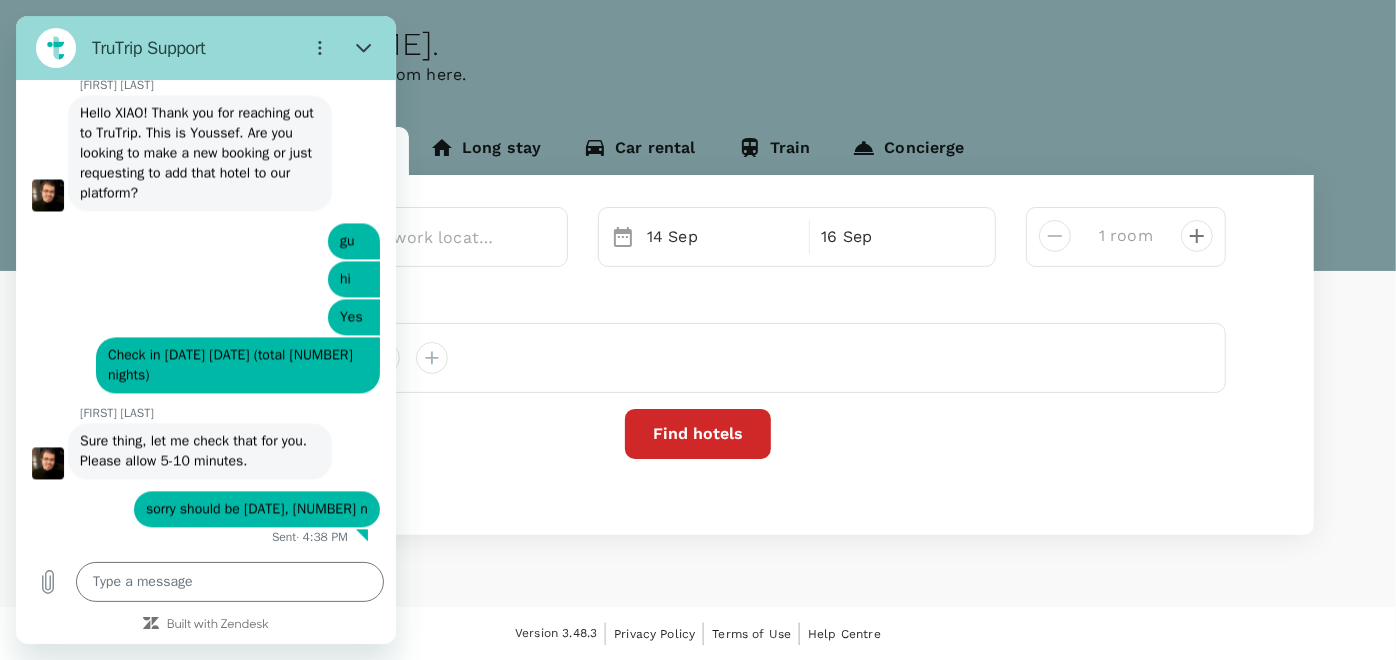 click on "Welcome back , [NAME] . Planning a business trip? Get started from here. Flight Accommodation Long stay Car rental Train Concierge [DATE] [DATE] [NUMBER] room Travellers [FIRST] [LAST] Find hotels Your recent search" at bounding box center (698, 296) 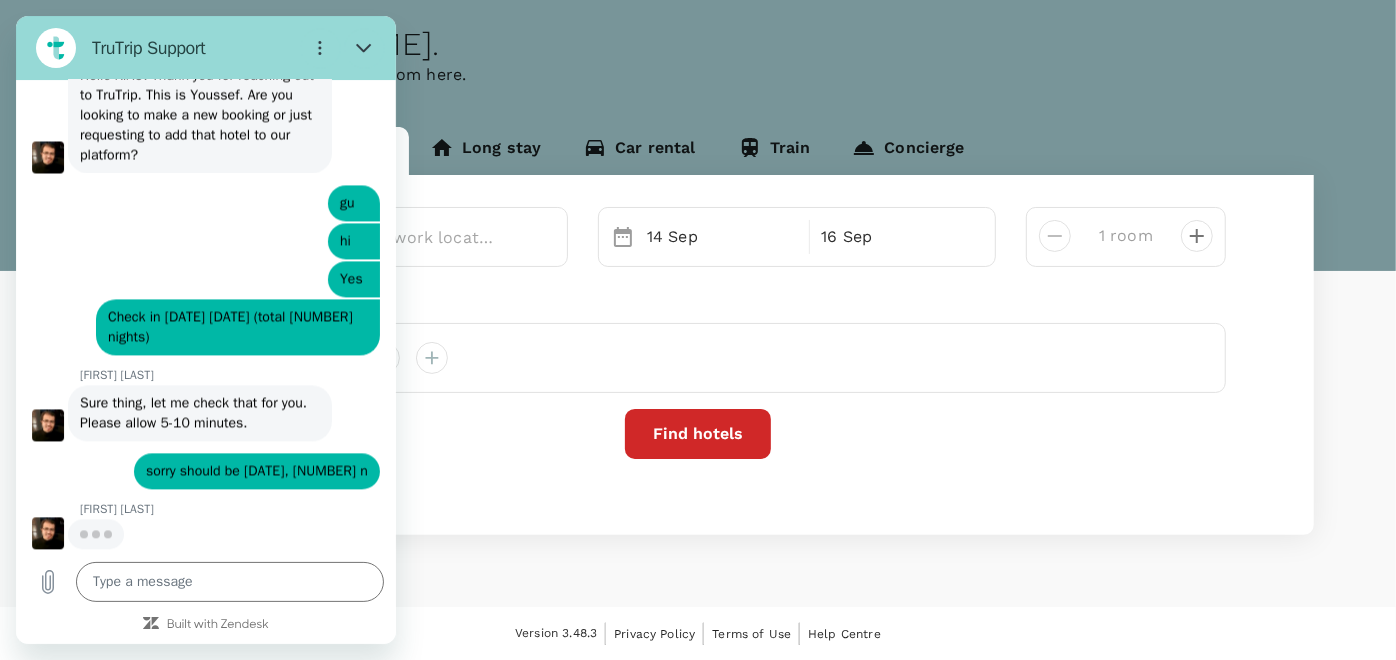 scroll, scrollTop: 2719, scrollLeft: 0, axis: vertical 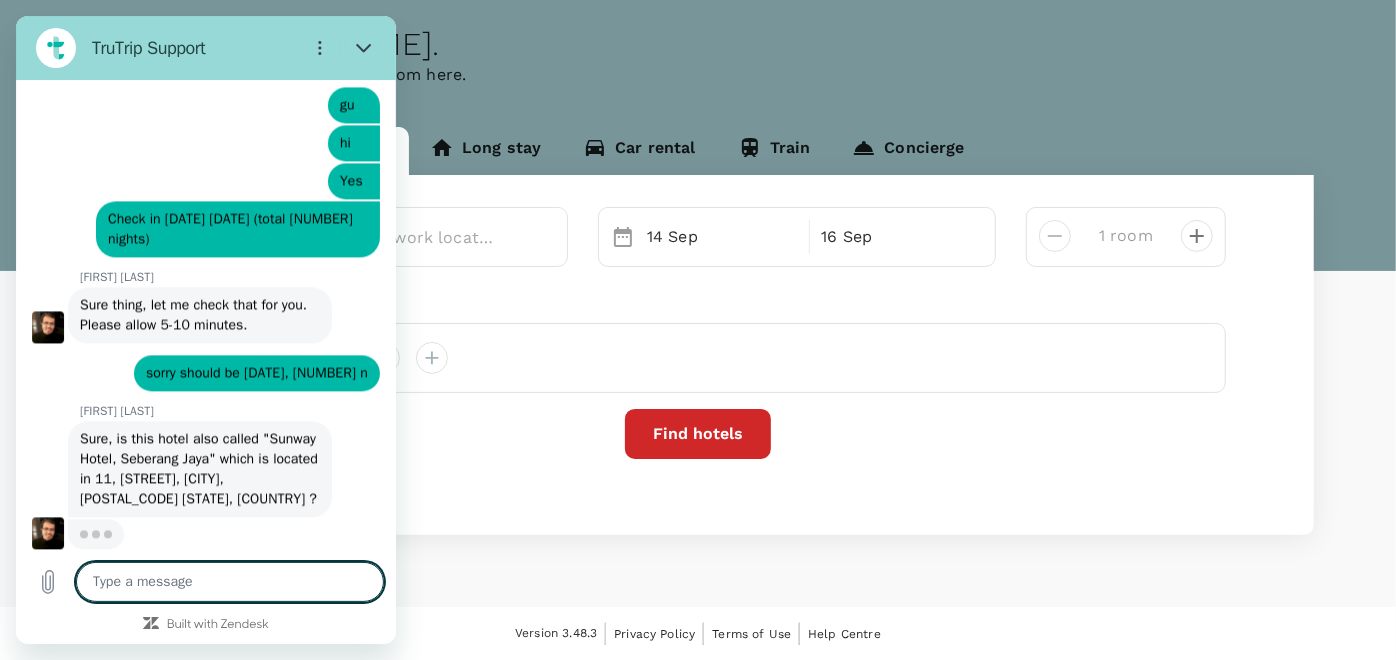 click at bounding box center [230, 582] 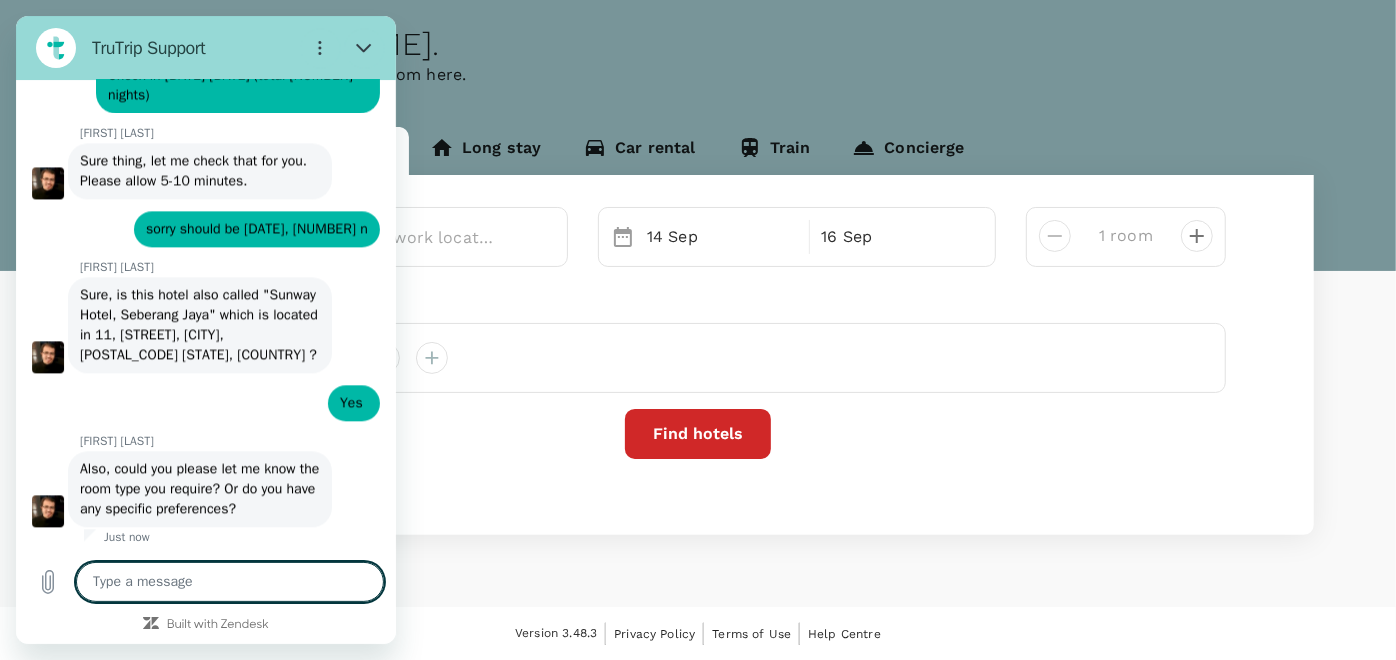 scroll, scrollTop: 3001, scrollLeft: 0, axis: vertical 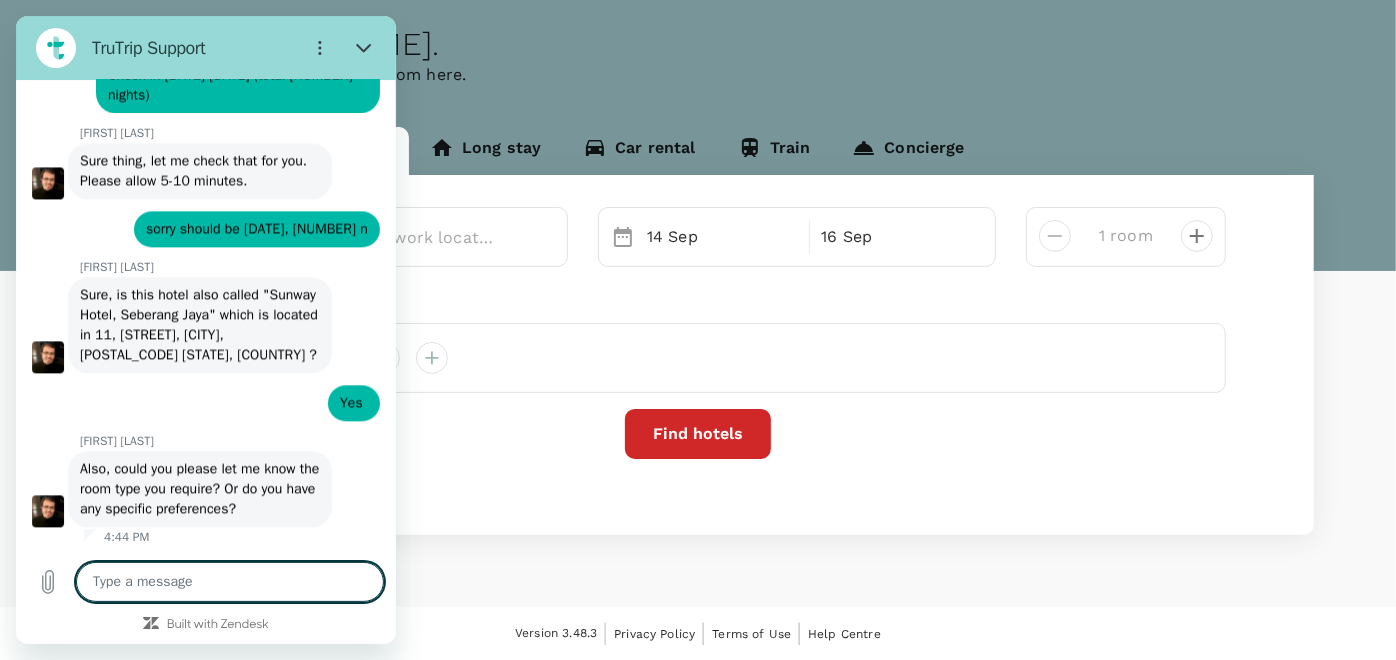click at bounding box center (230, 582) 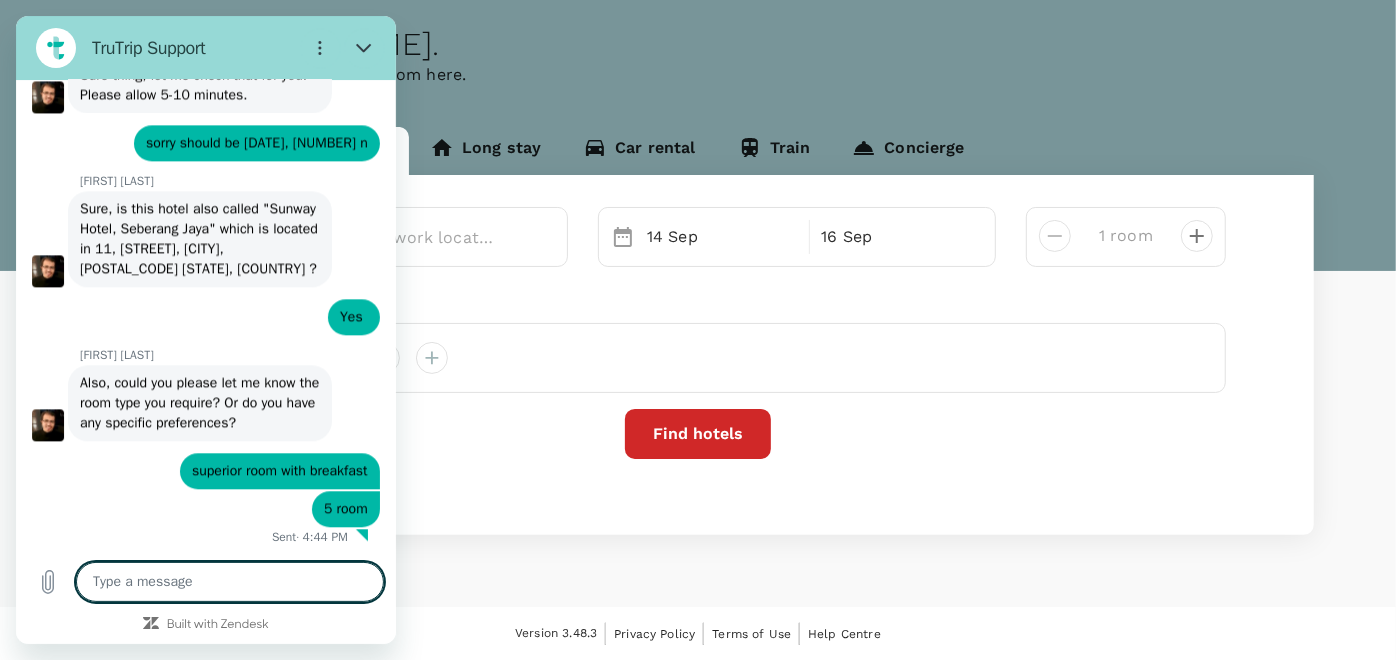 scroll, scrollTop: 3087, scrollLeft: 0, axis: vertical 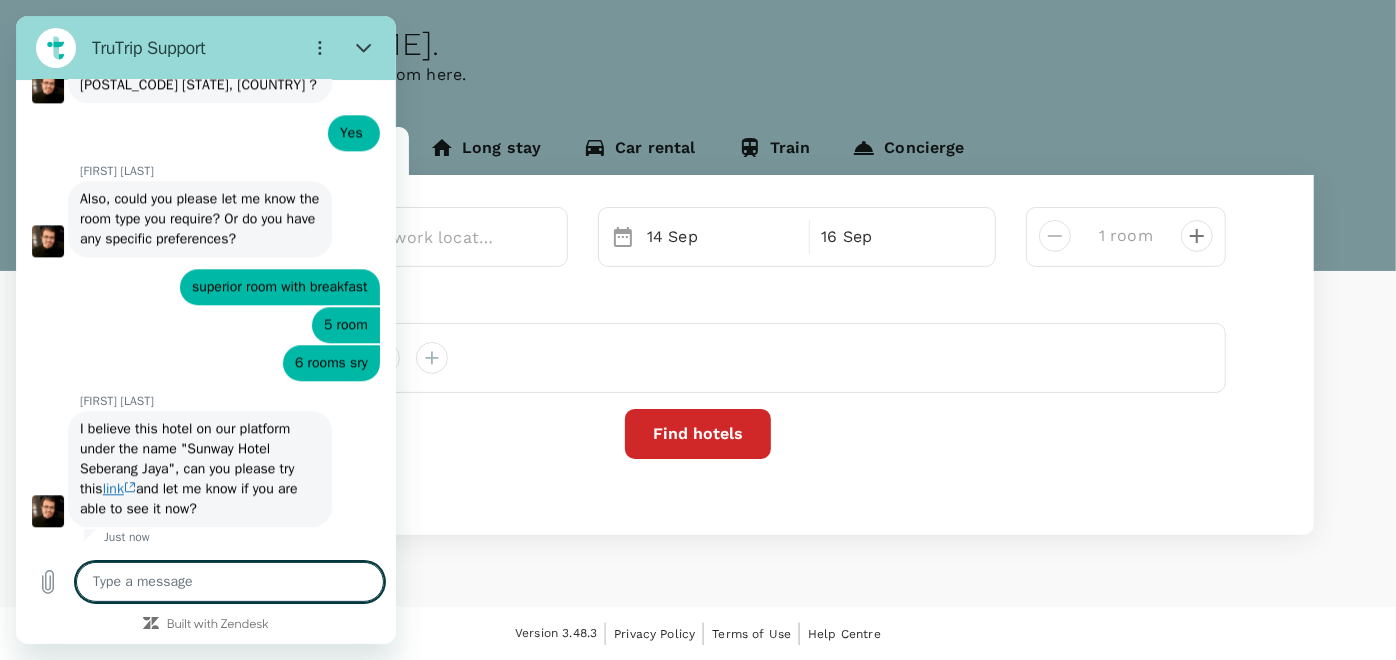 click 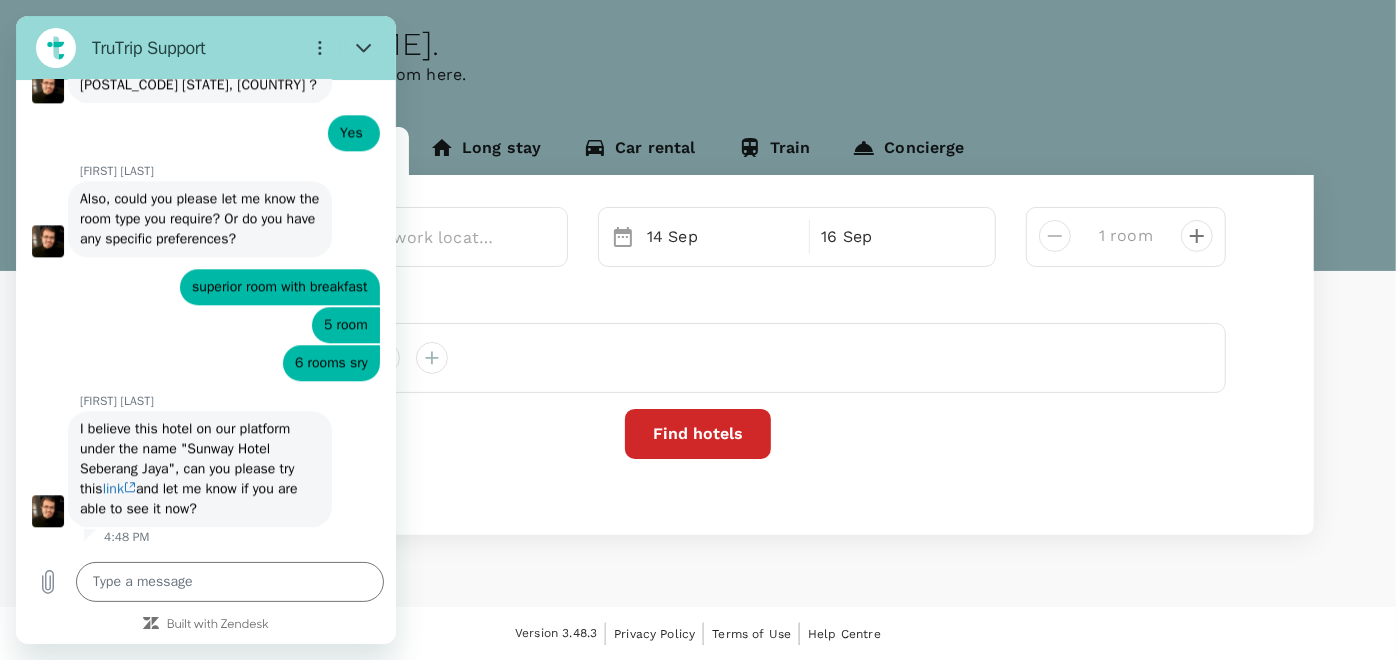 click on "14 Sep 16 Sep 1 room Travellers   [FIRST] [LAST] Find hotels Your recent search" at bounding box center [698, 355] 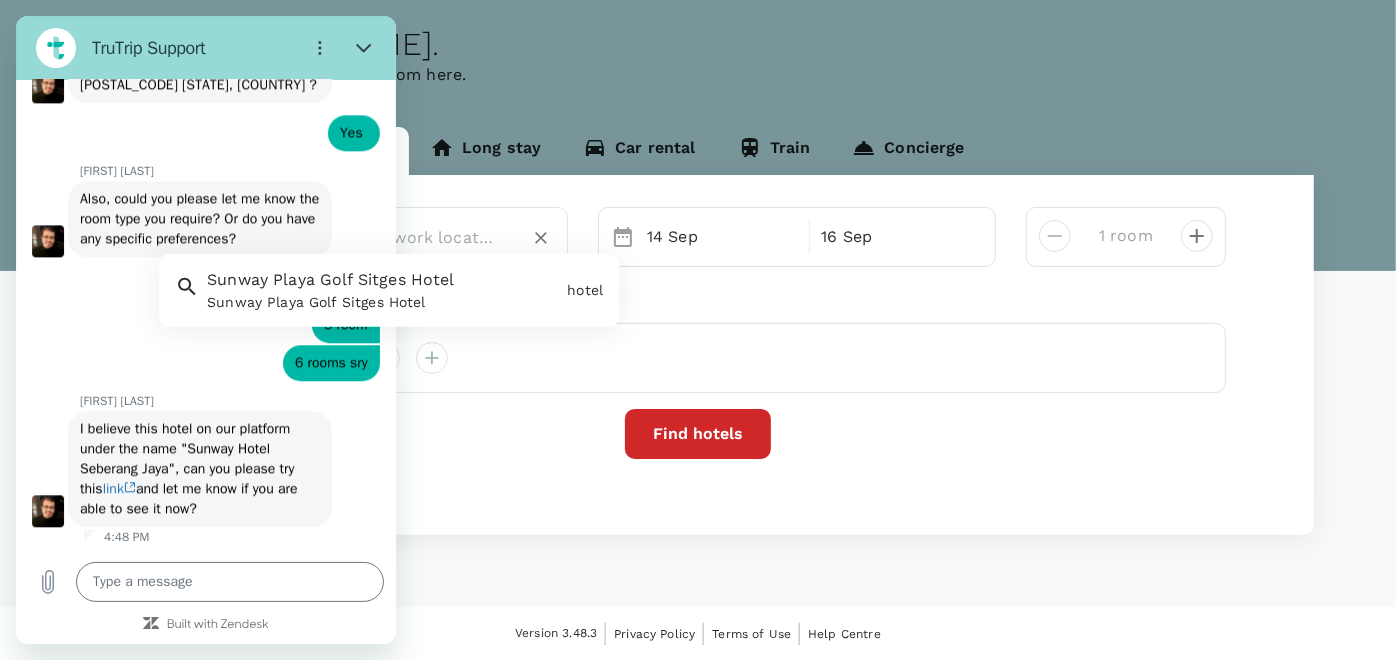 click at bounding box center [361, 237] 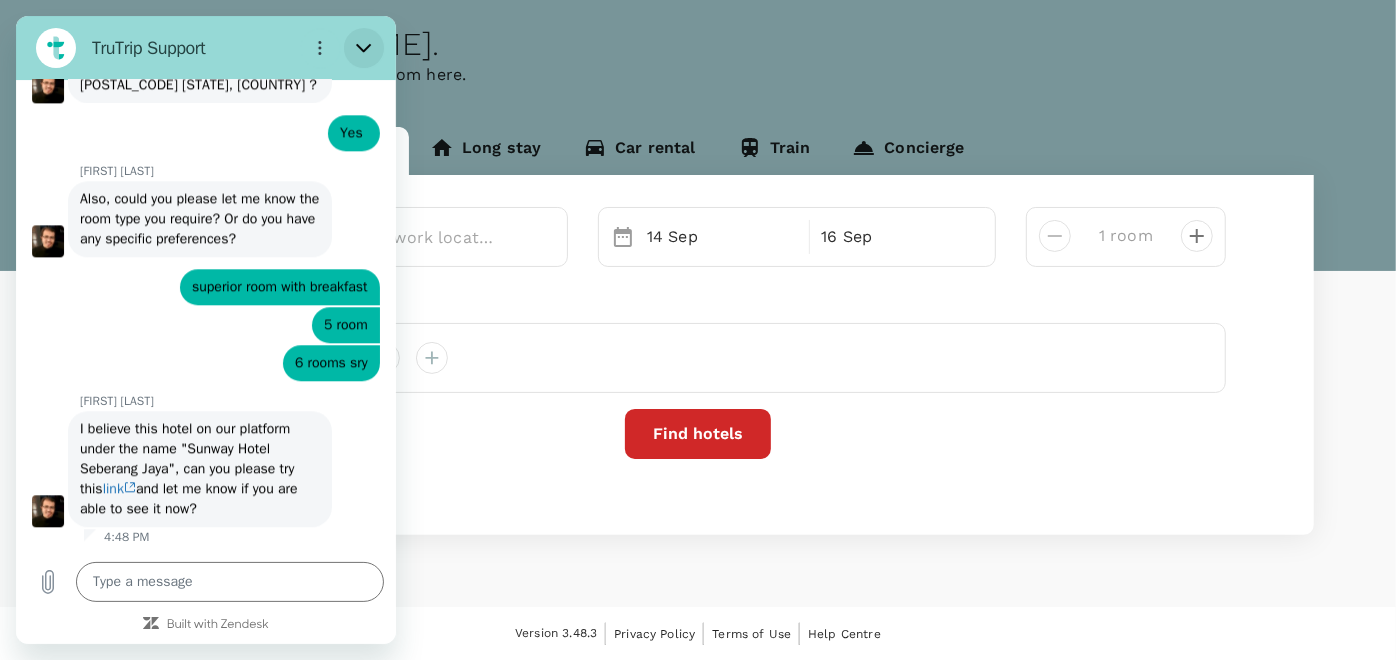 click at bounding box center [364, 48] 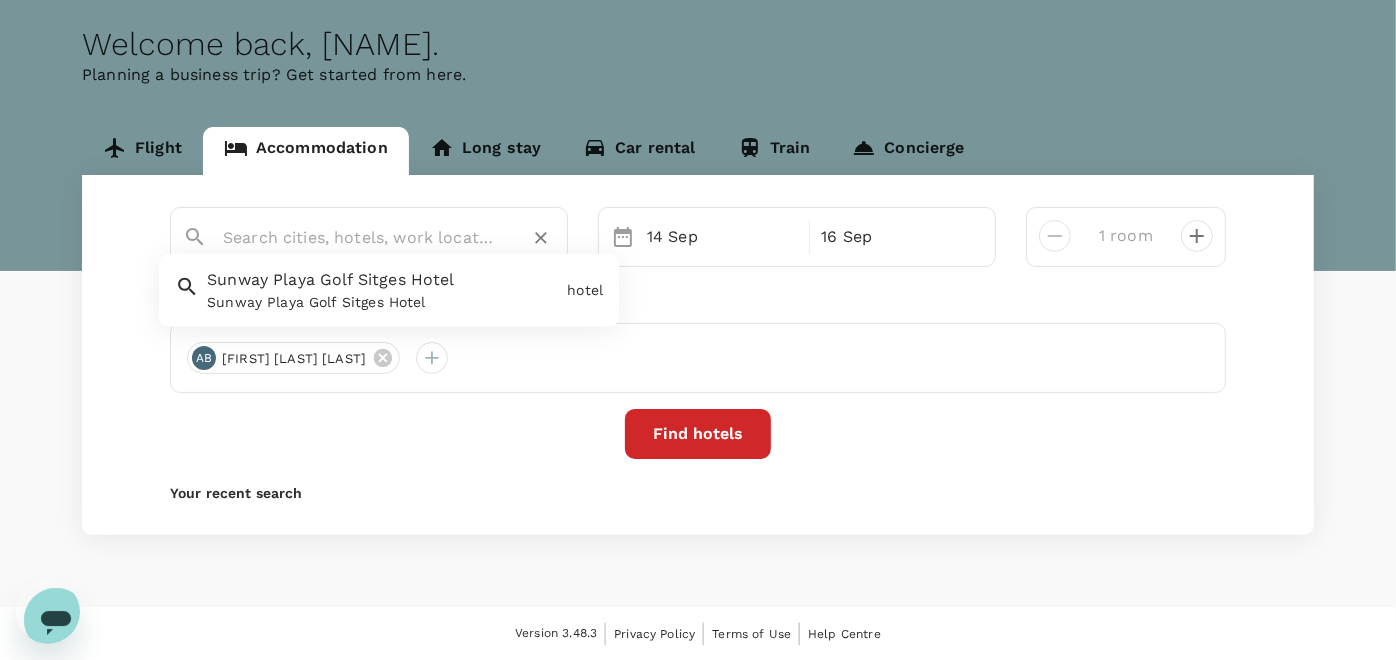 click at bounding box center [361, 237] 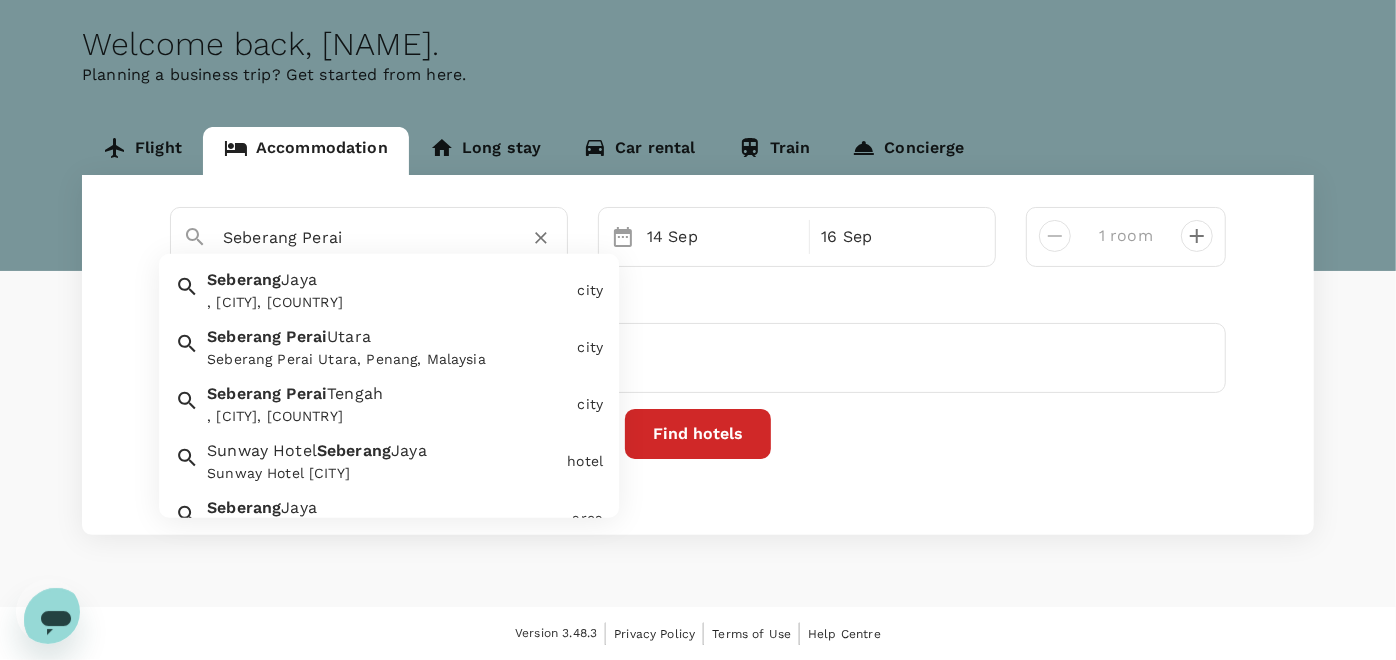 drag, startPoint x: 371, startPoint y: 223, endPoint x: 305, endPoint y: 231, distance: 66.48308 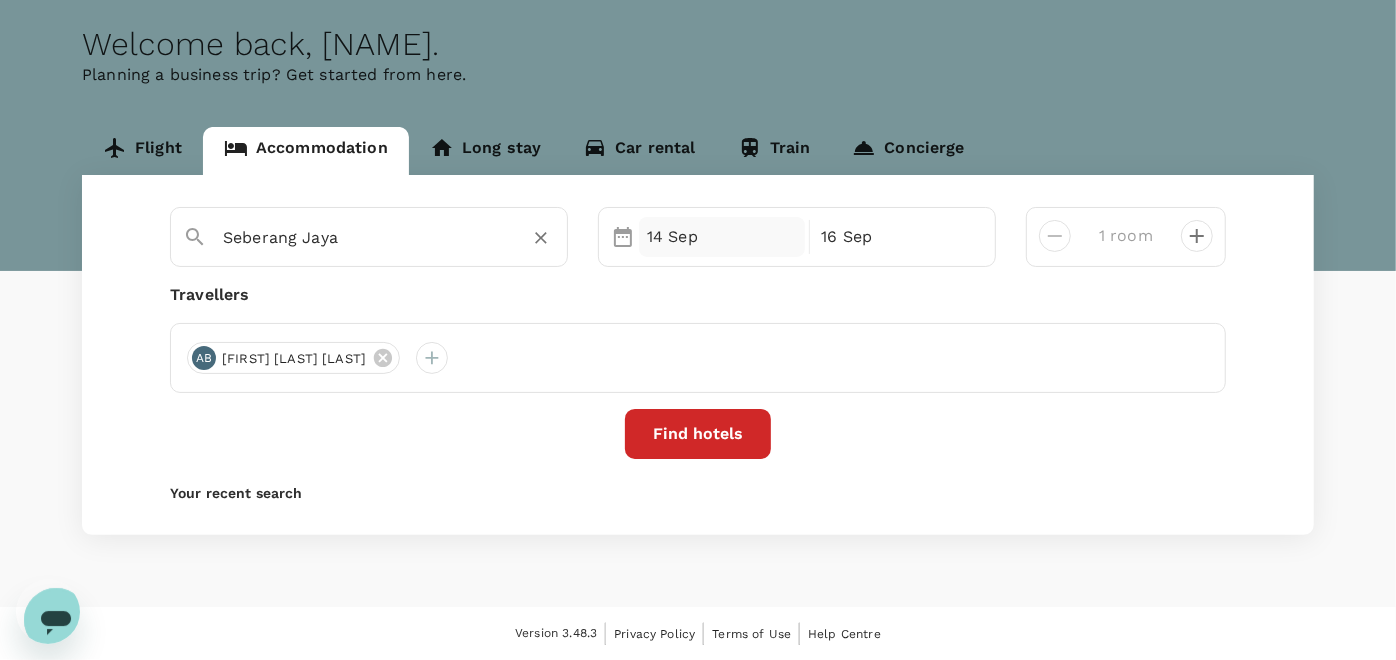 click on "14 Sep" at bounding box center [722, 237] 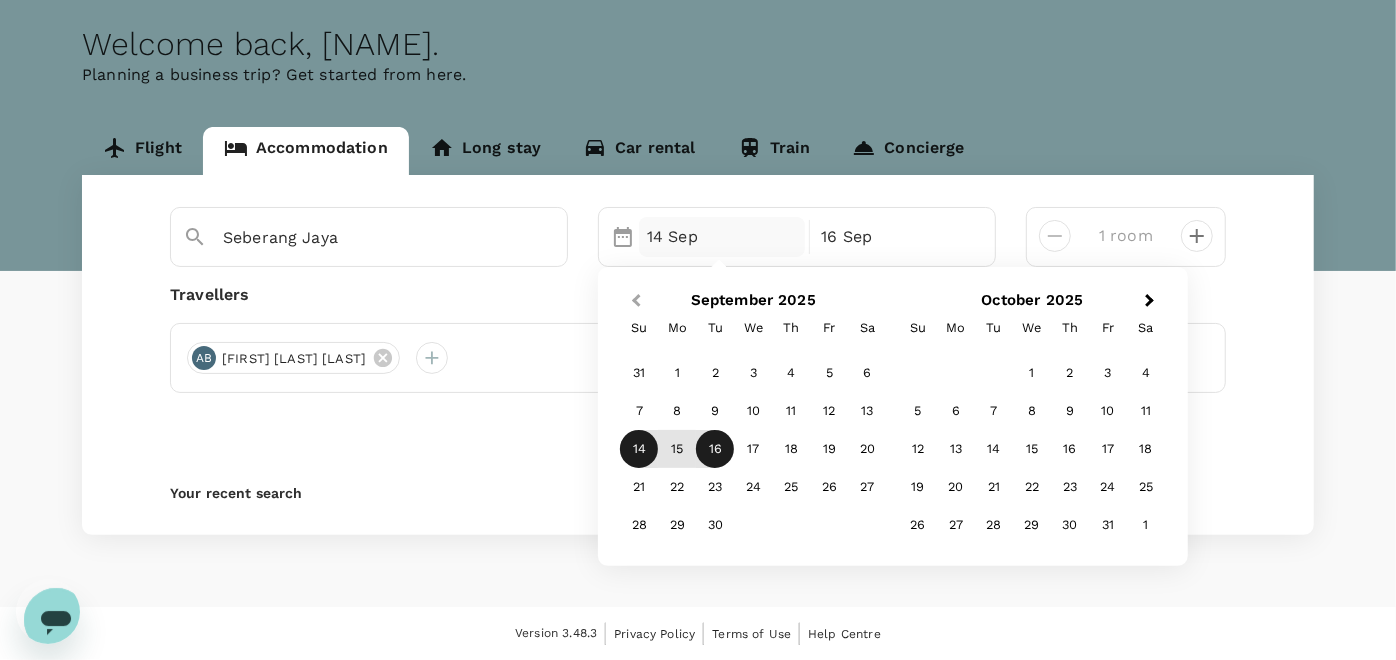 click on "Previous Month" at bounding box center (636, 301) 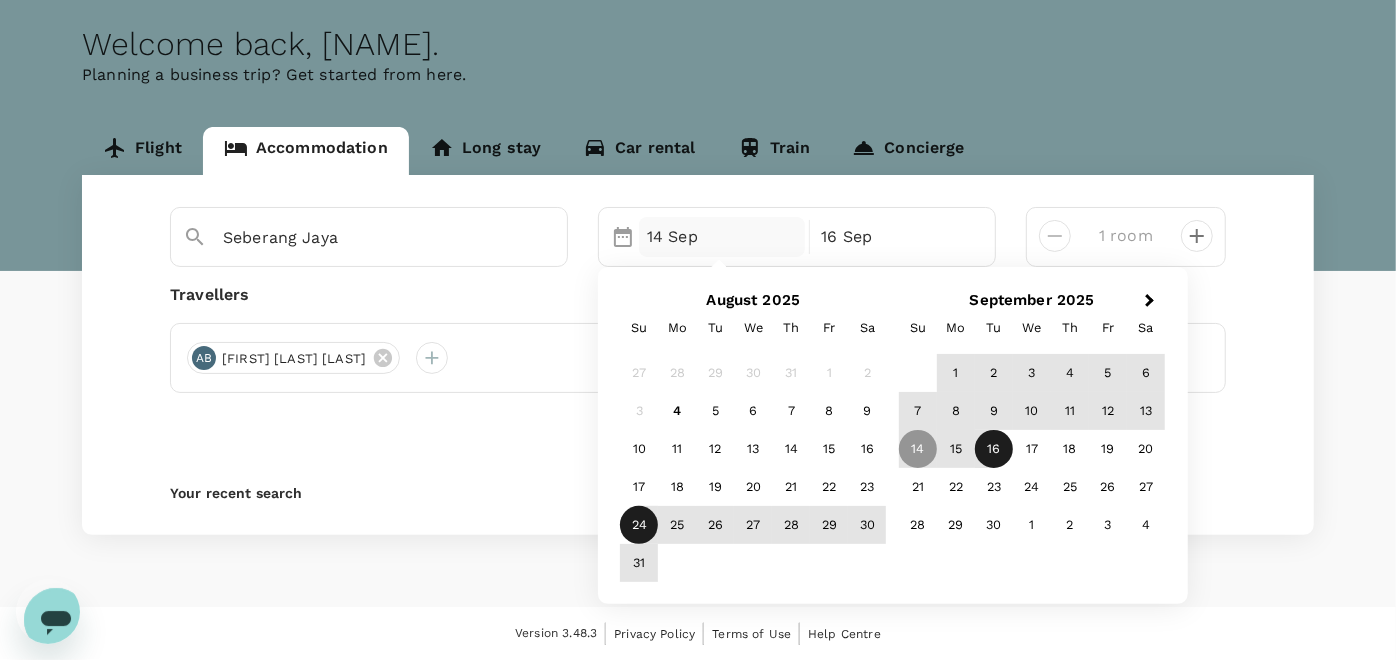 click on "24" at bounding box center [639, 525] 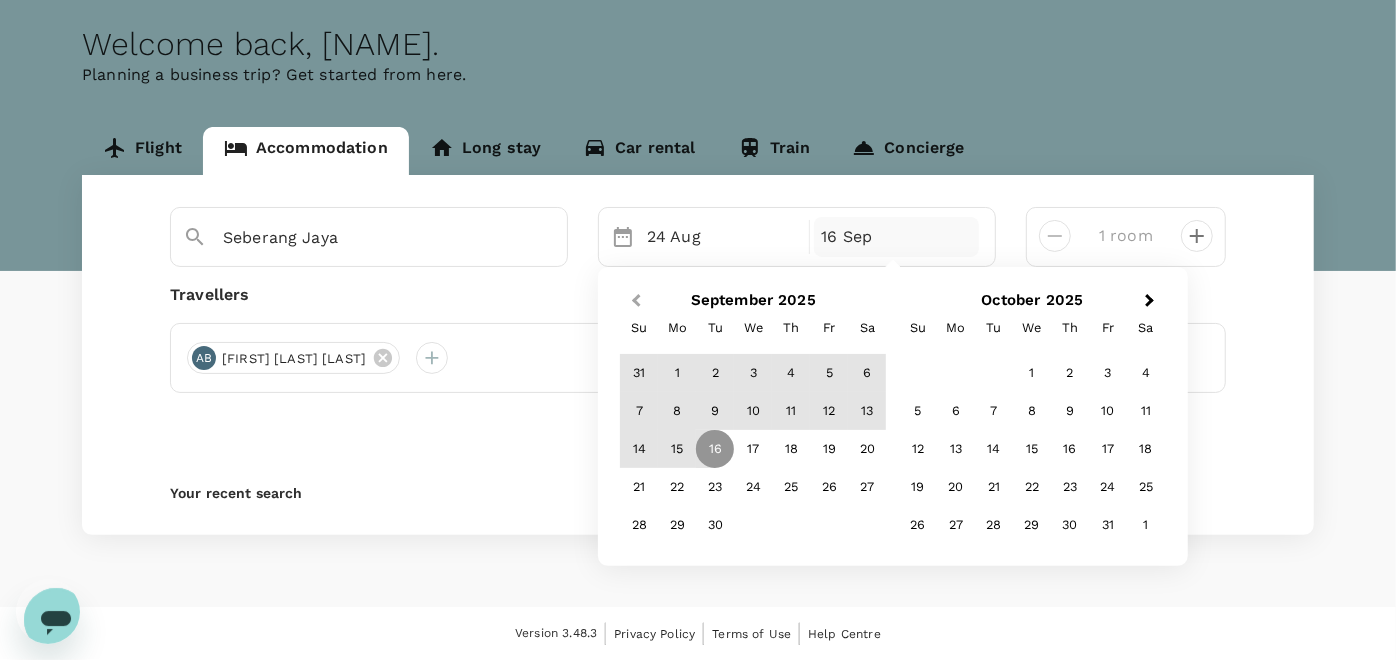click on "Previous Month" at bounding box center (636, 301) 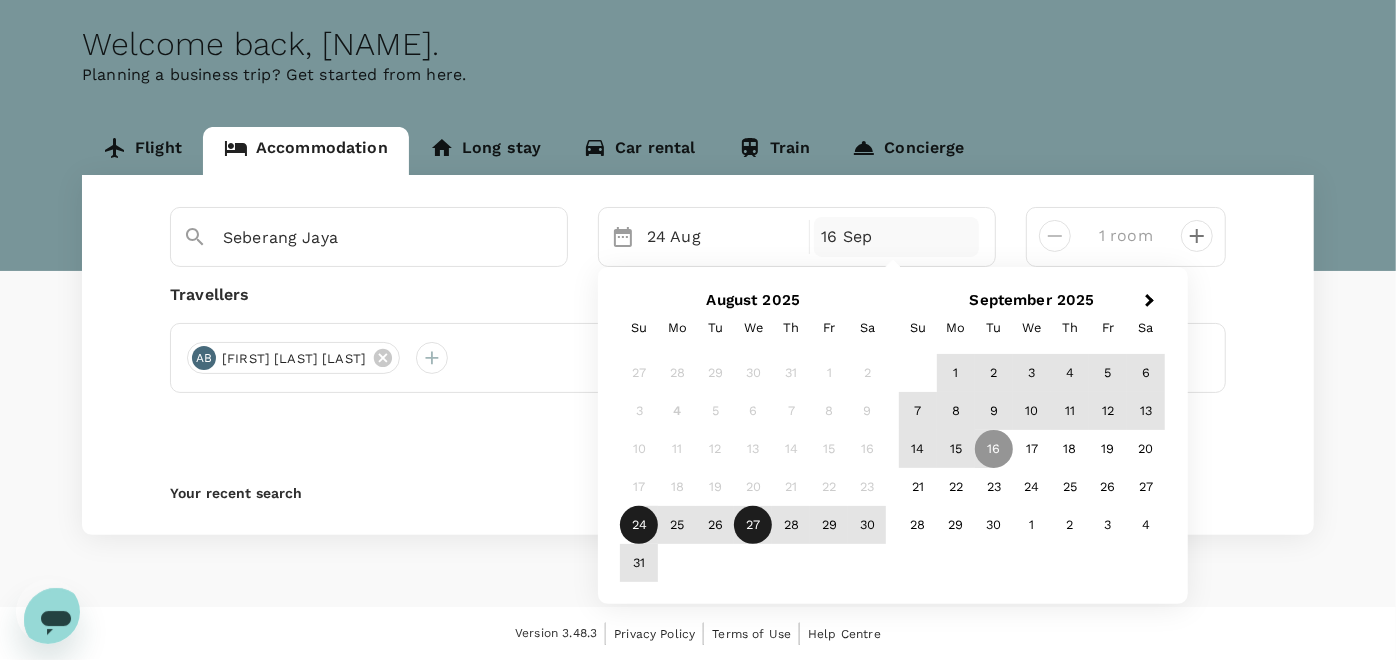 click on "27" at bounding box center [753, 525] 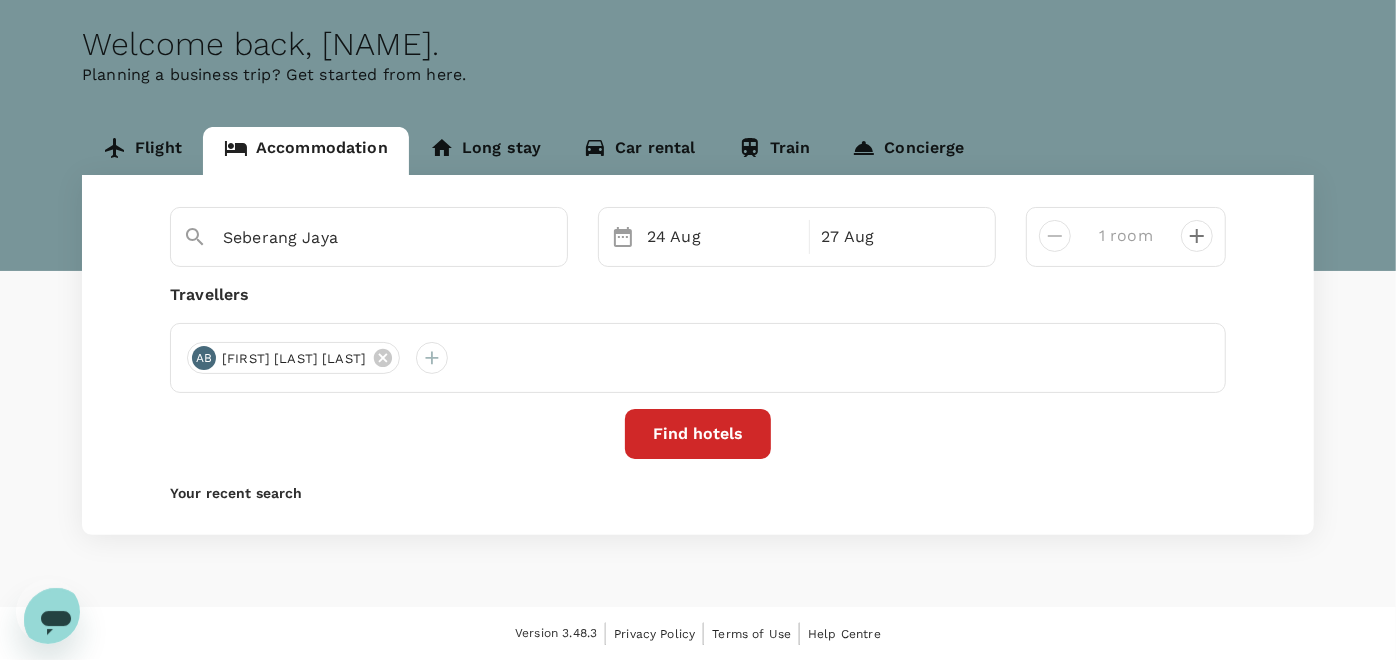 click 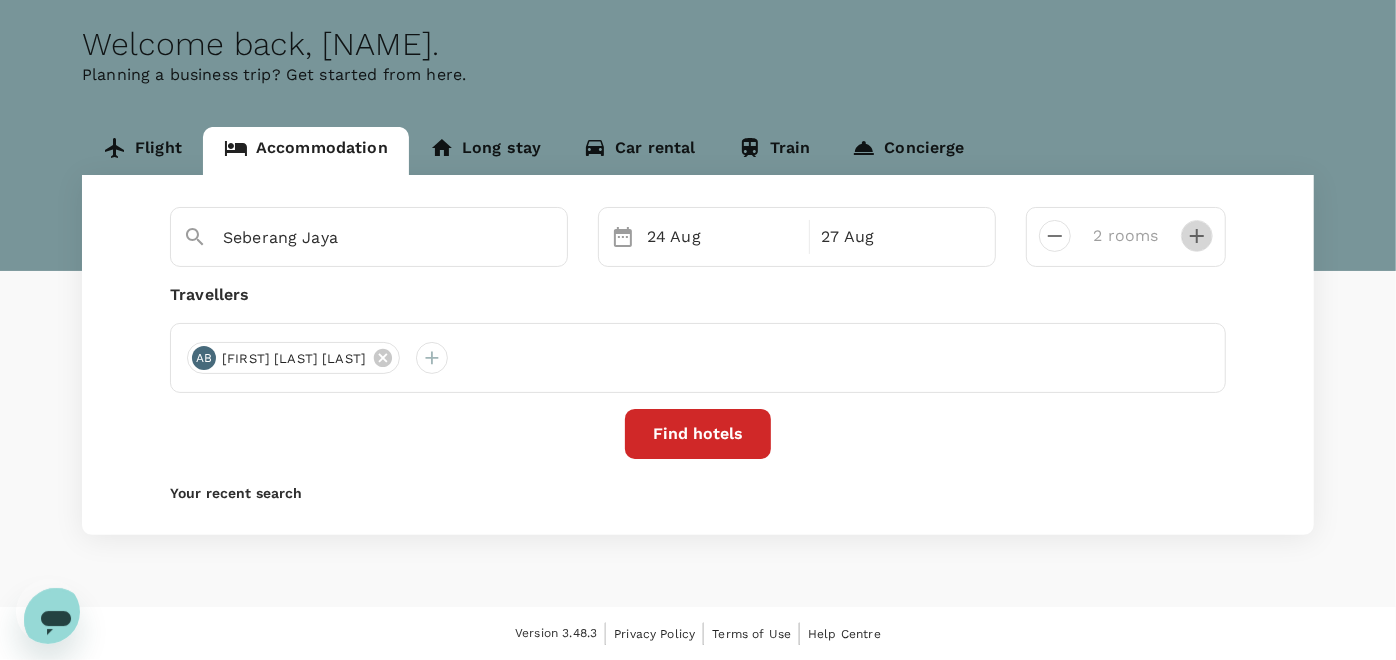 click 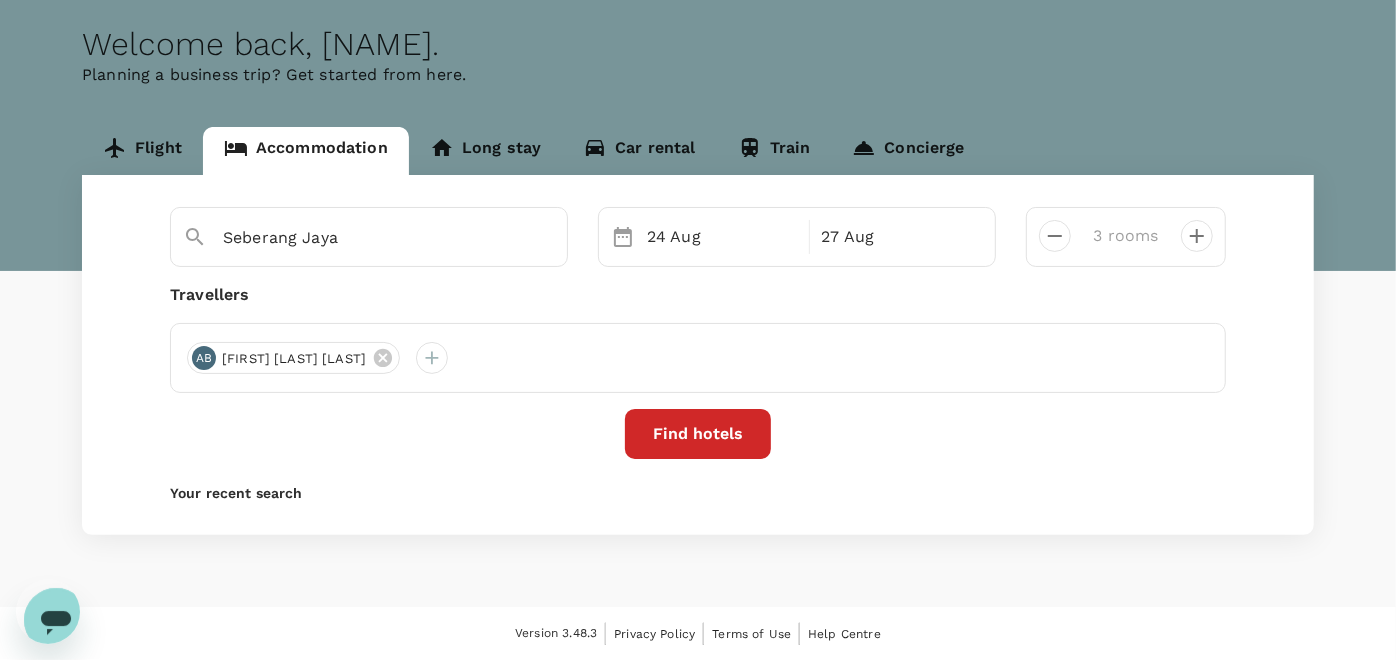 click 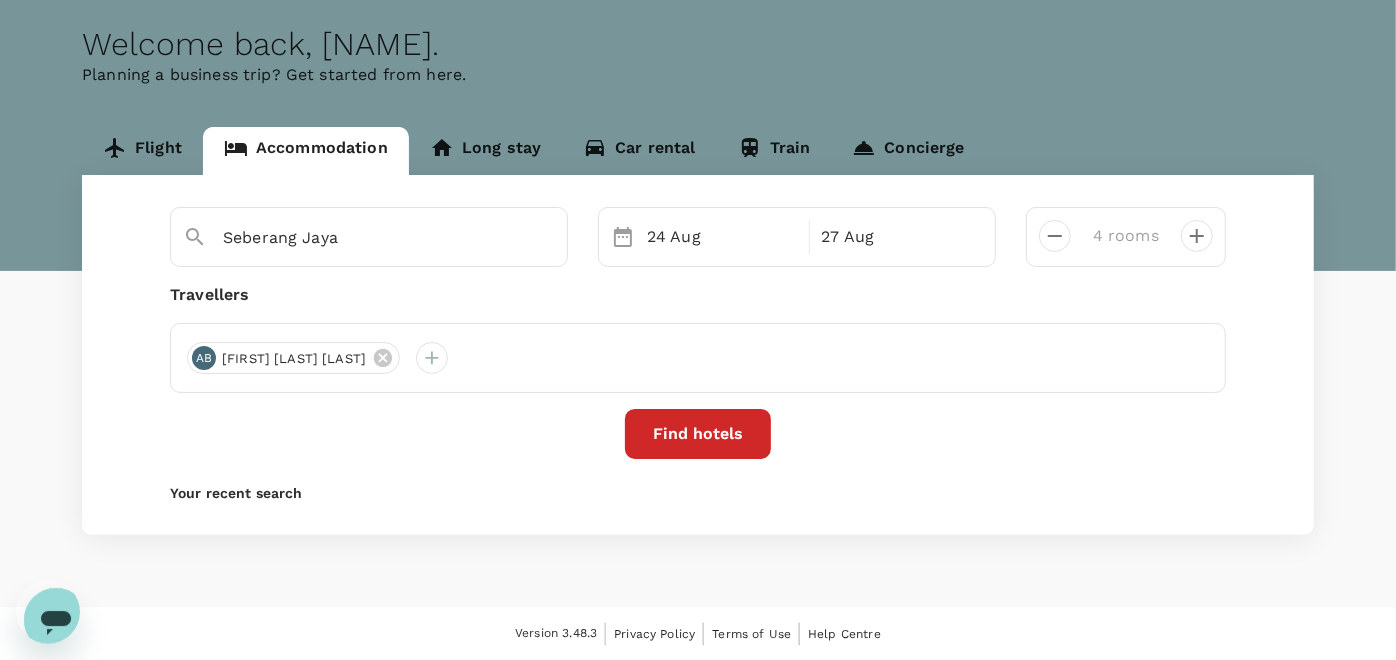 click 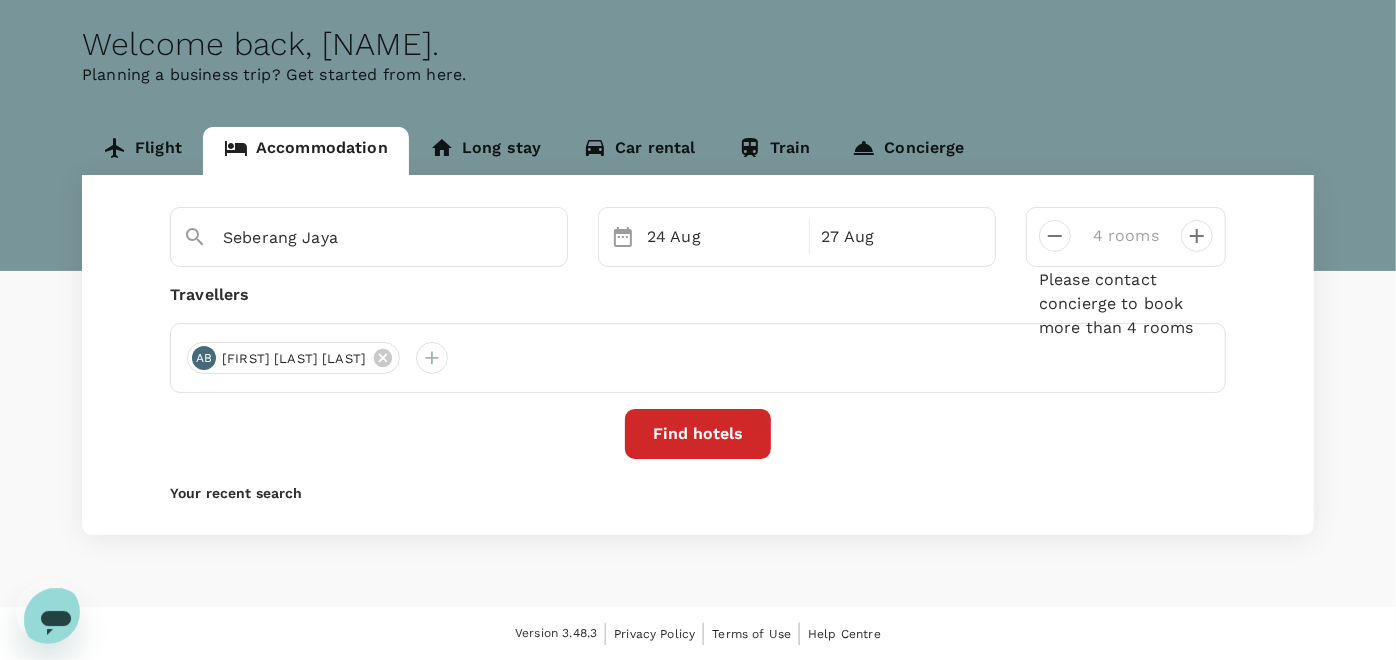 click on "Find hotels" at bounding box center [698, 434] 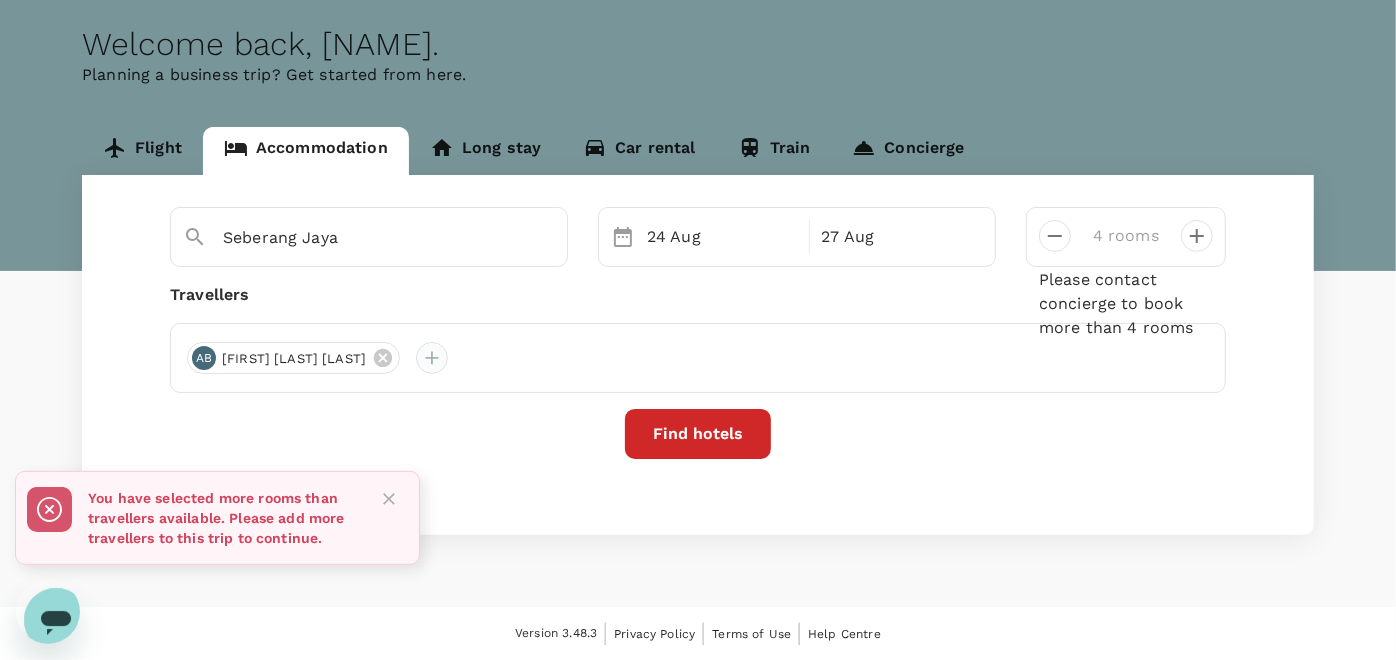 click at bounding box center (432, 358) 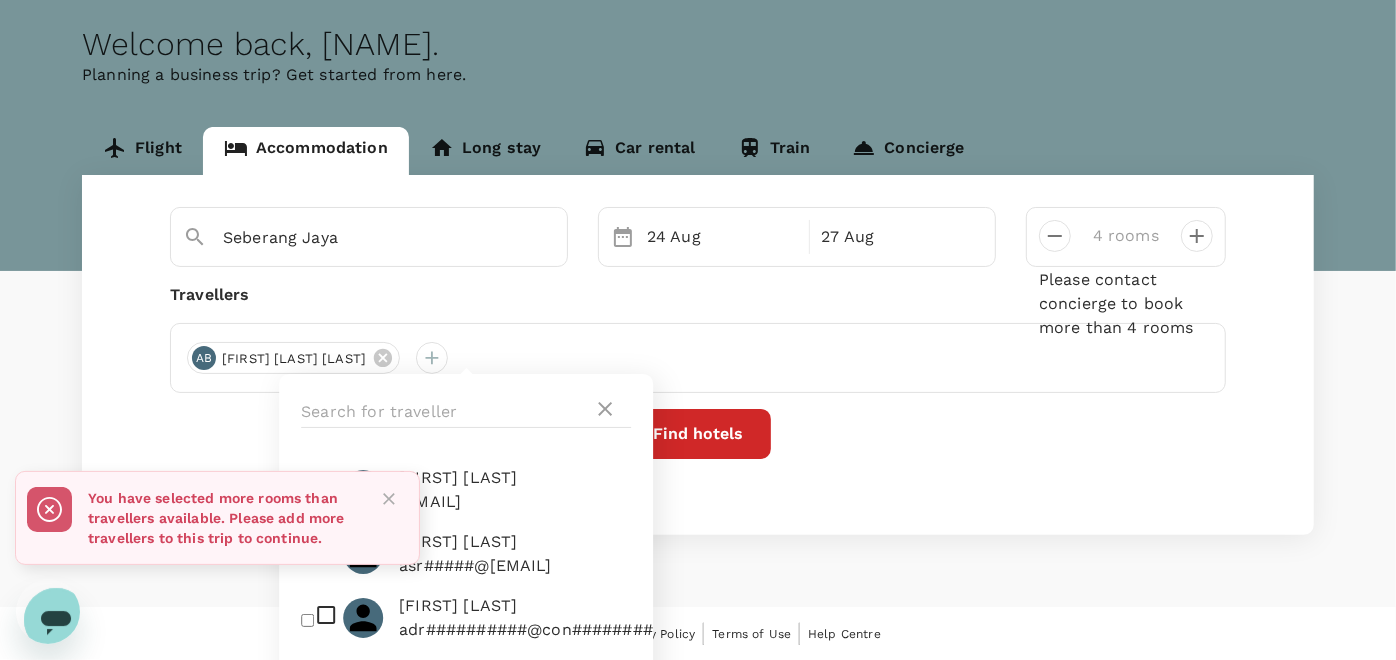 scroll, scrollTop: 193, scrollLeft: 0, axis: vertical 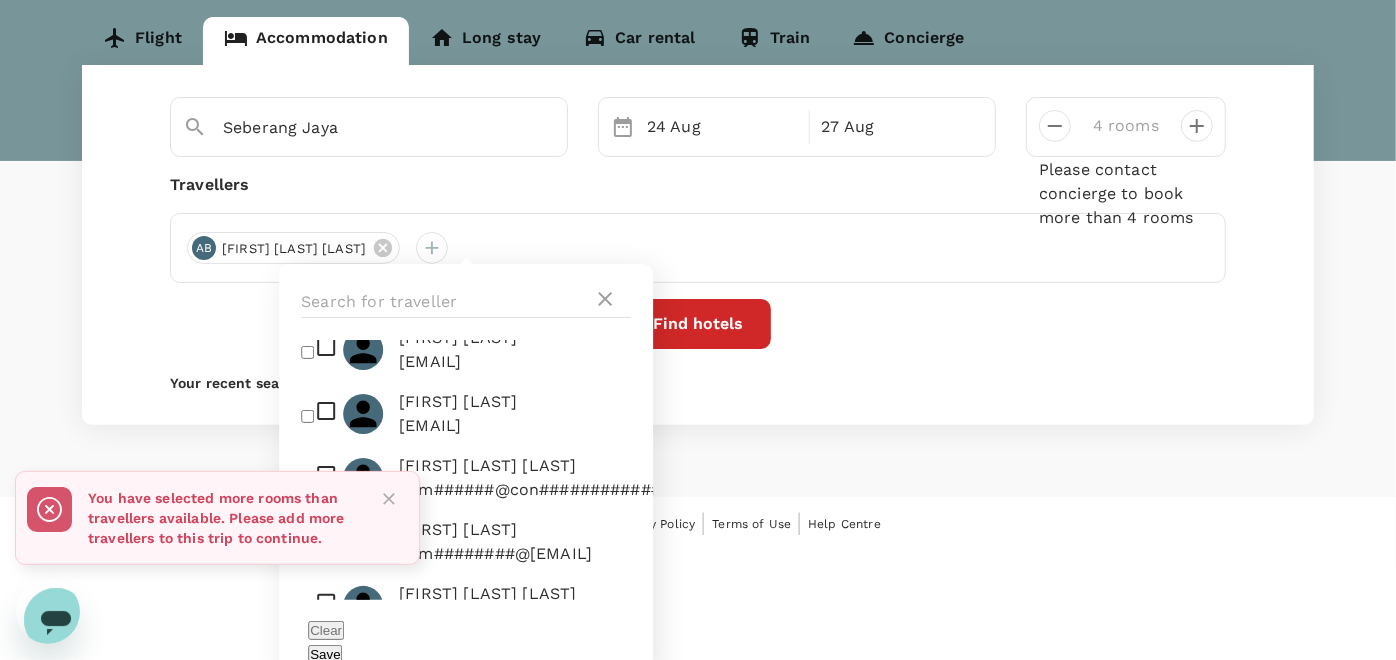 click at bounding box center [389, 499] 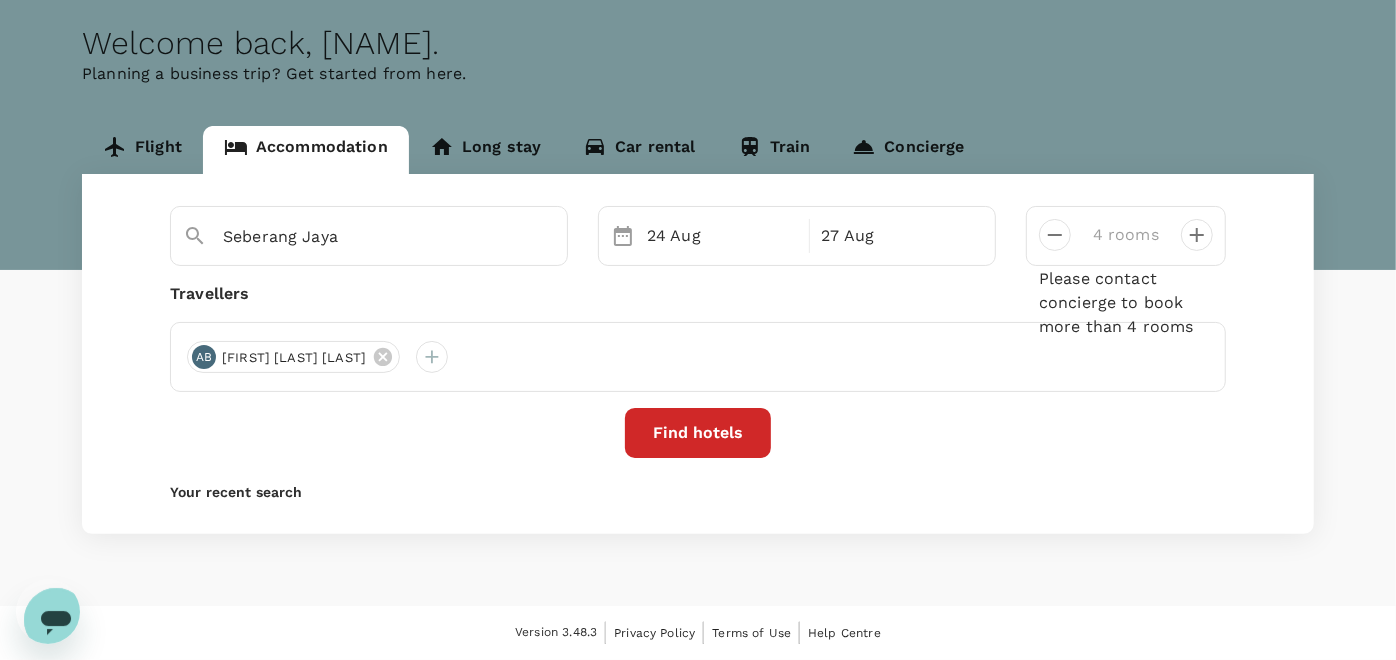 scroll, scrollTop: 83, scrollLeft: 0, axis: vertical 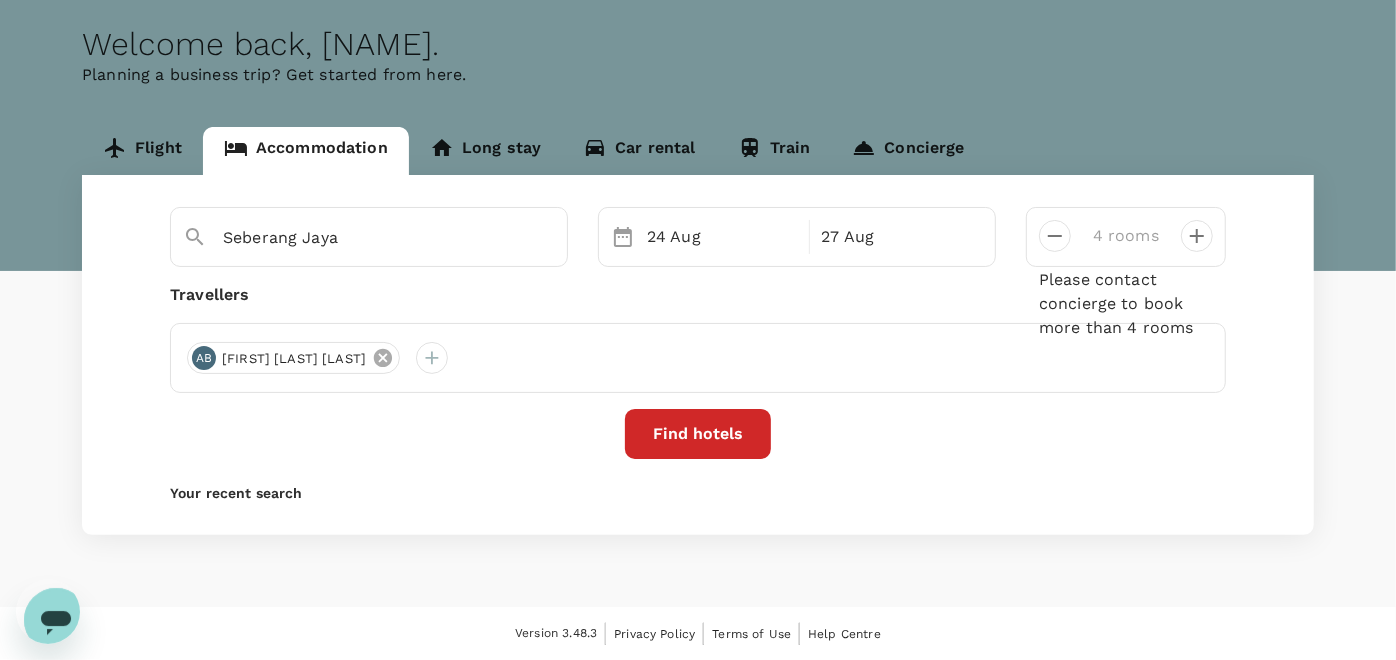 click 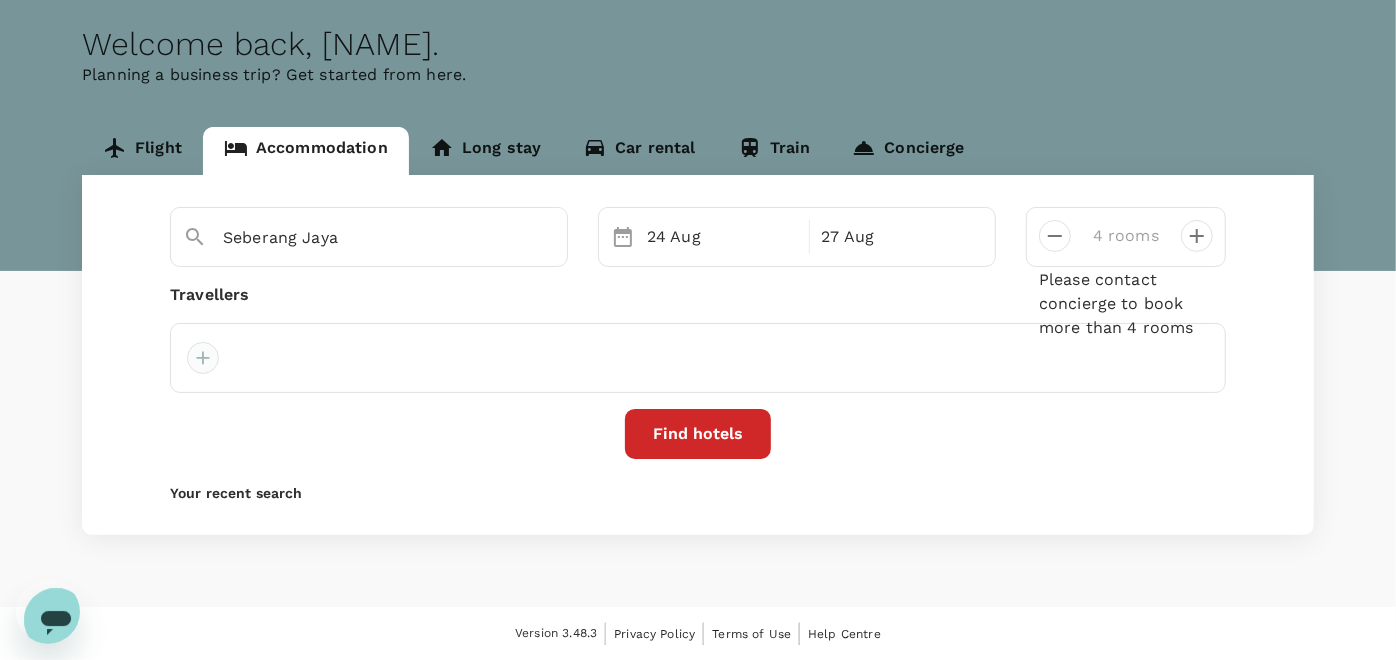 click at bounding box center (203, 358) 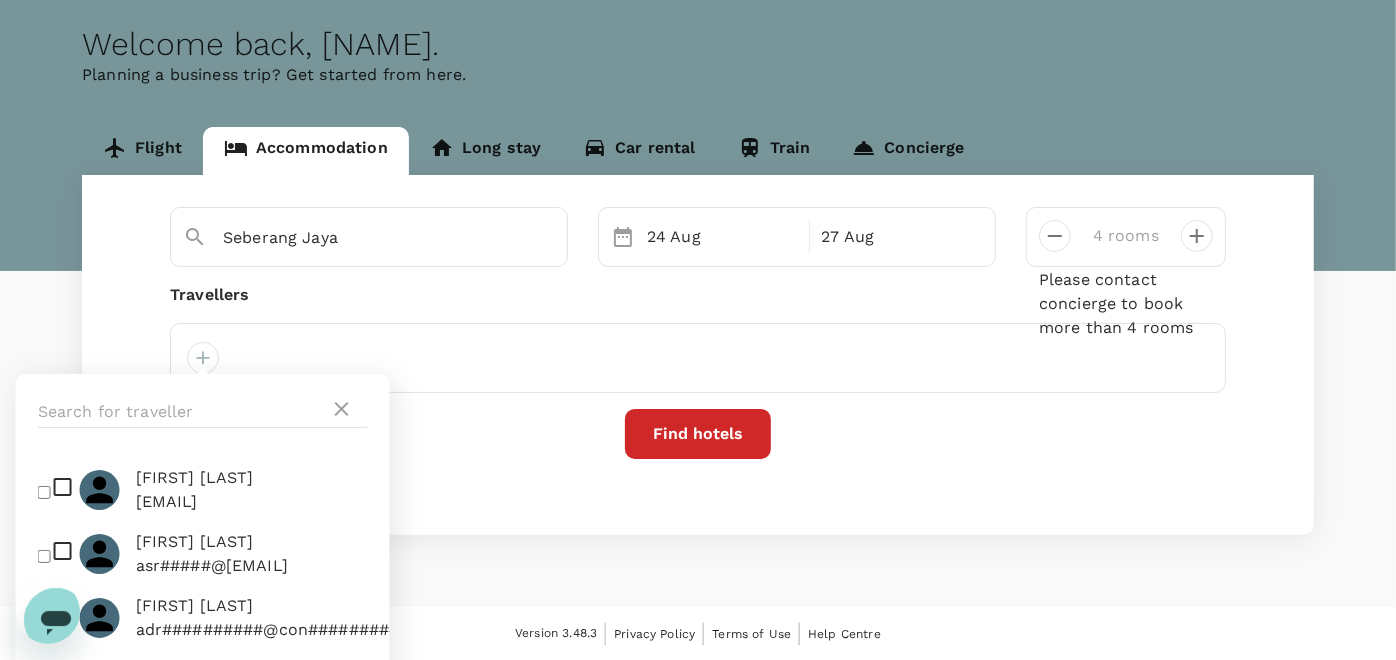 scroll, scrollTop: 193, scrollLeft: 0, axis: vertical 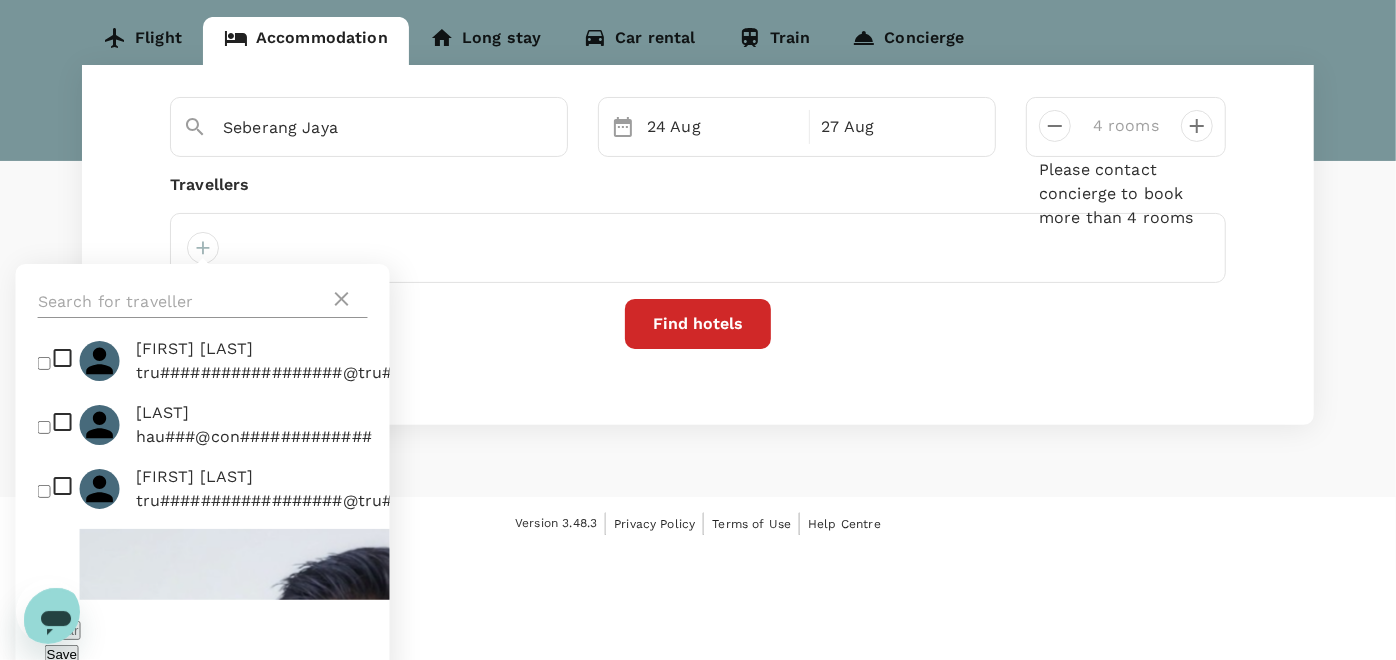 click at bounding box center [184, 302] 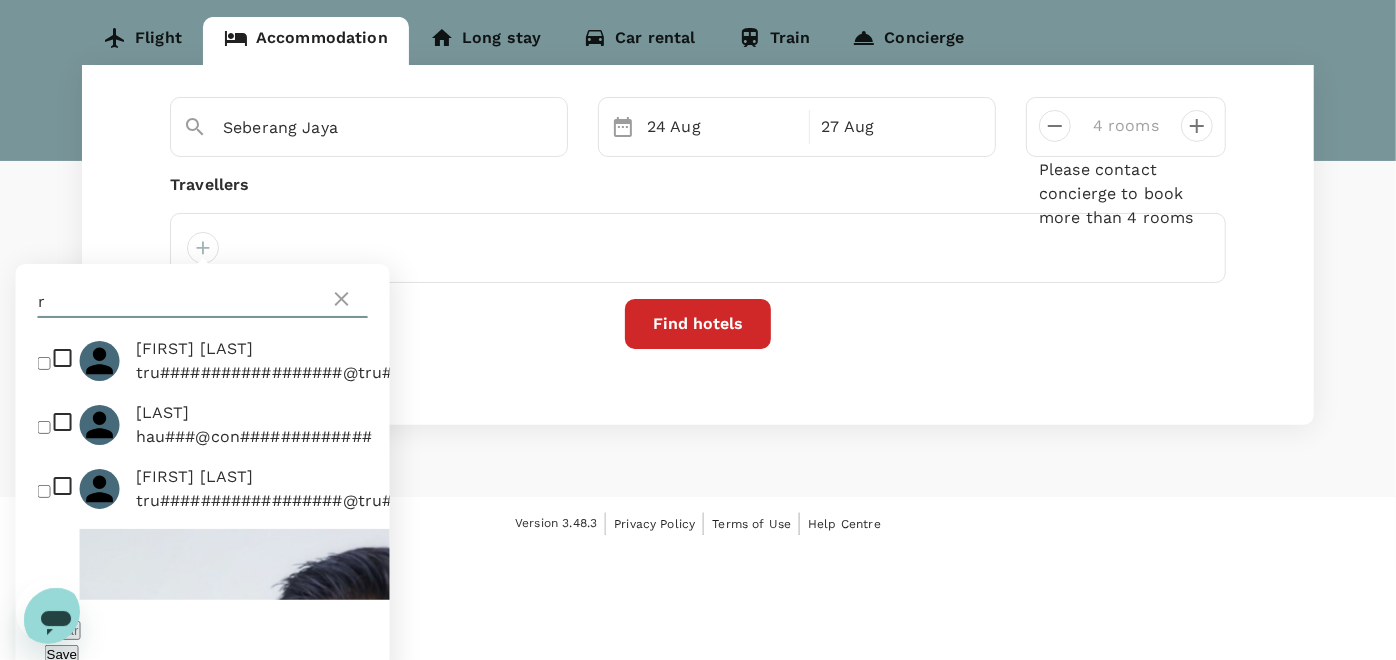 scroll, scrollTop: 83, scrollLeft: 0, axis: vertical 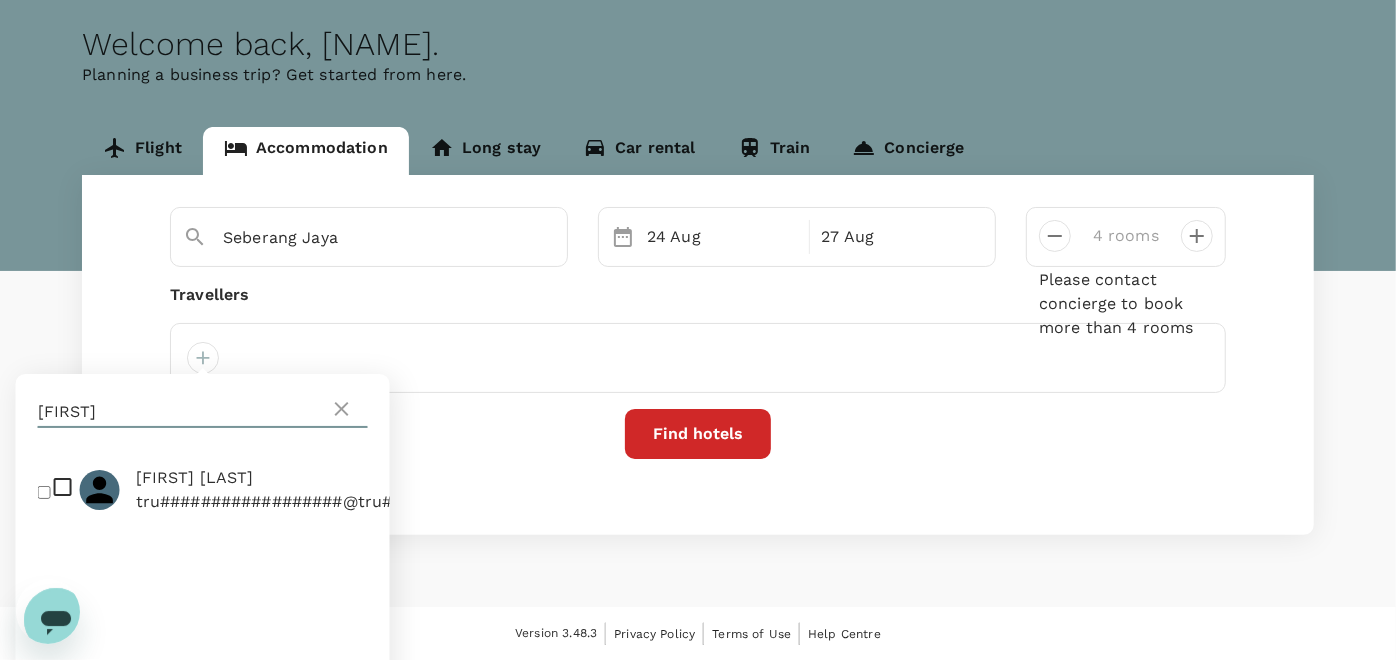 click on "tru##################@tru#######" at bounding box center (295, 502) 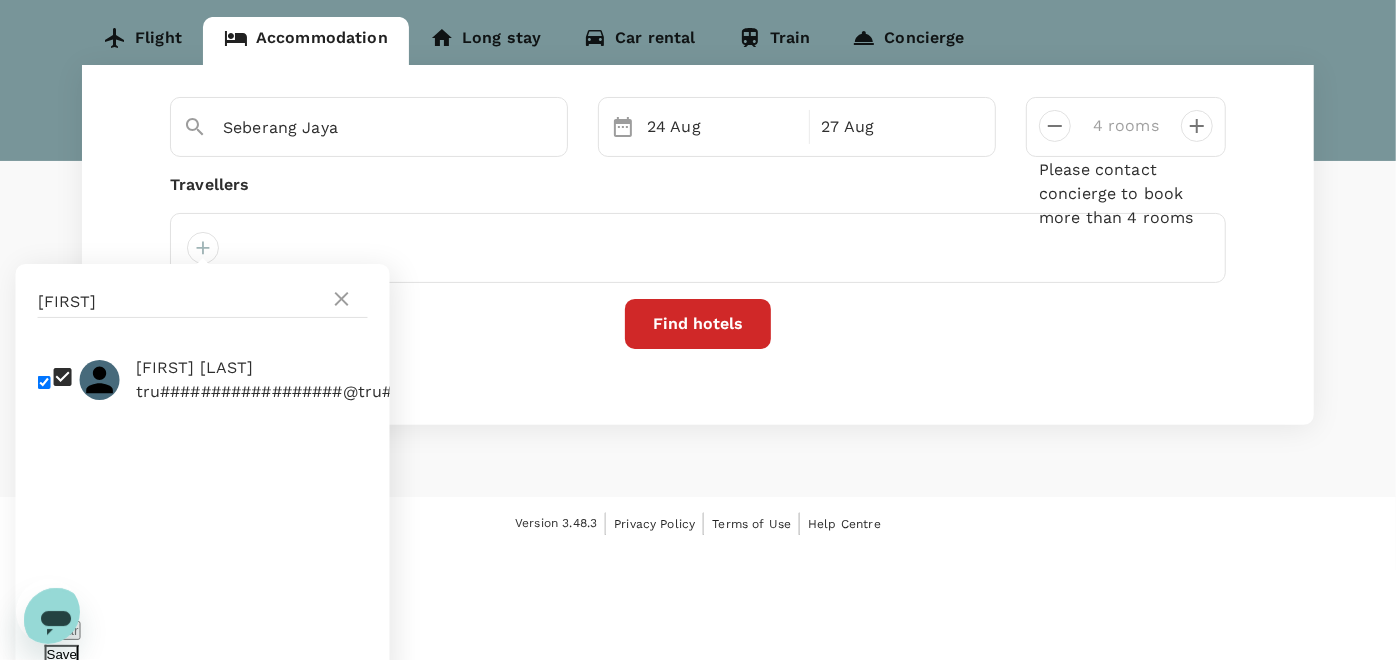 click on "Save" at bounding box center (62, 654) 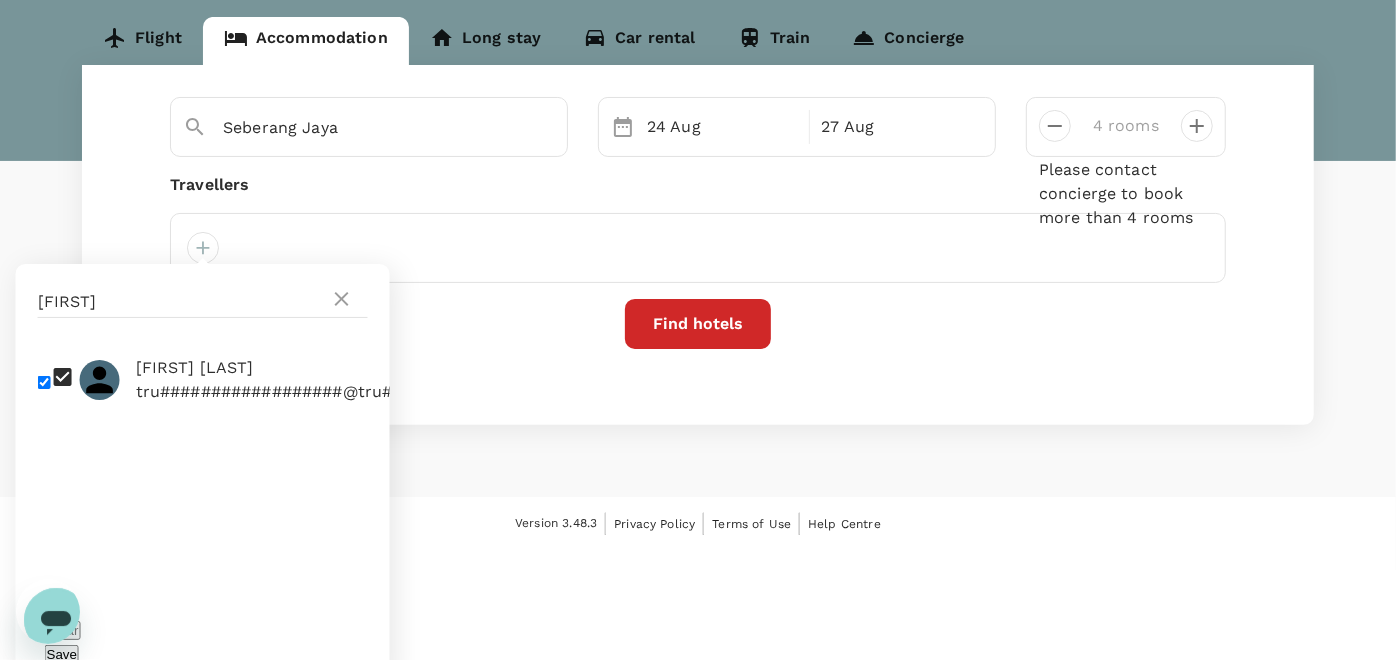 scroll, scrollTop: 83, scrollLeft: 0, axis: vertical 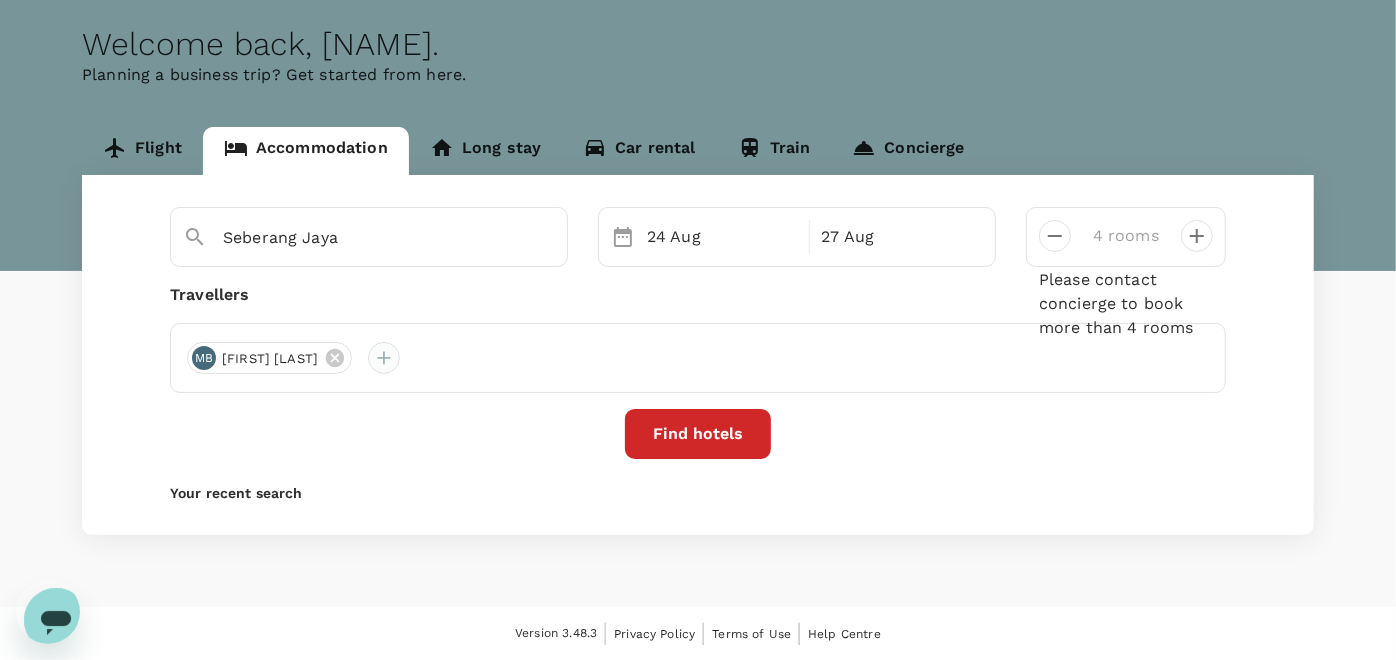 click at bounding box center (384, 358) 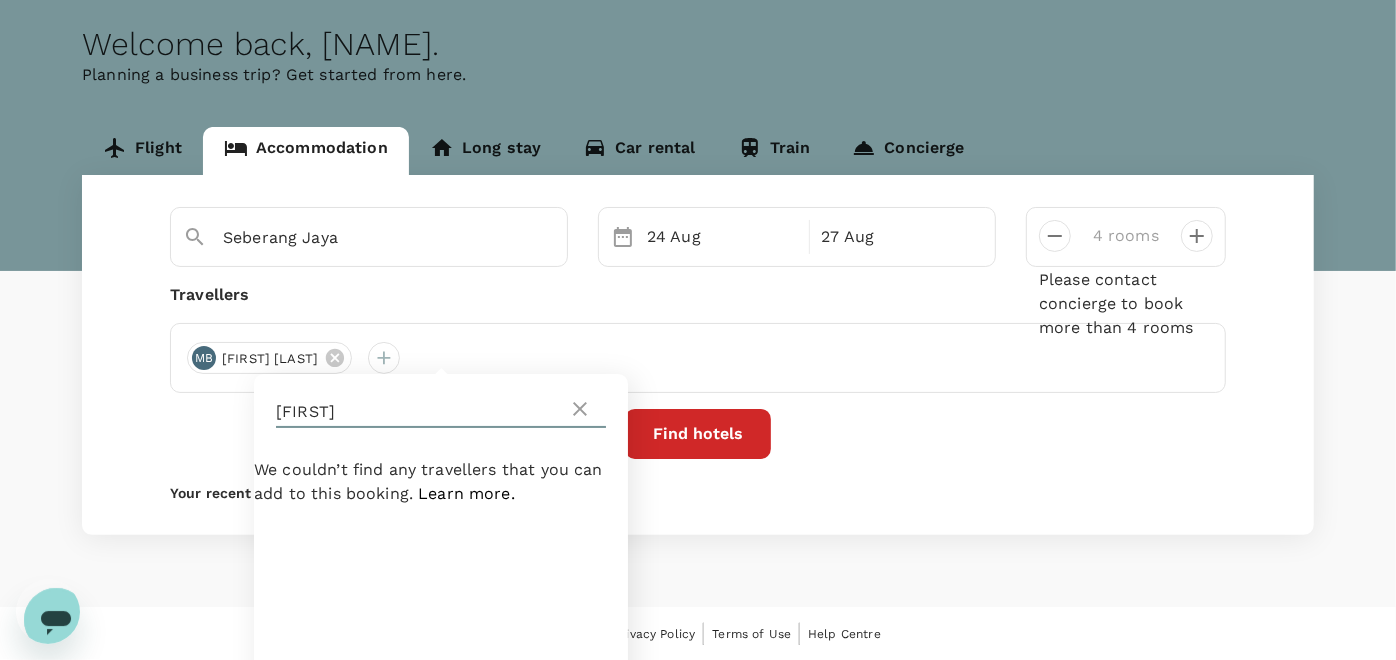 drag, startPoint x: 398, startPoint y: 399, endPoint x: 271, endPoint y: 387, distance: 127.56567 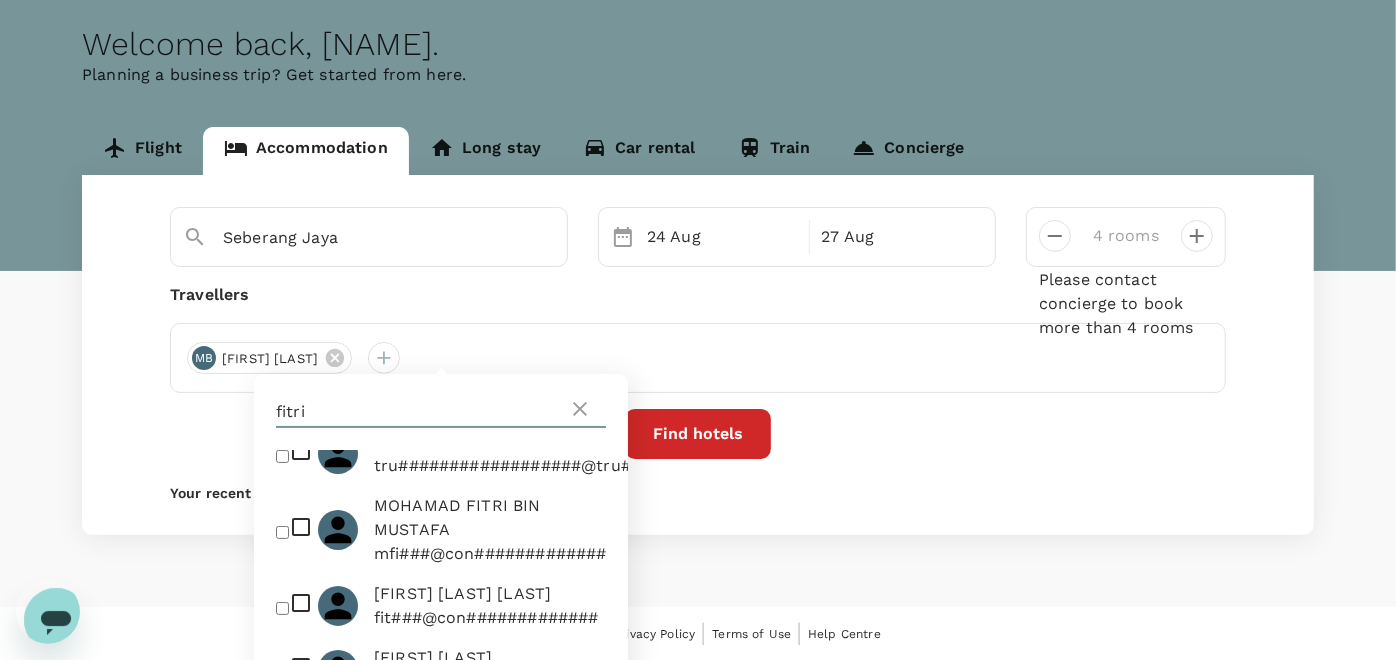 scroll, scrollTop: 115, scrollLeft: 0, axis: vertical 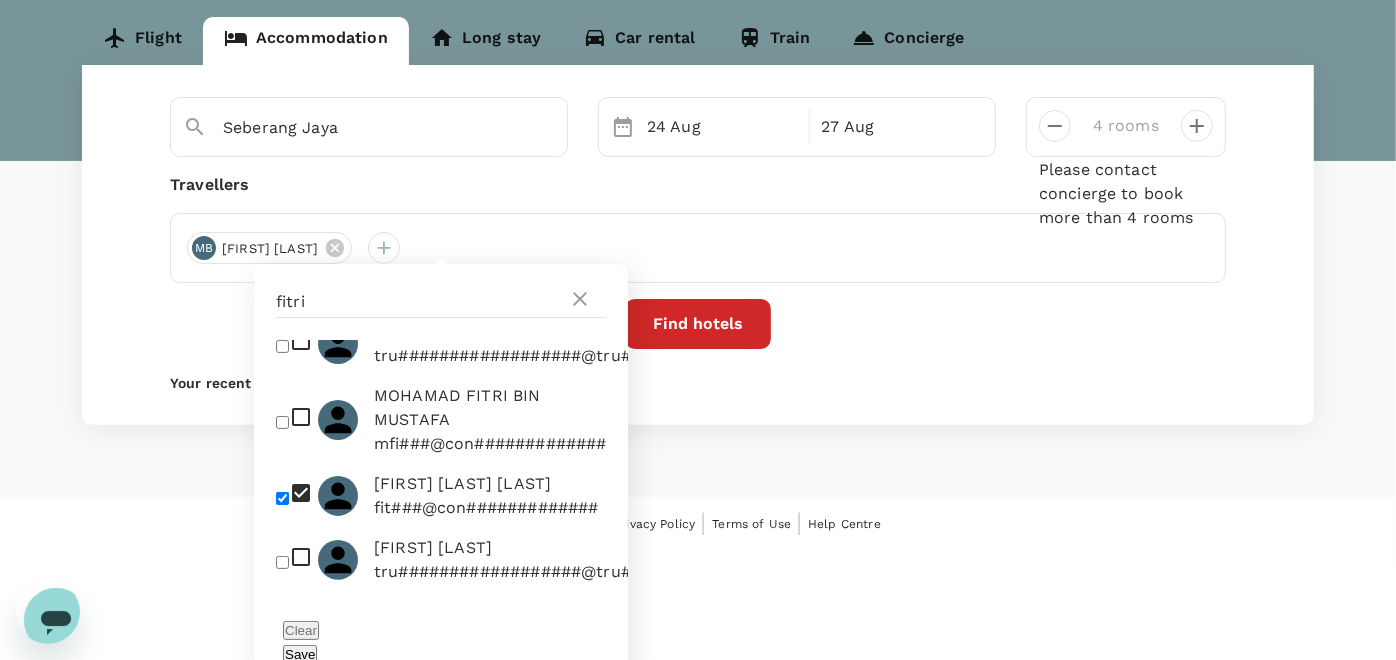 click on "Save" at bounding box center [300, 654] 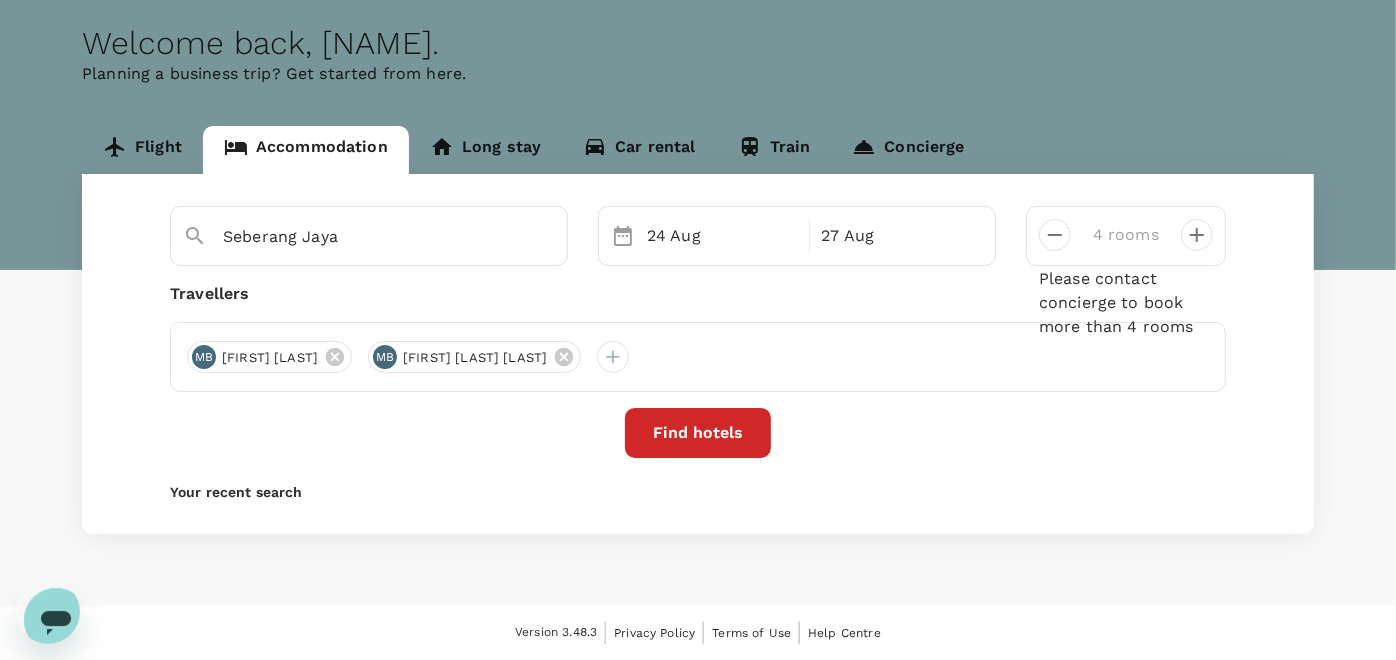 scroll, scrollTop: 83, scrollLeft: 0, axis: vertical 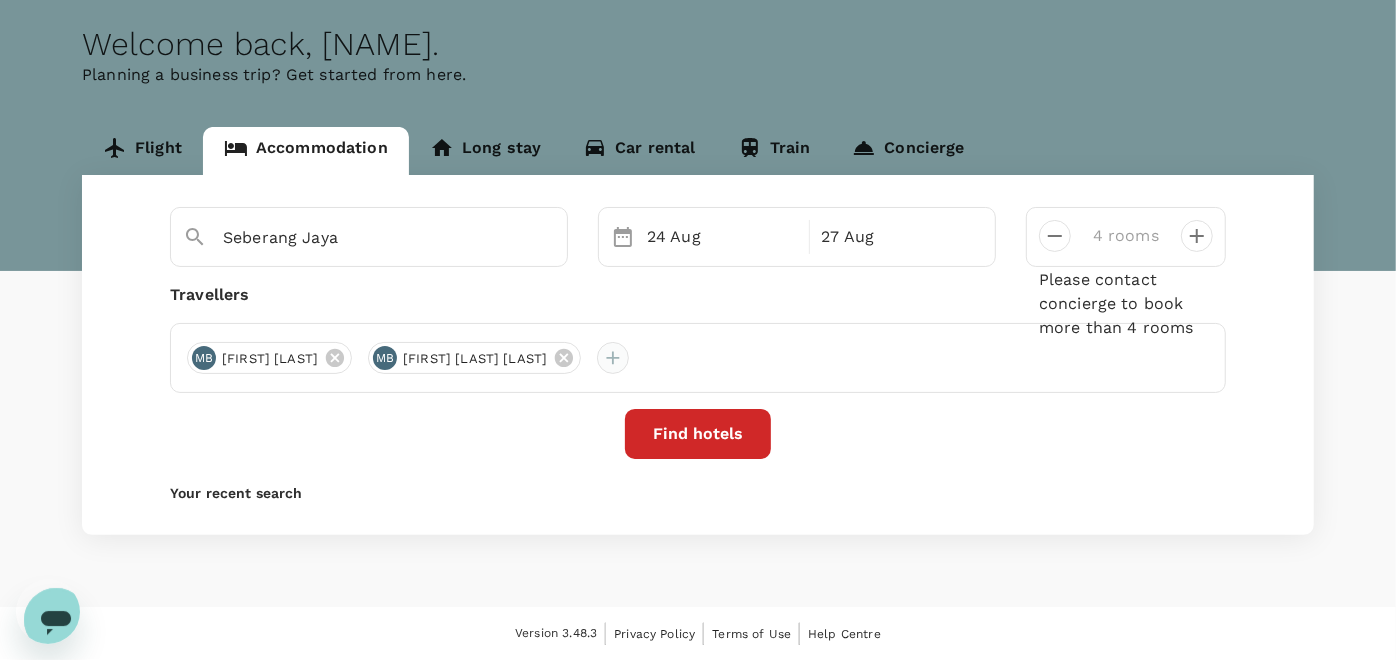 click at bounding box center [613, 358] 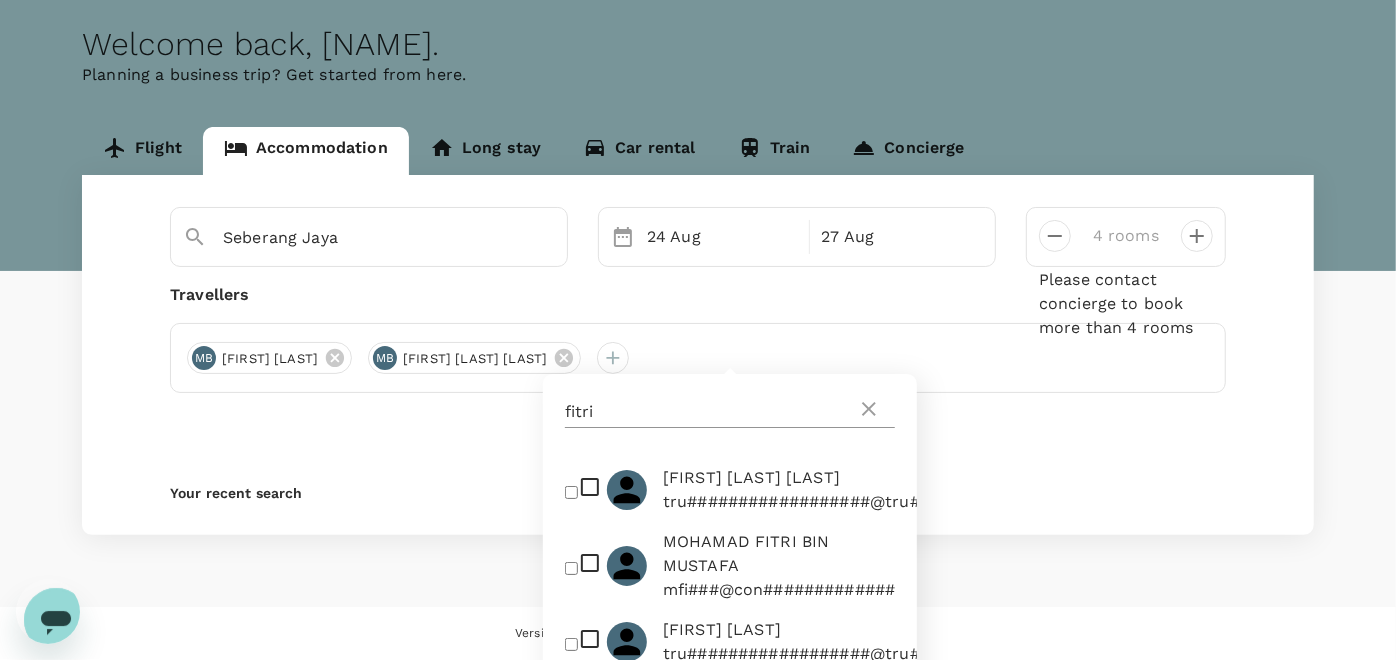 click on "fitri" at bounding box center (730, 412) 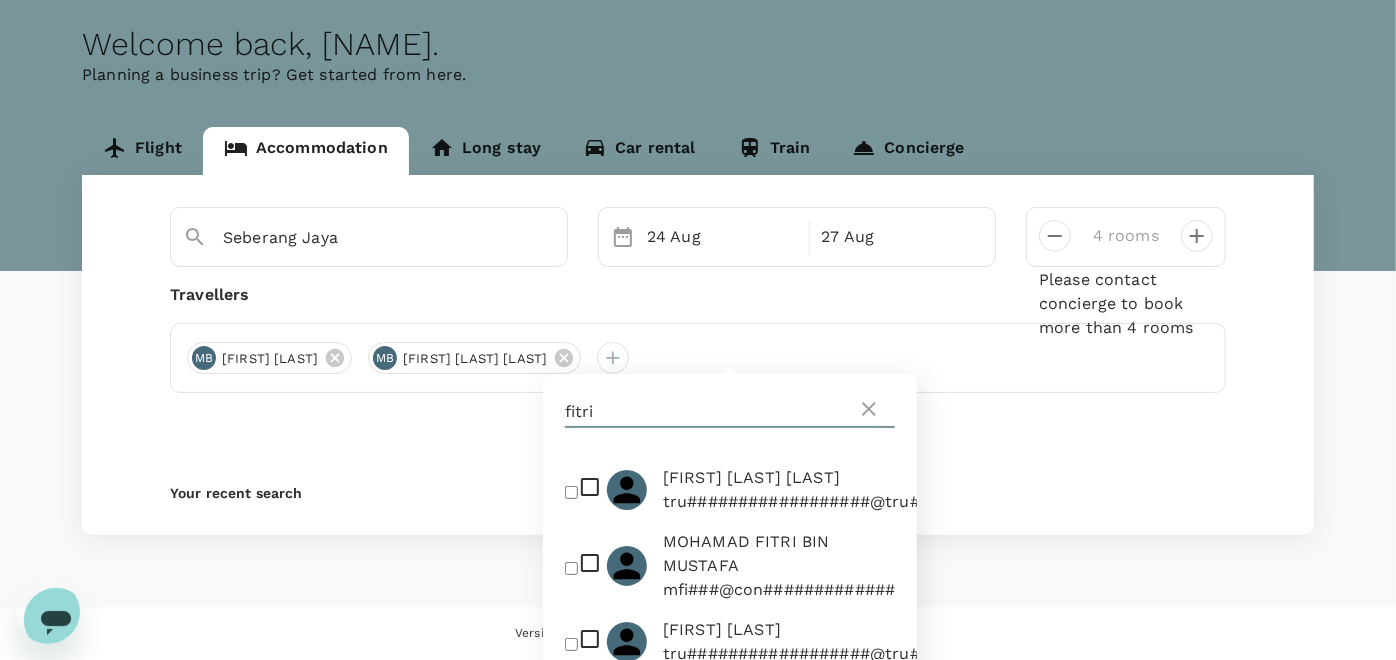 drag, startPoint x: 690, startPoint y: 400, endPoint x: 271, endPoint y: 400, distance: 419 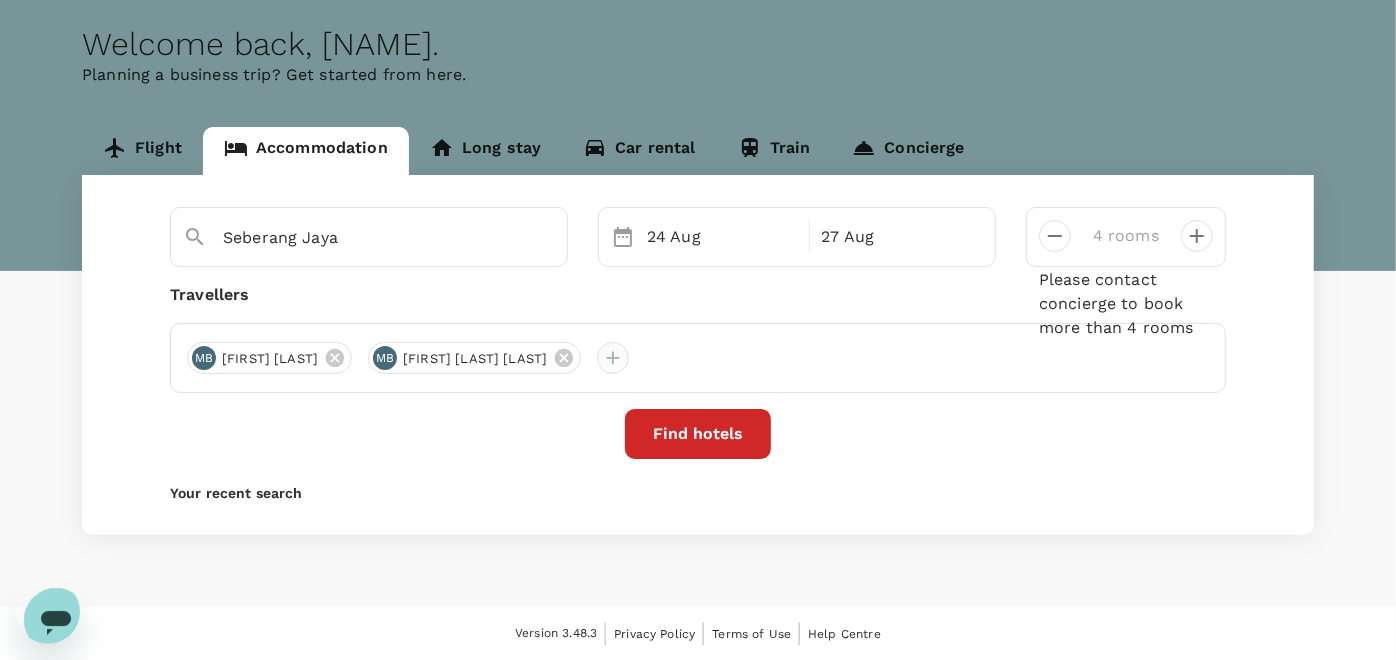 click at bounding box center (613, 358) 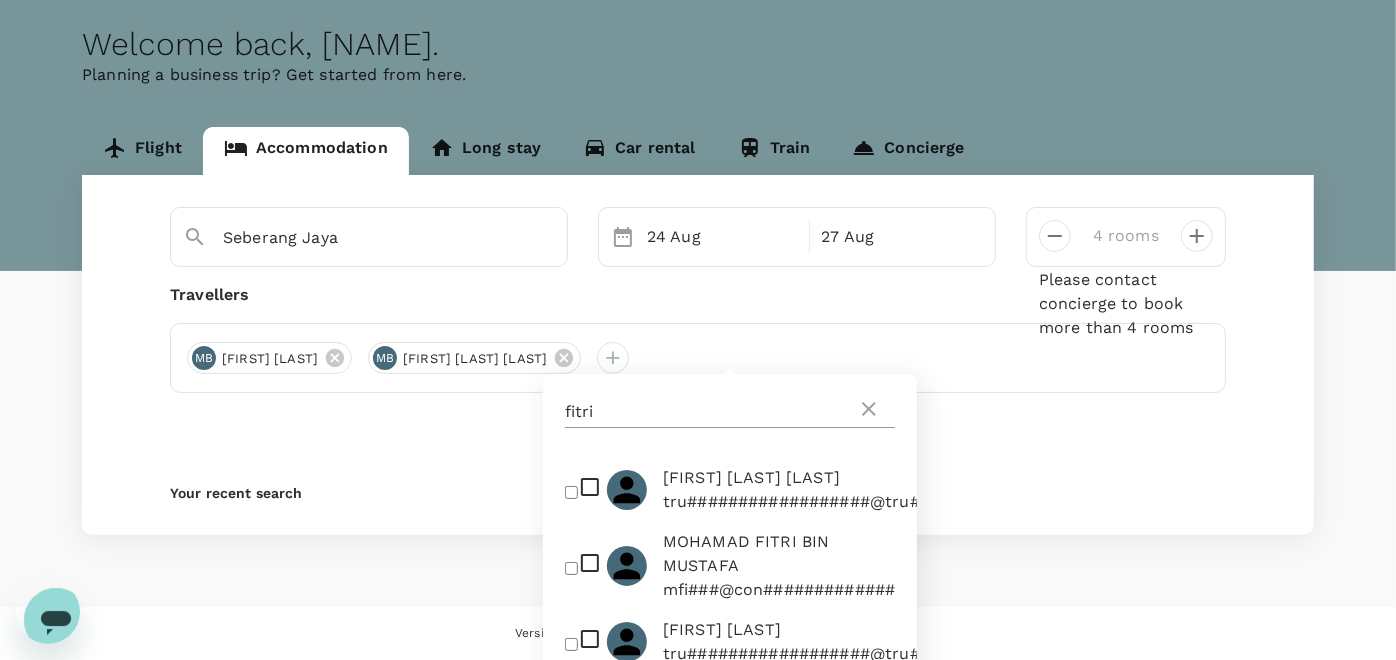 drag, startPoint x: 851, startPoint y: 406, endPoint x: 868, endPoint y: 411, distance: 17.720045 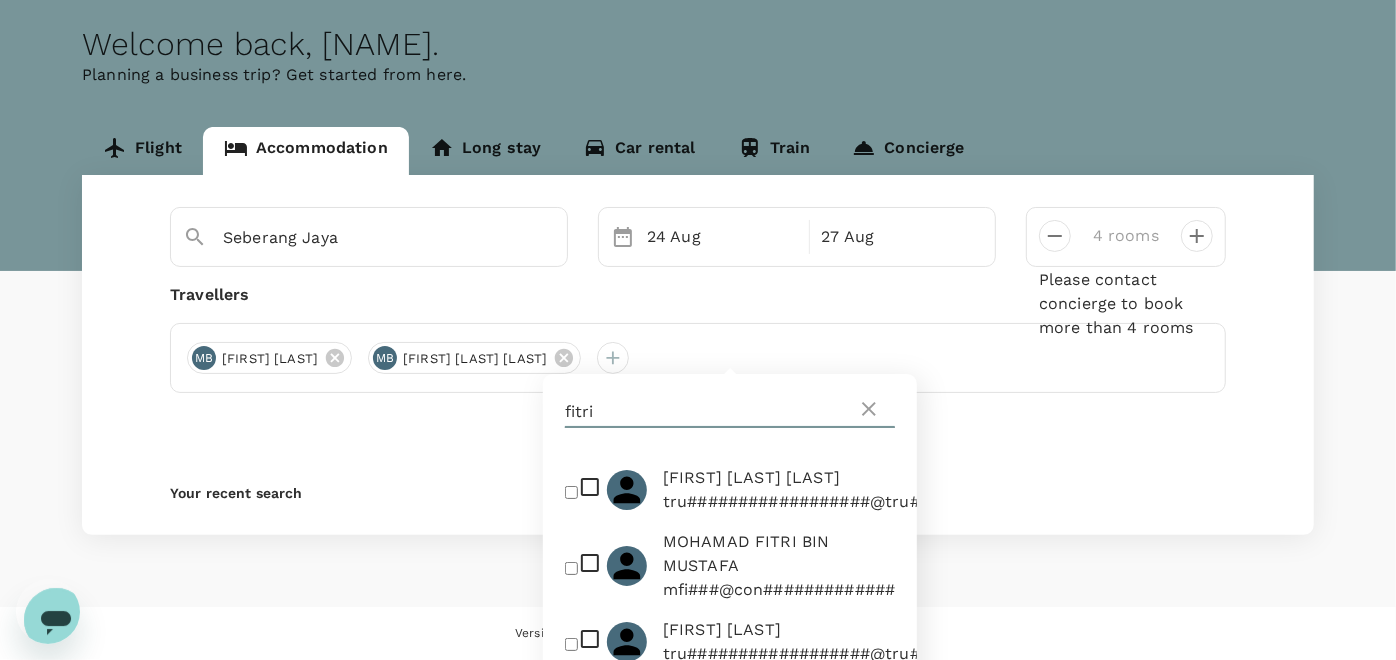 click 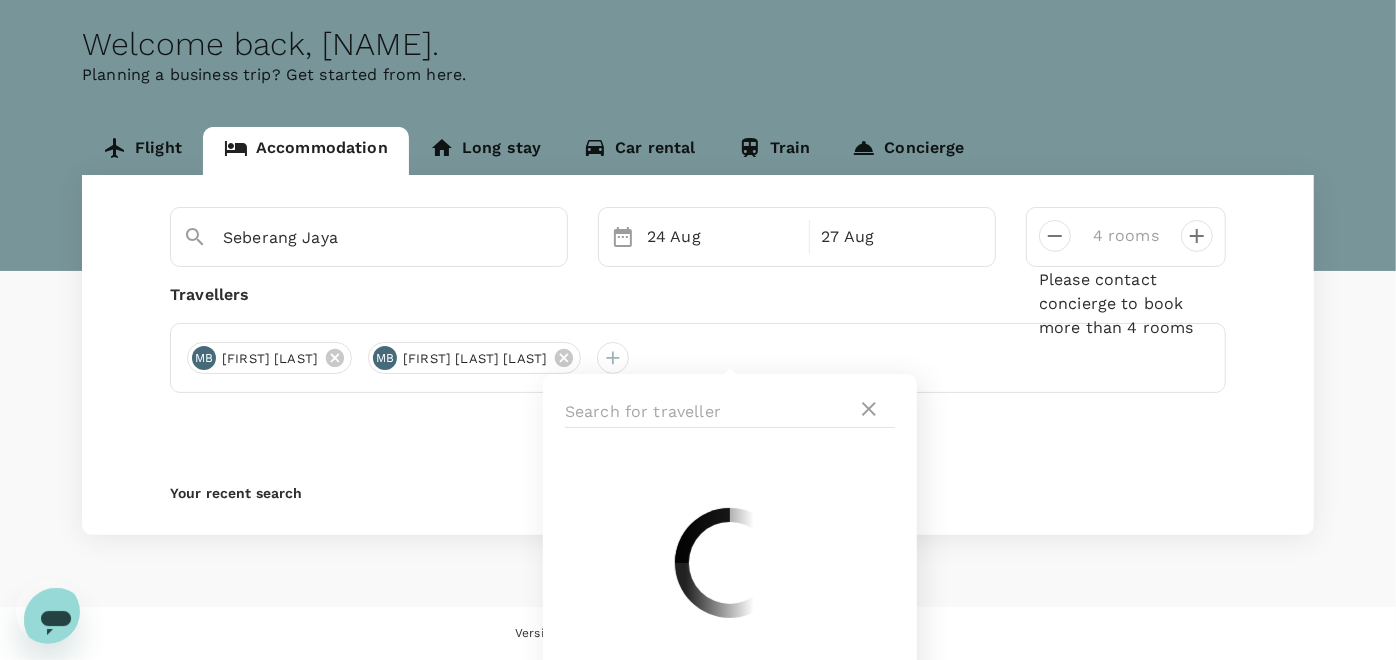 click at bounding box center (730, 412) 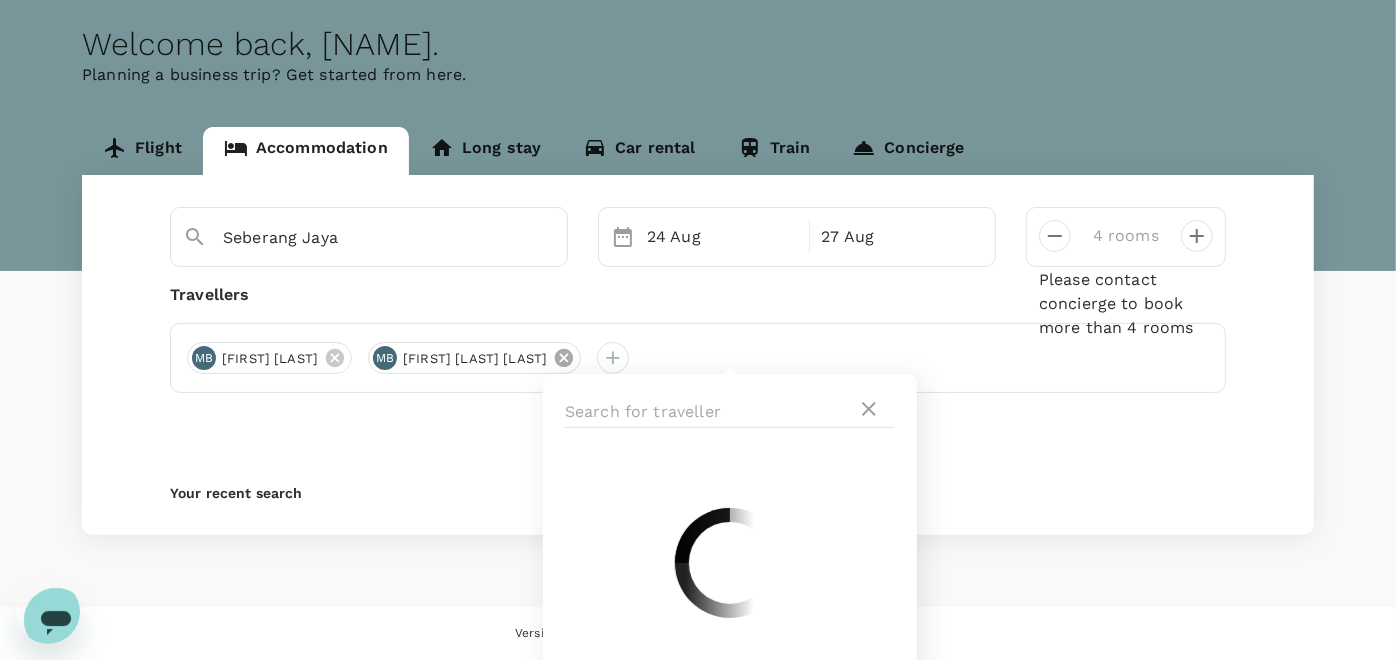 click on "MB [FIRST] [LAST] MB [FIRST] [LAST]" at bounding box center (698, 358) 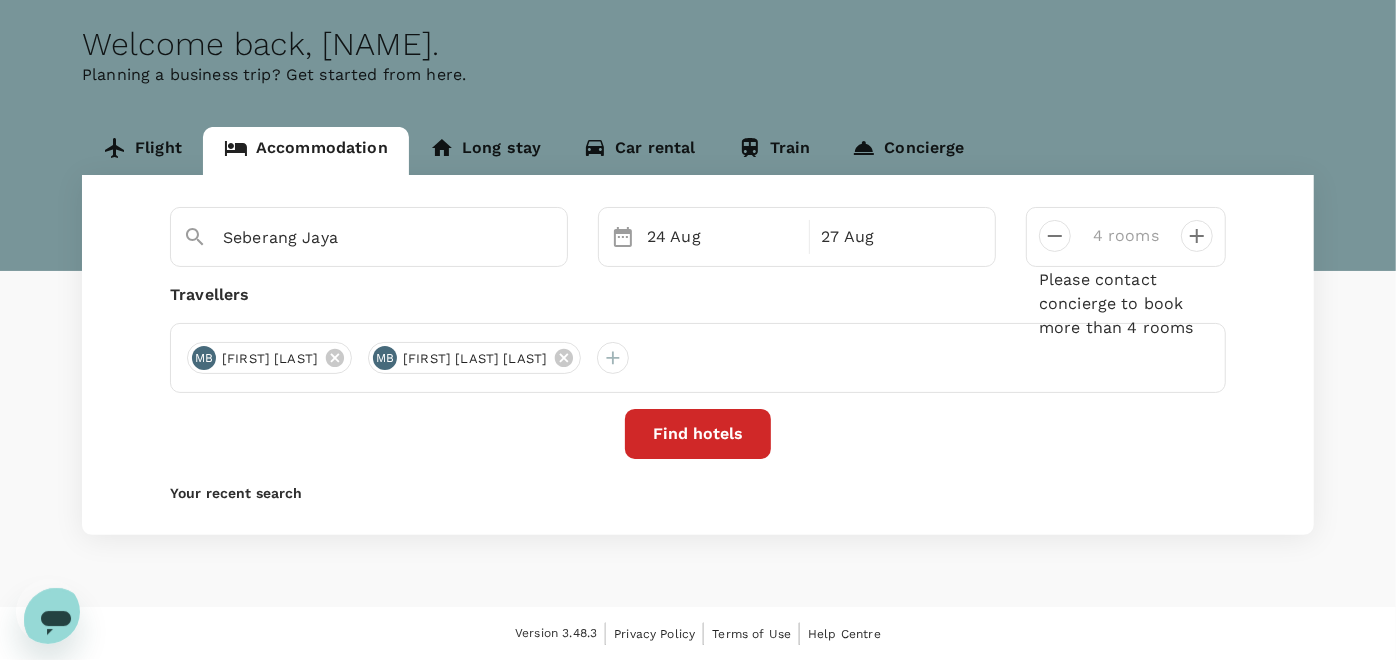 drag, startPoint x: 682, startPoint y: 363, endPoint x: 674, endPoint y: 405, distance: 42.755116 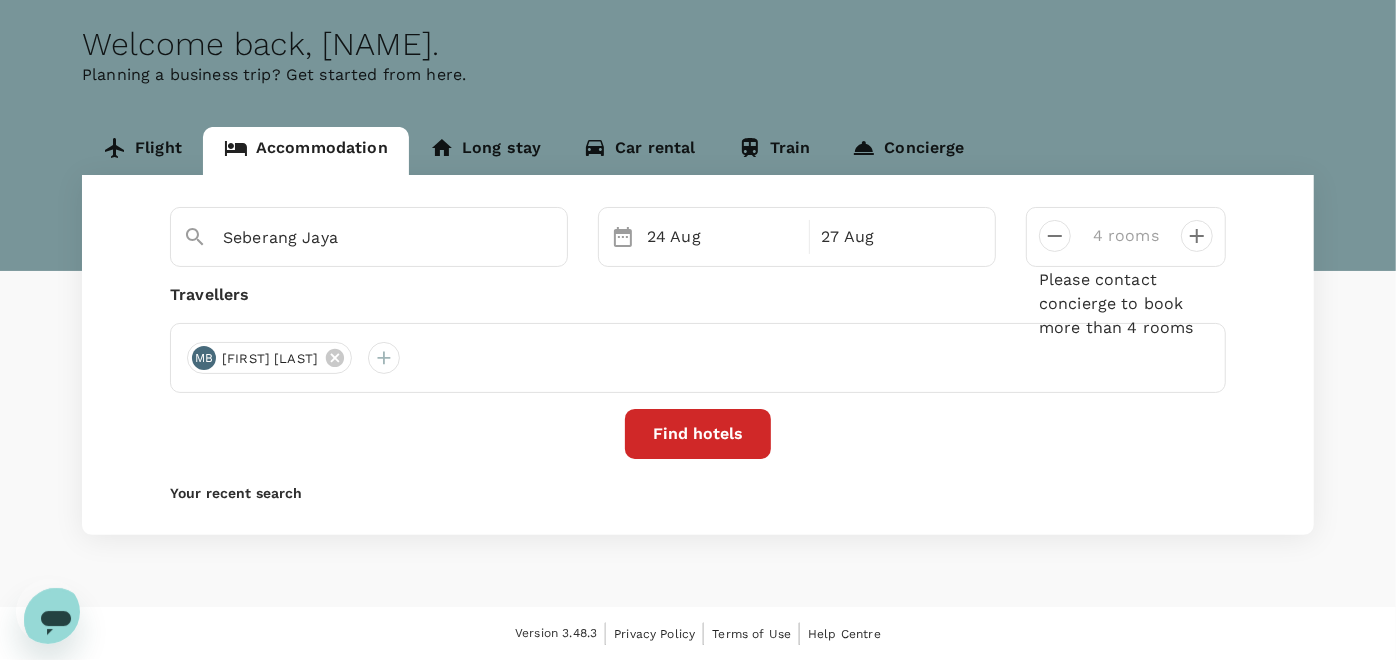 drag, startPoint x: 685, startPoint y: 414, endPoint x: 702, endPoint y: 414, distance: 17 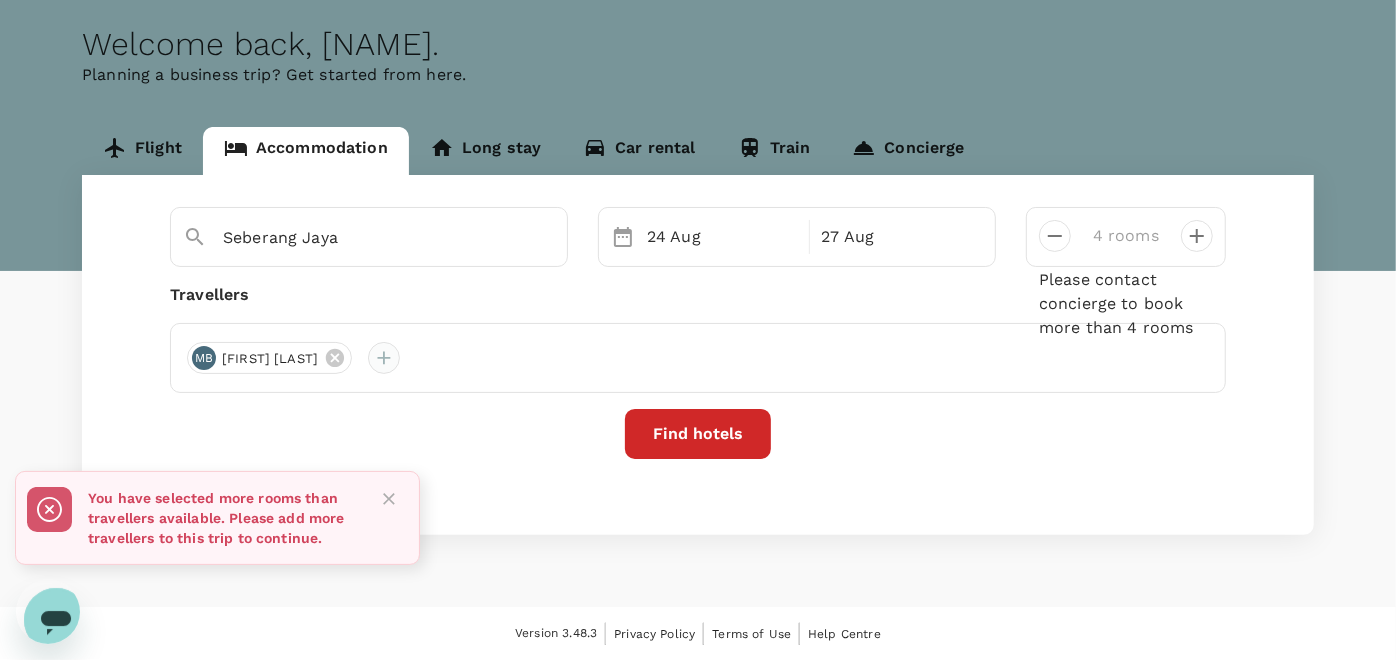 click at bounding box center [384, 358] 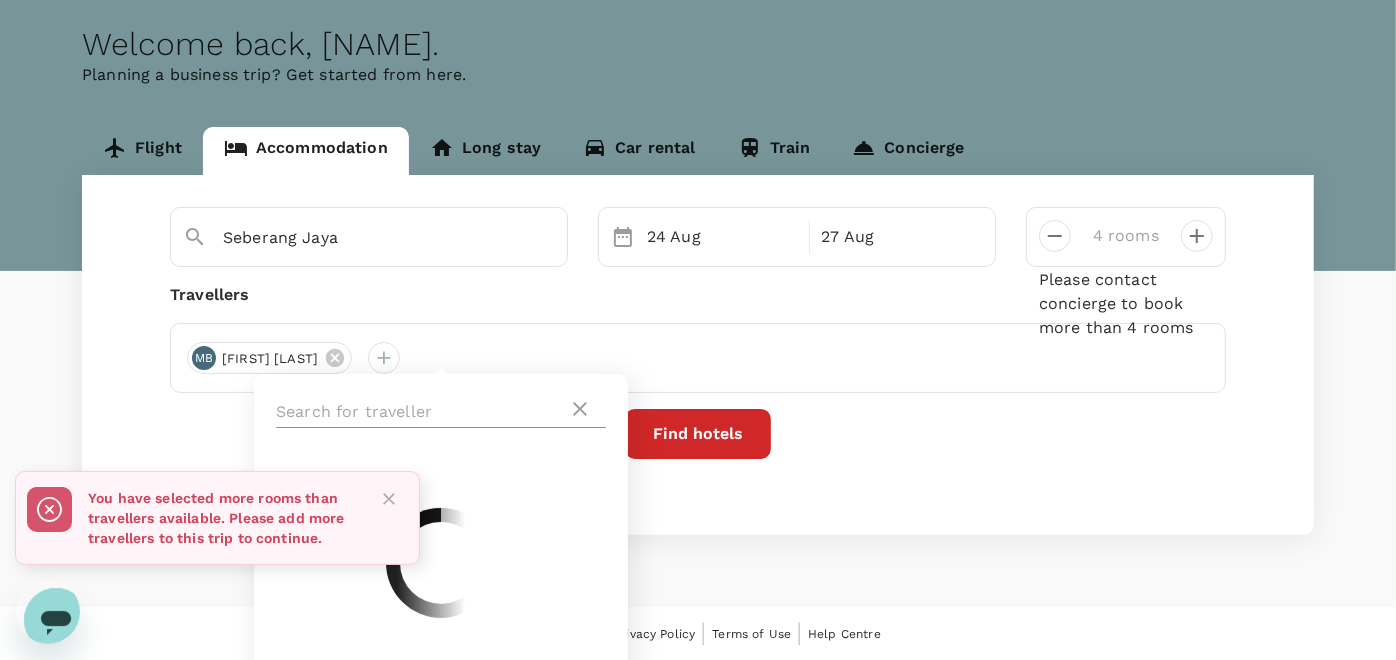 click at bounding box center (422, 412) 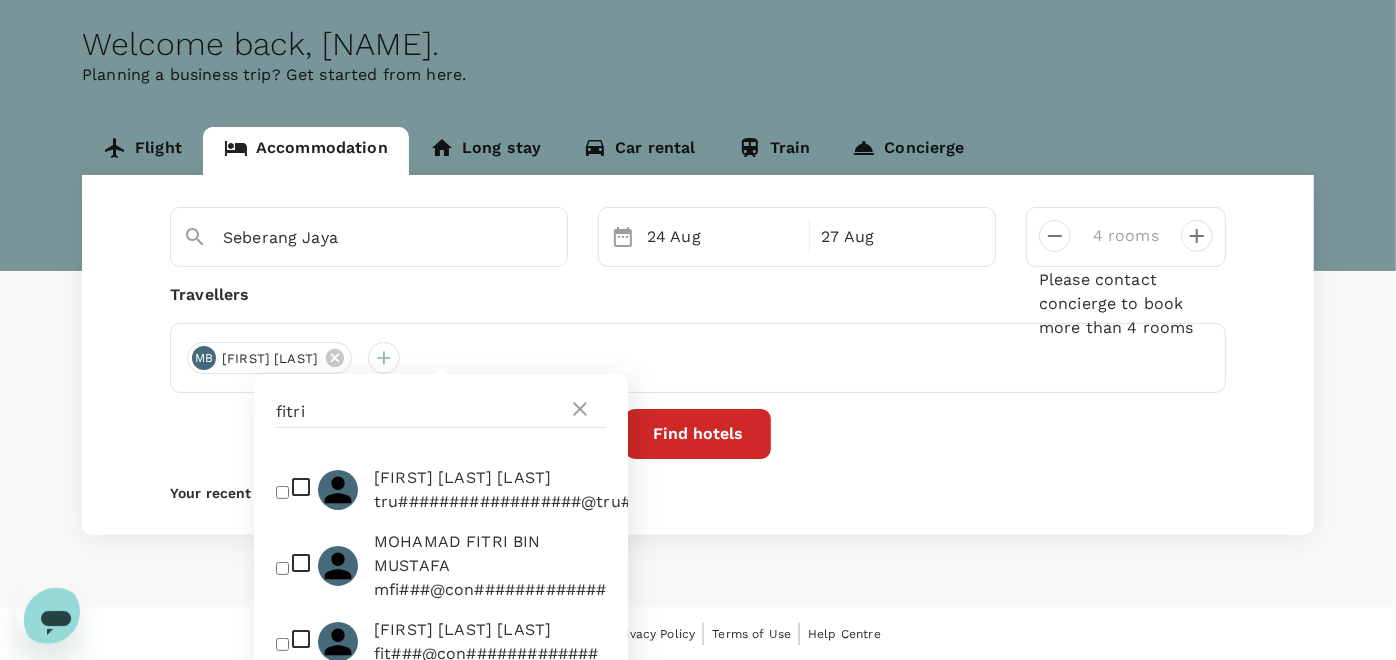 click on "tru##################@tru#######" at bounding box center (533, 502) 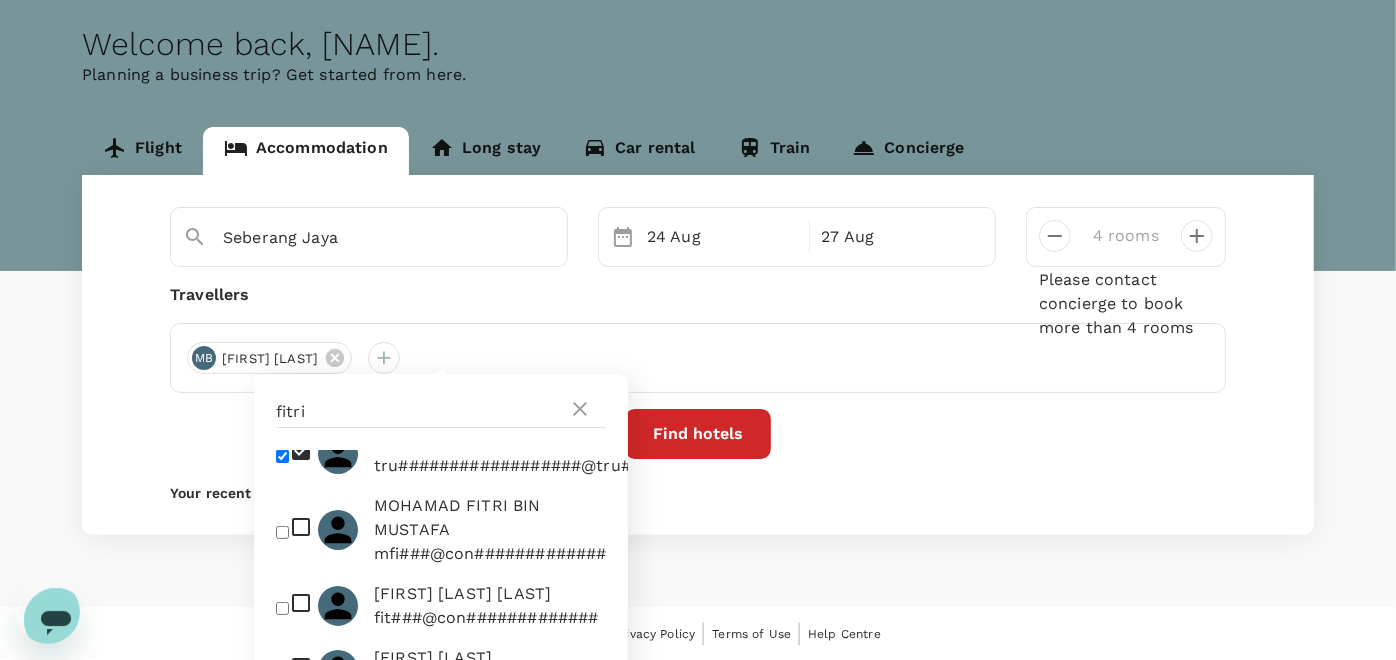 scroll, scrollTop: 111, scrollLeft: 0, axis: vertical 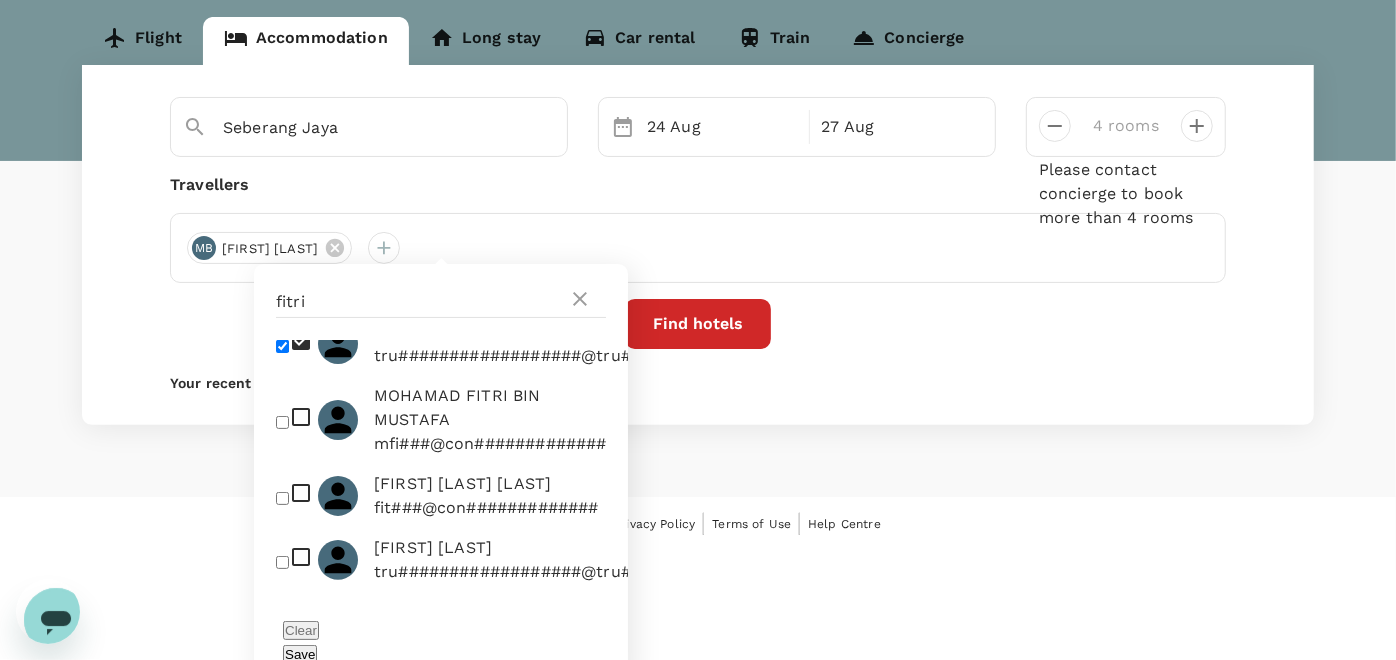 click on "Save" at bounding box center [300, 654] 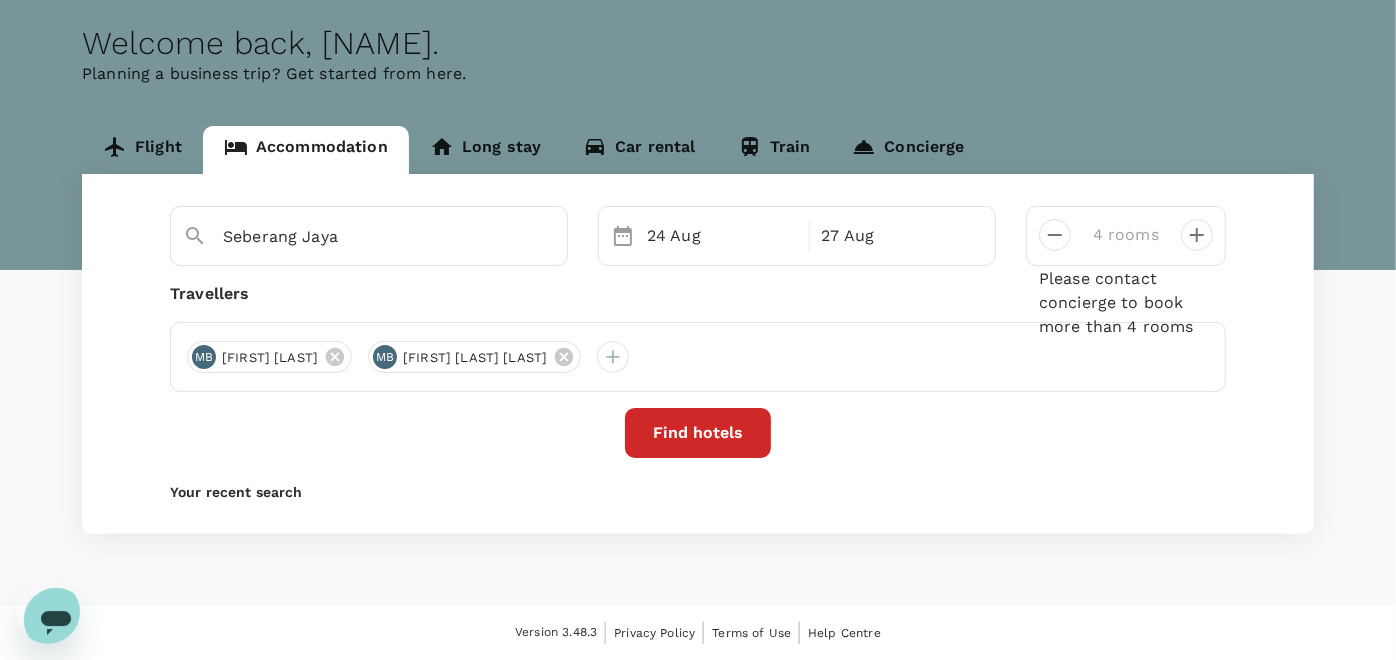 scroll, scrollTop: 83, scrollLeft: 0, axis: vertical 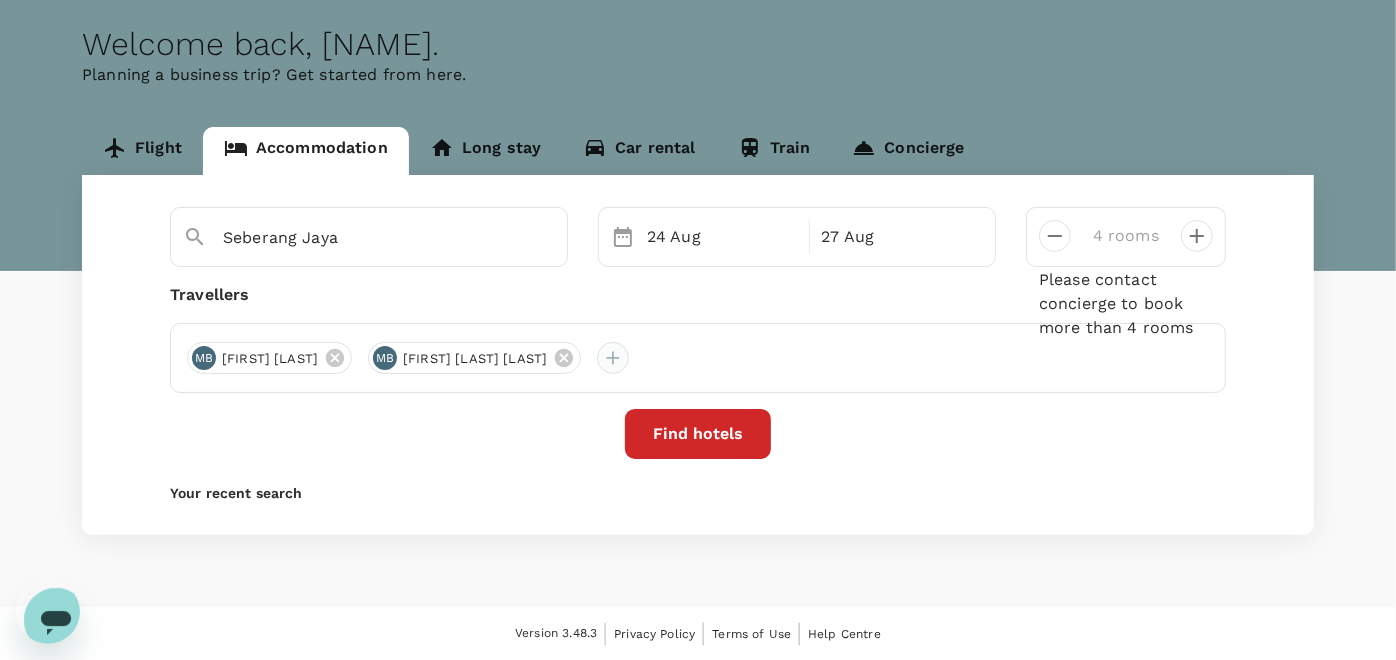 click at bounding box center (613, 358) 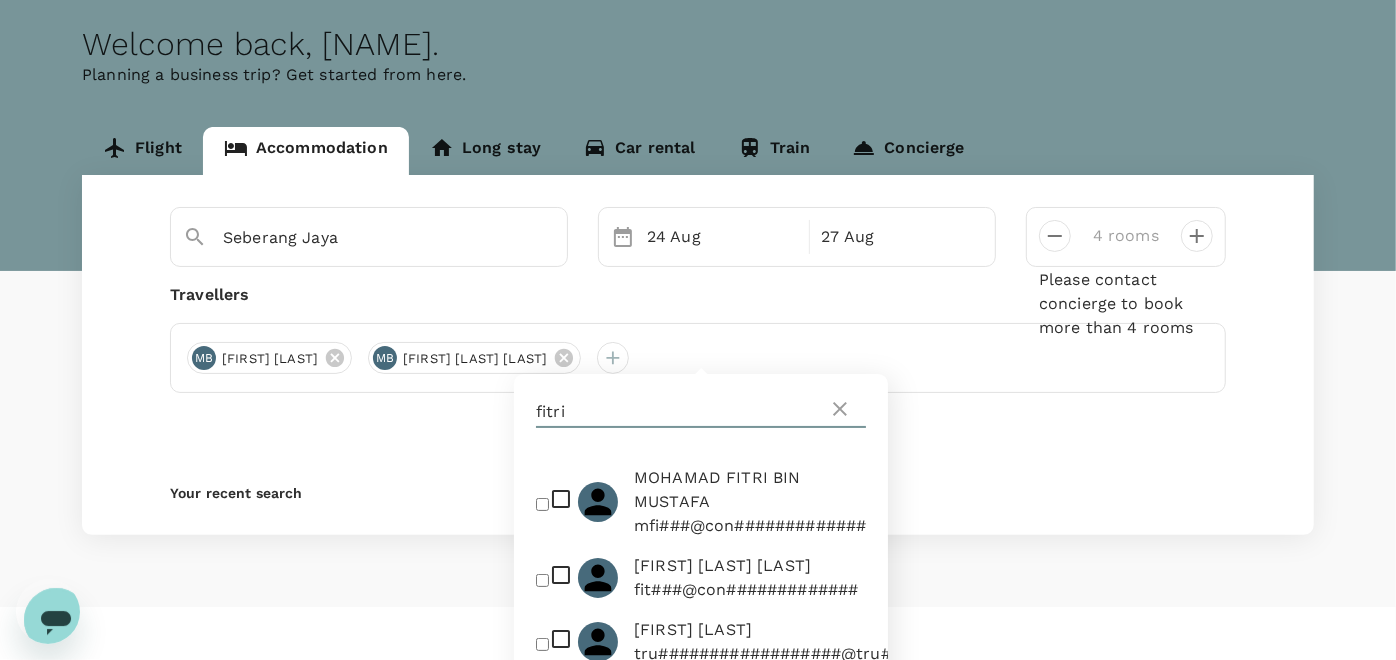 drag, startPoint x: 604, startPoint y: 408, endPoint x: 440, endPoint y: 425, distance: 164.87874 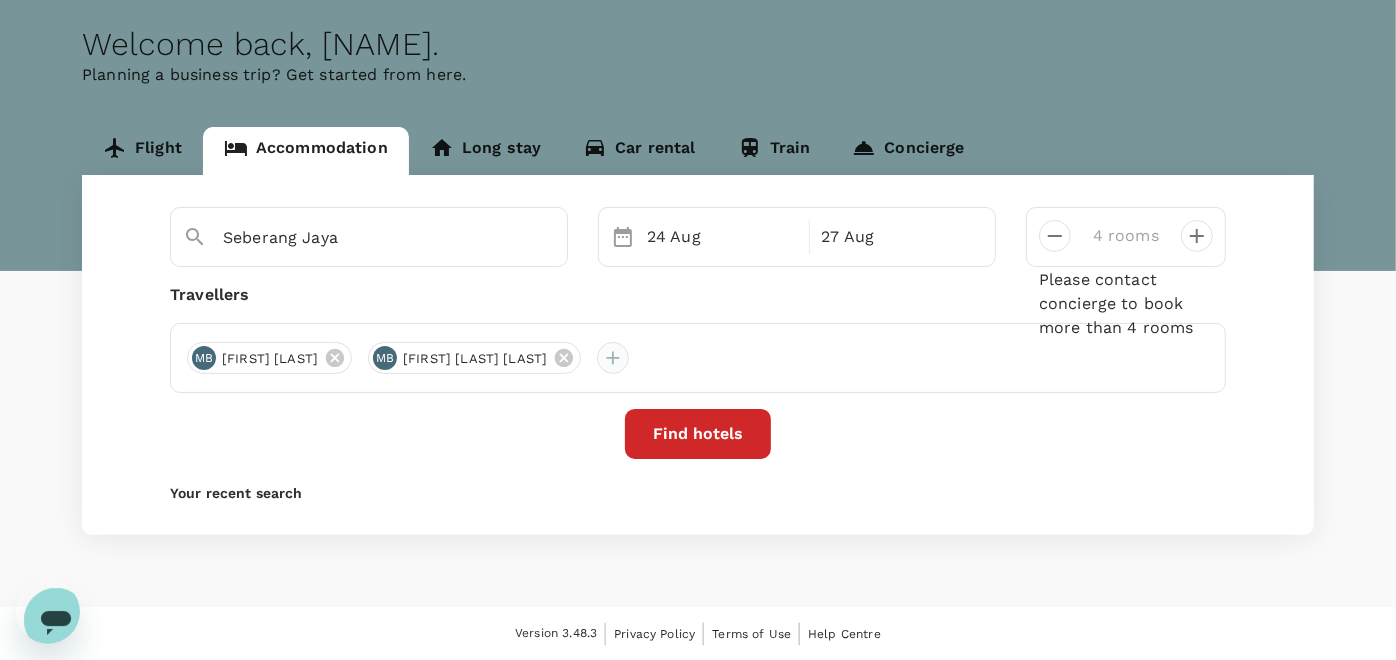 click at bounding box center (613, 358) 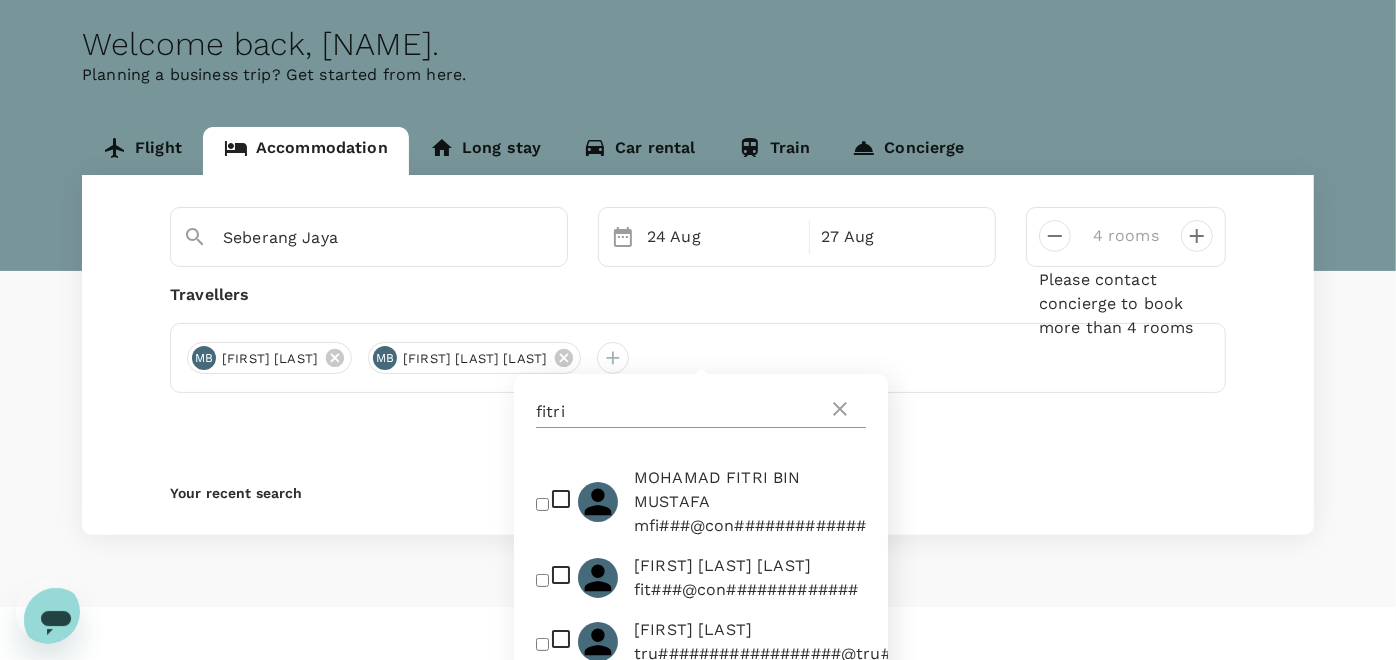 click on "fitri" at bounding box center [682, 412] 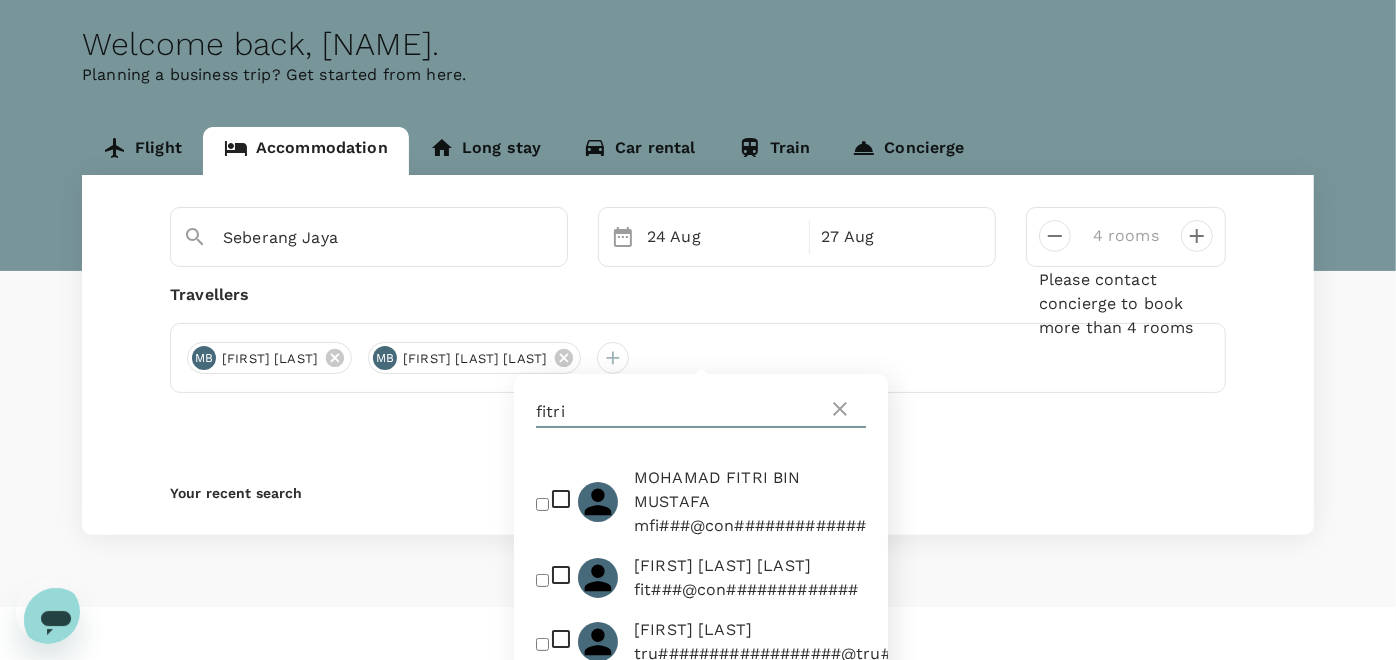 drag, startPoint x: 611, startPoint y: 411, endPoint x: 465, endPoint y: 402, distance: 146.27713 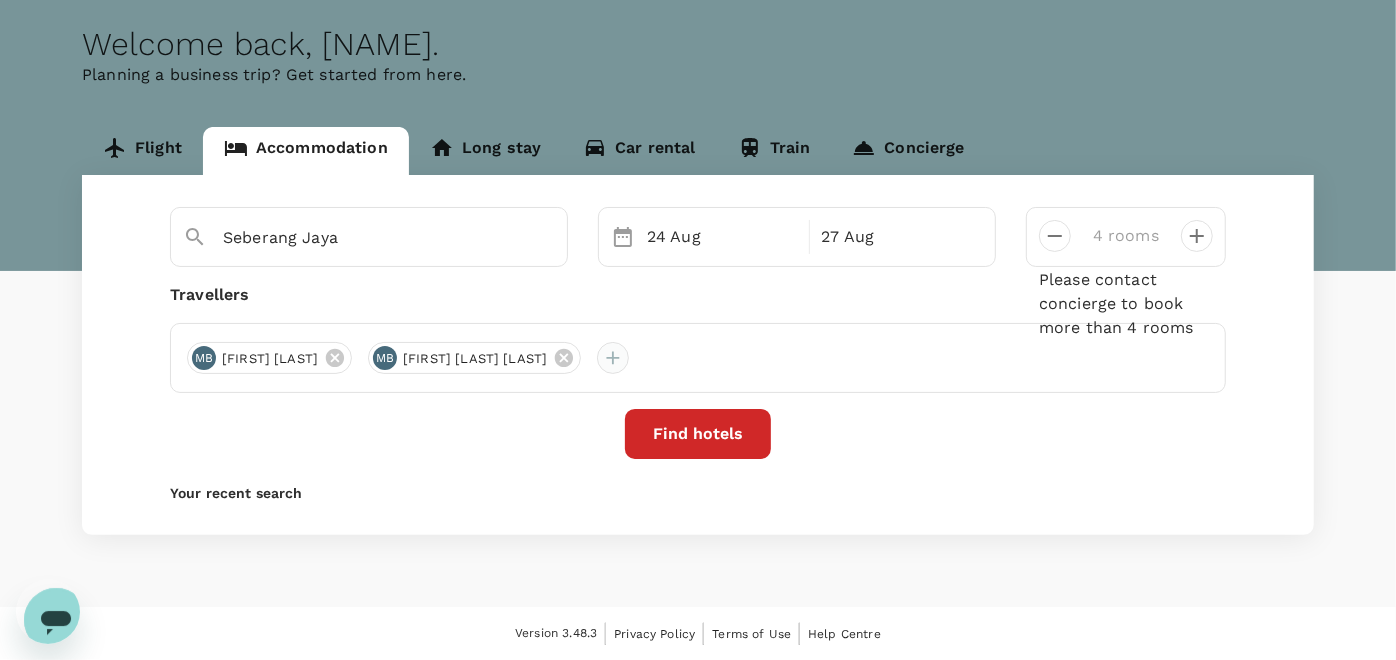click at bounding box center [613, 358] 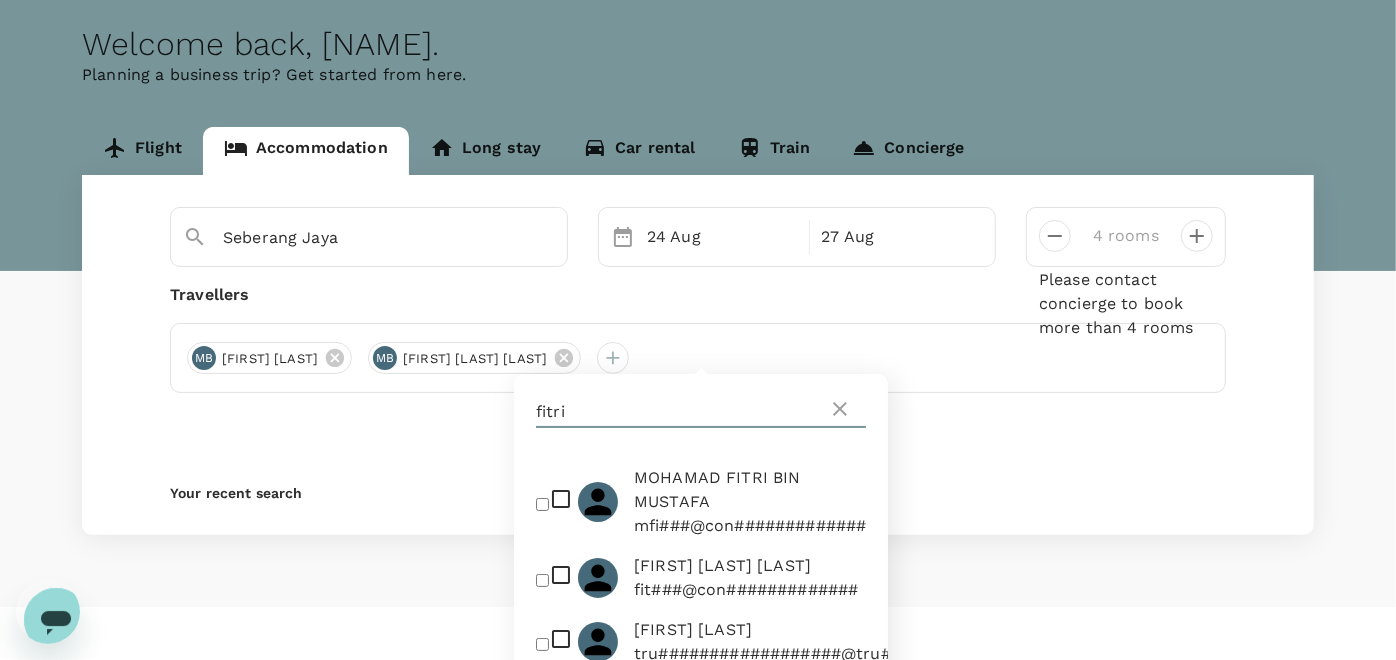 drag, startPoint x: 542, startPoint y: 414, endPoint x: 480, endPoint y: 415, distance: 62.008064 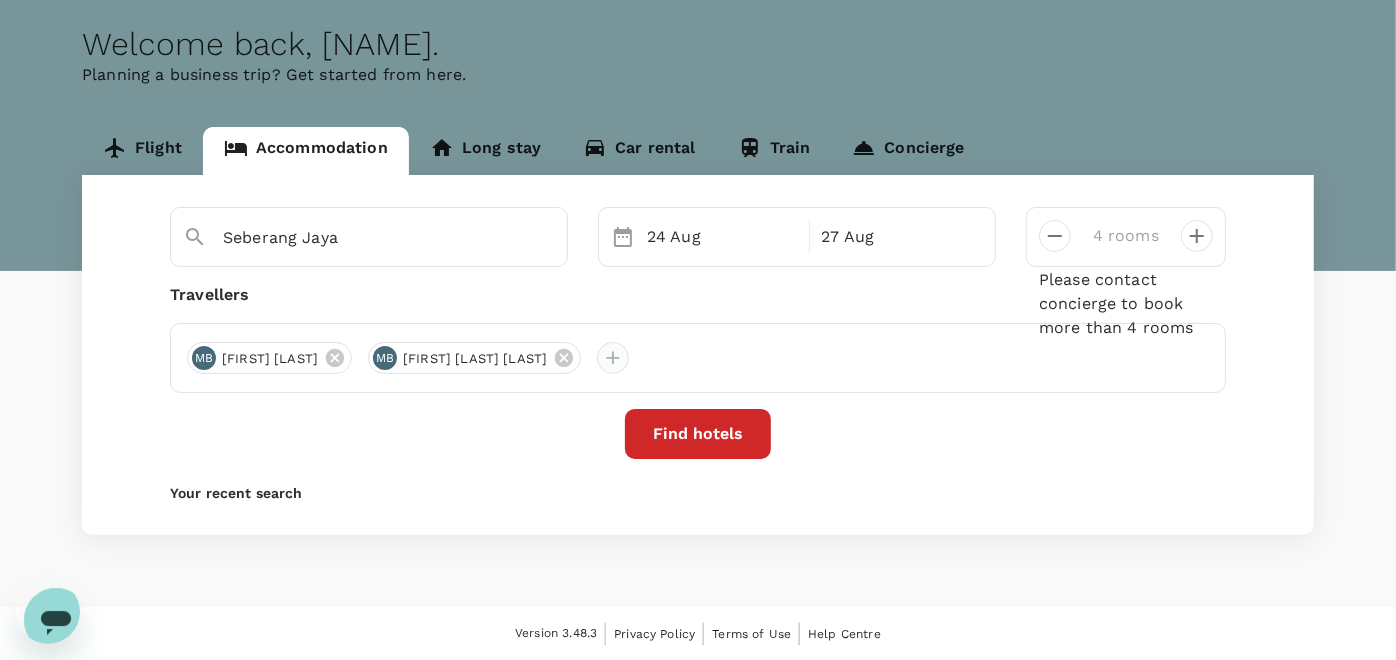 drag, startPoint x: 682, startPoint y: 362, endPoint x: 694, endPoint y: 357, distance: 13 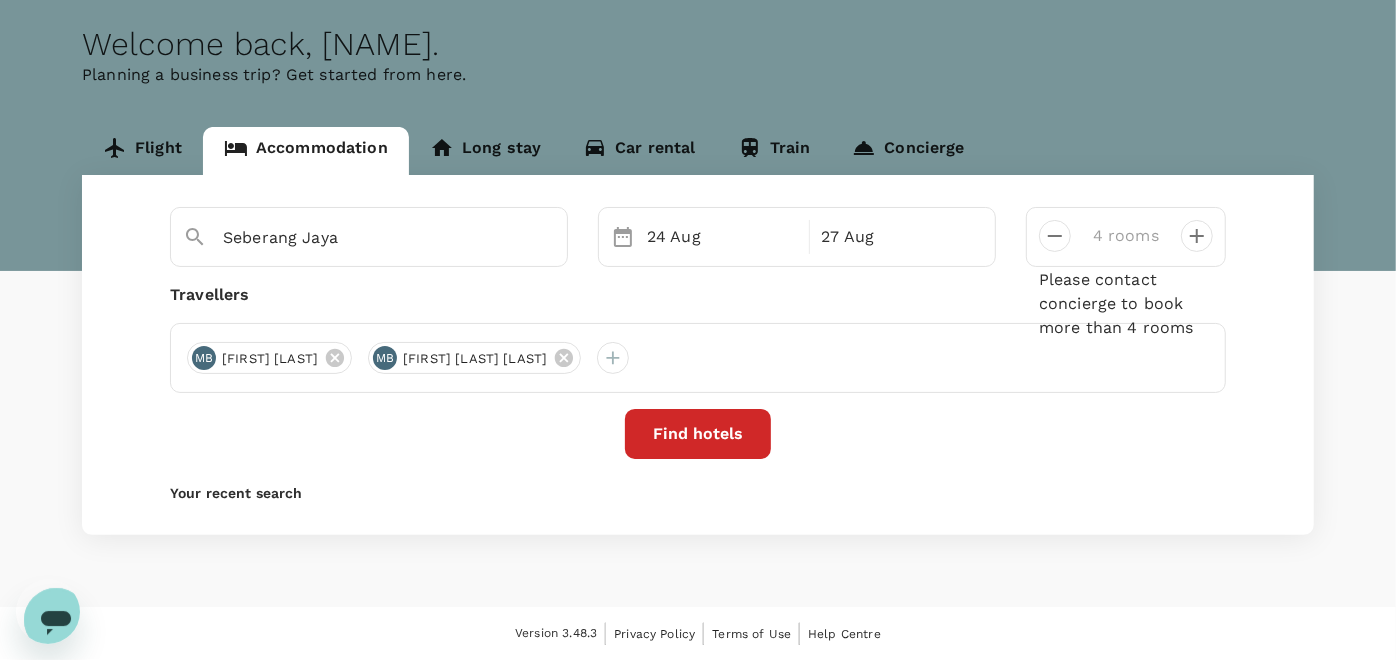 click at bounding box center (613, 358) 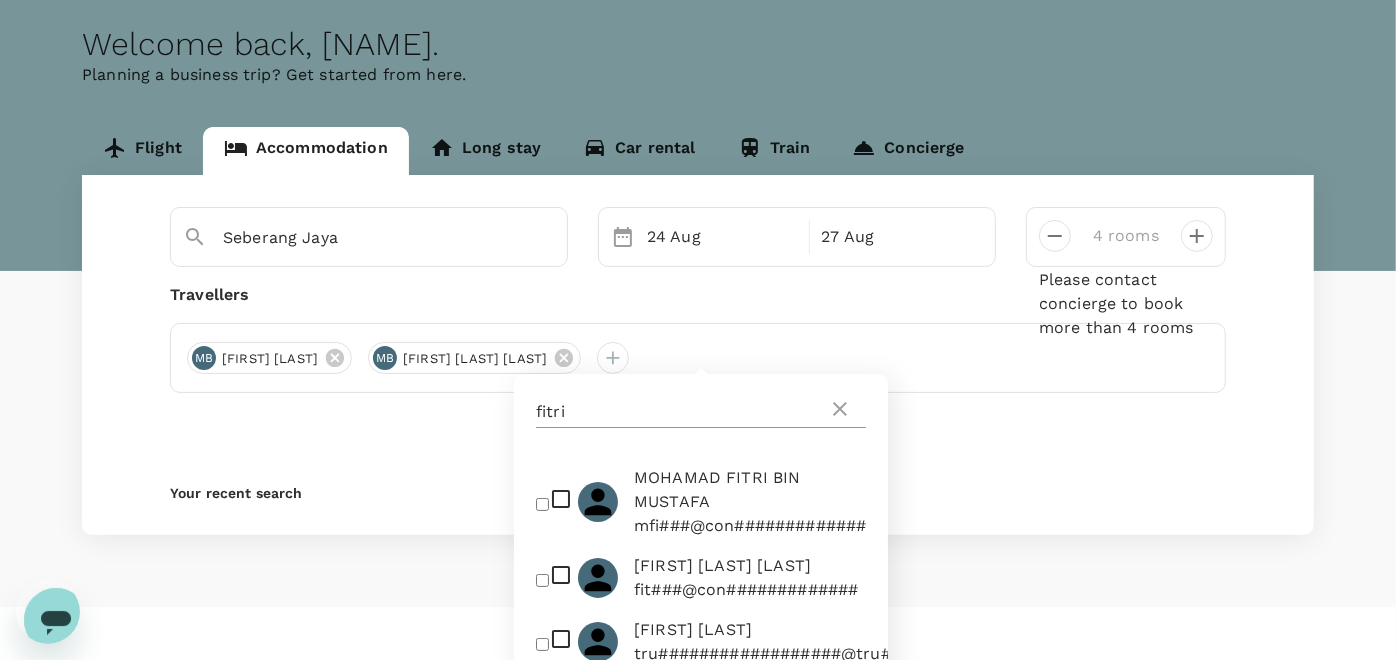 click on "fitri" at bounding box center [682, 412] 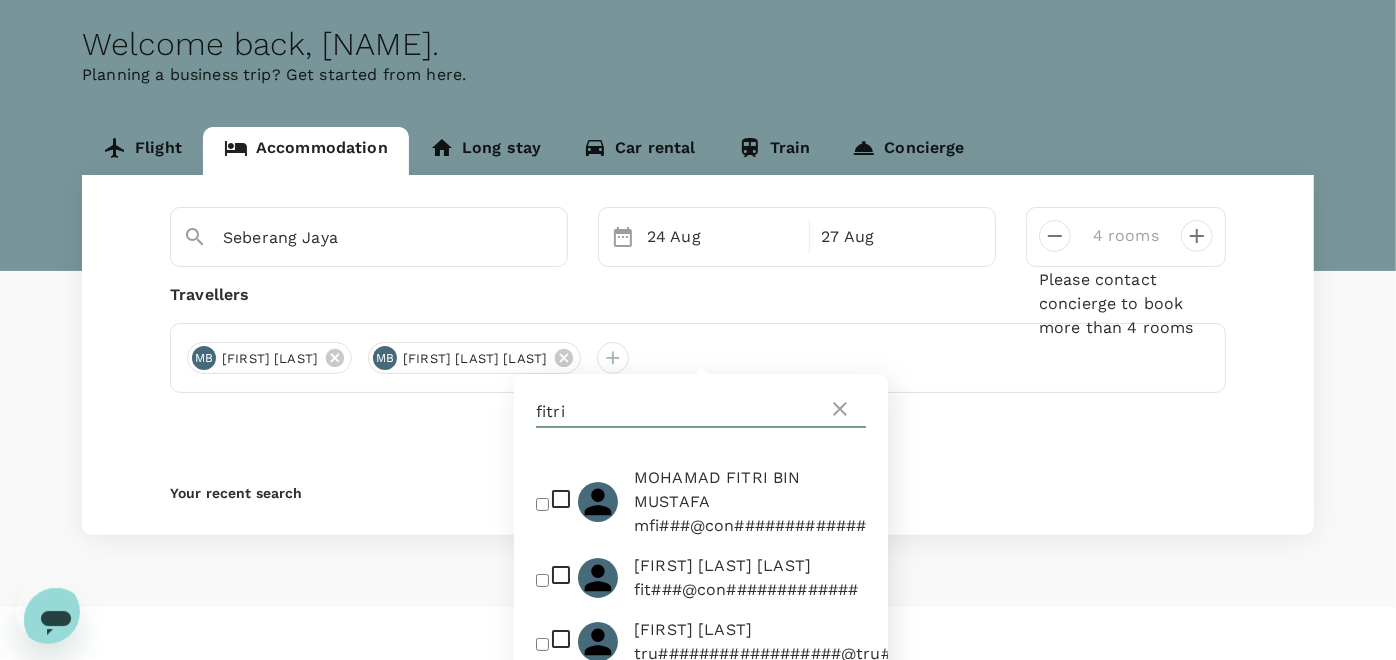 drag, startPoint x: 594, startPoint y: 410, endPoint x: 533, endPoint y: 412, distance: 61.03278 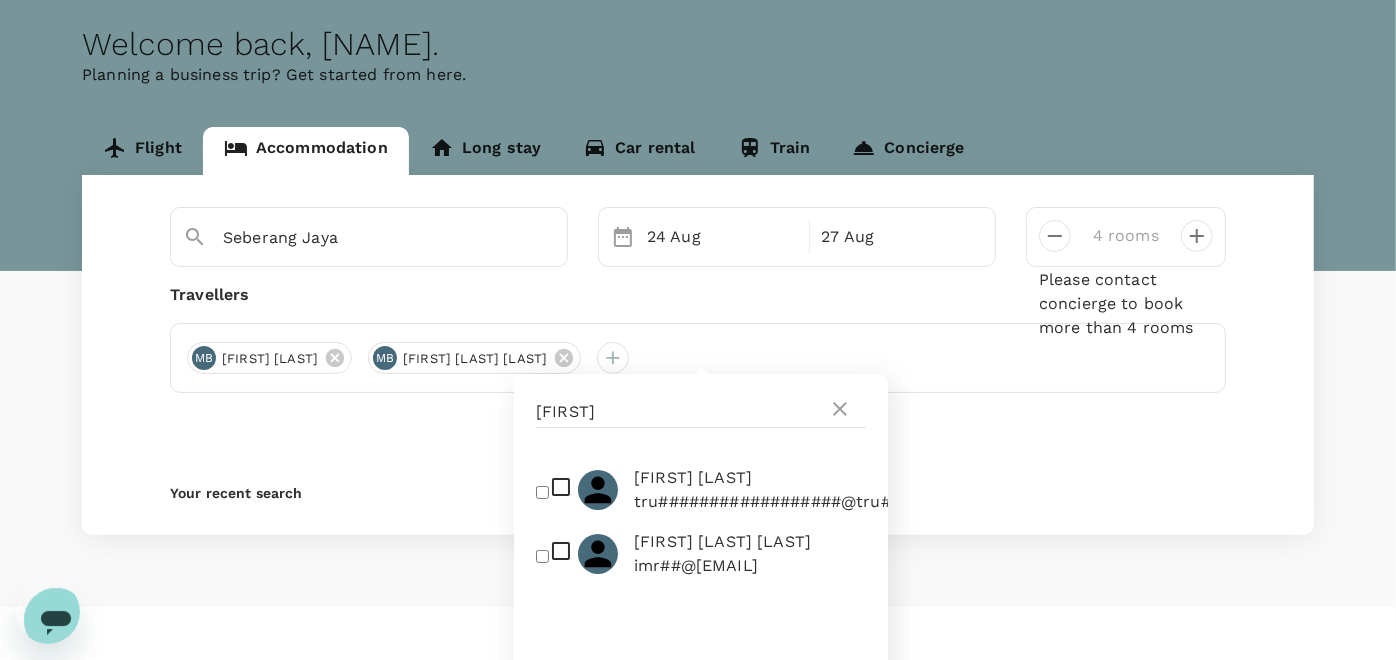 click at bounding box center [542, 492] 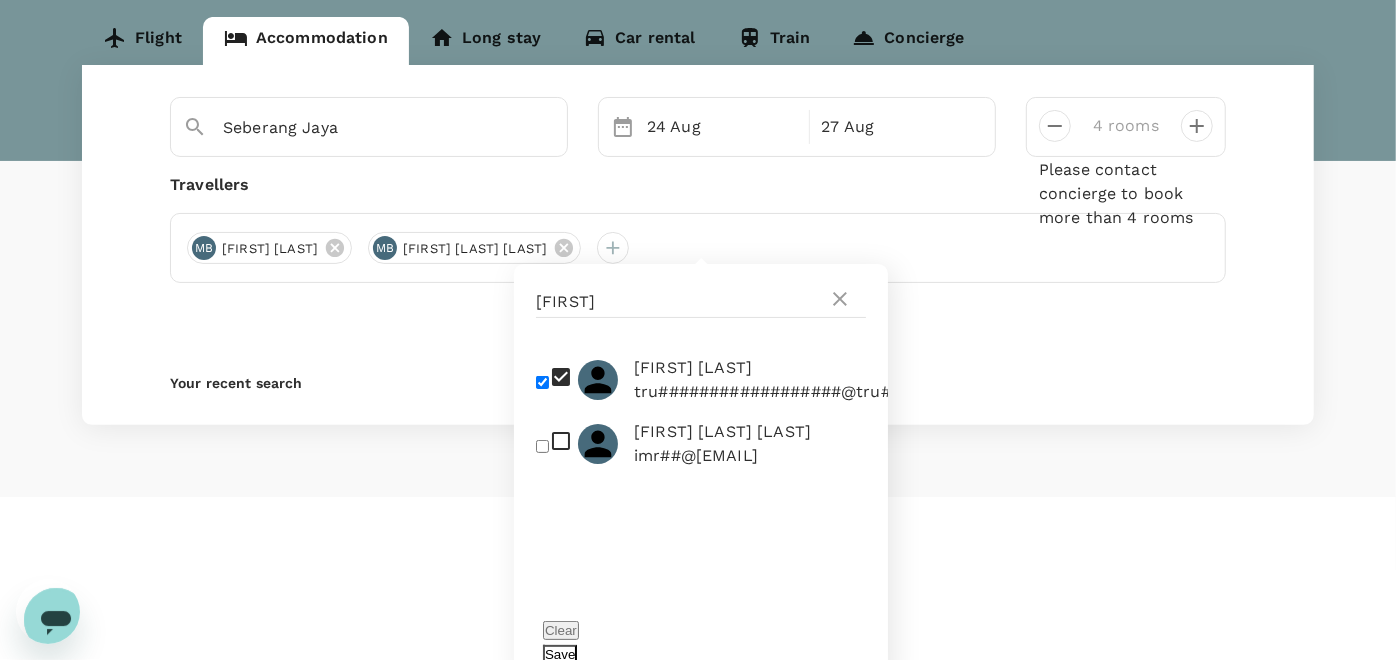 click on "Save" at bounding box center [560, 654] 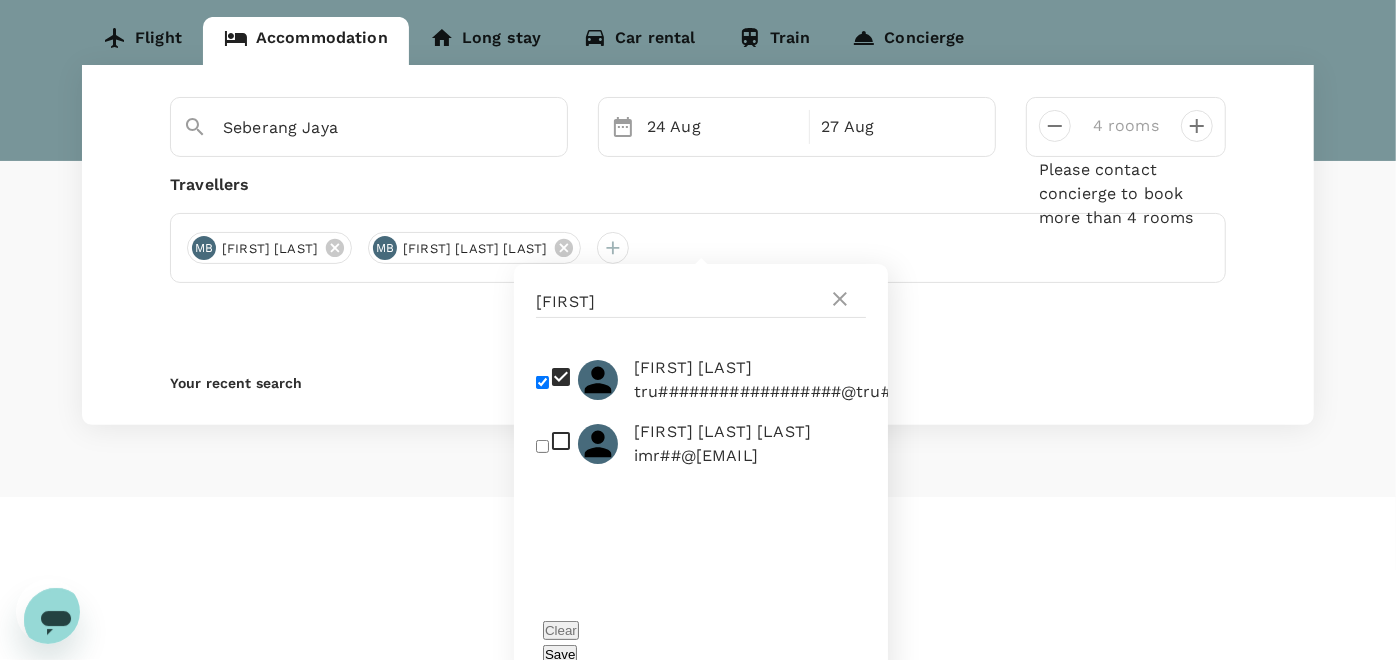 scroll, scrollTop: 83, scrollLeft: 0, axis: vertical 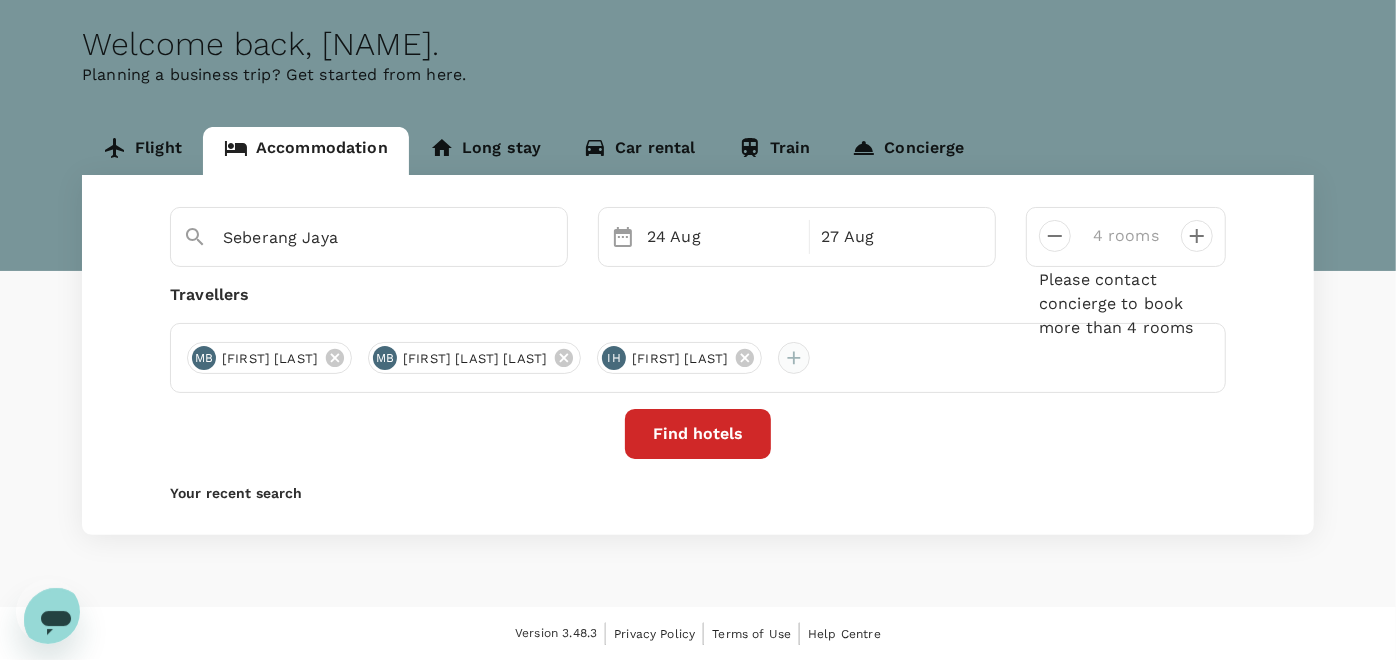 click at bounding box center [794, 358] 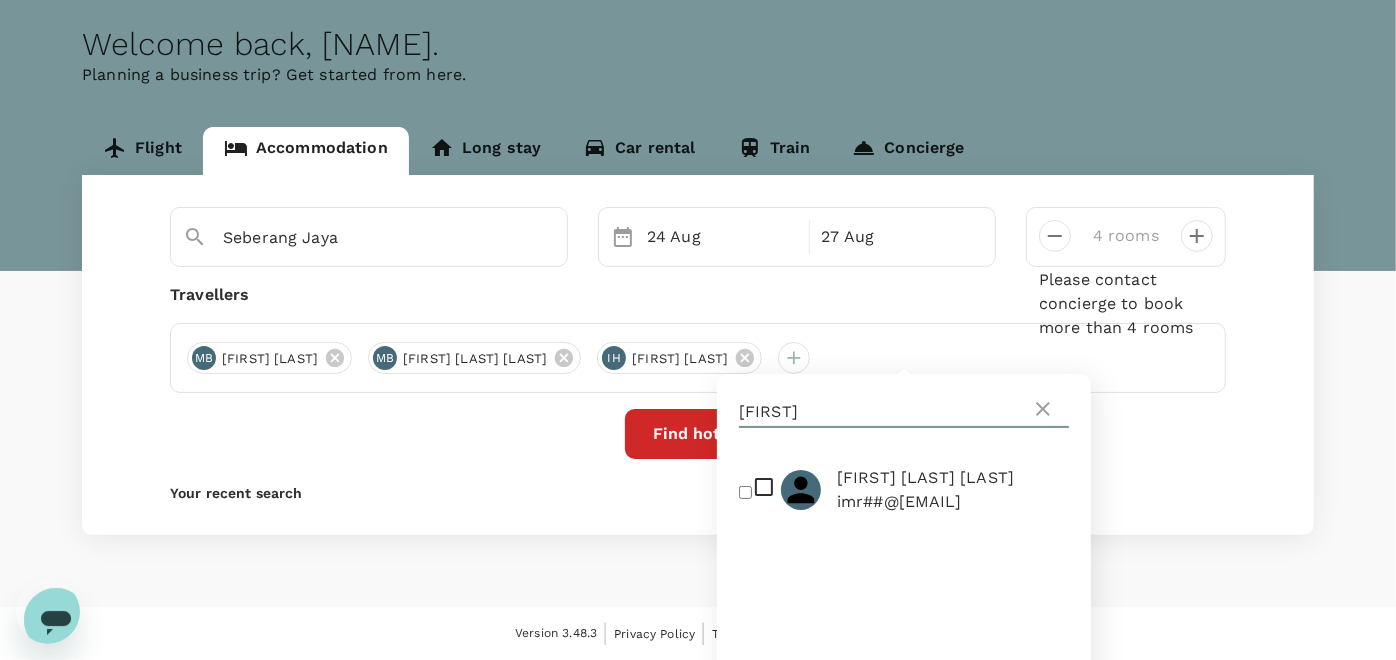 drag, startPoint x: 842, startPoint y: 411, endPoint x: 579, endPoint y: 411, distance: 263 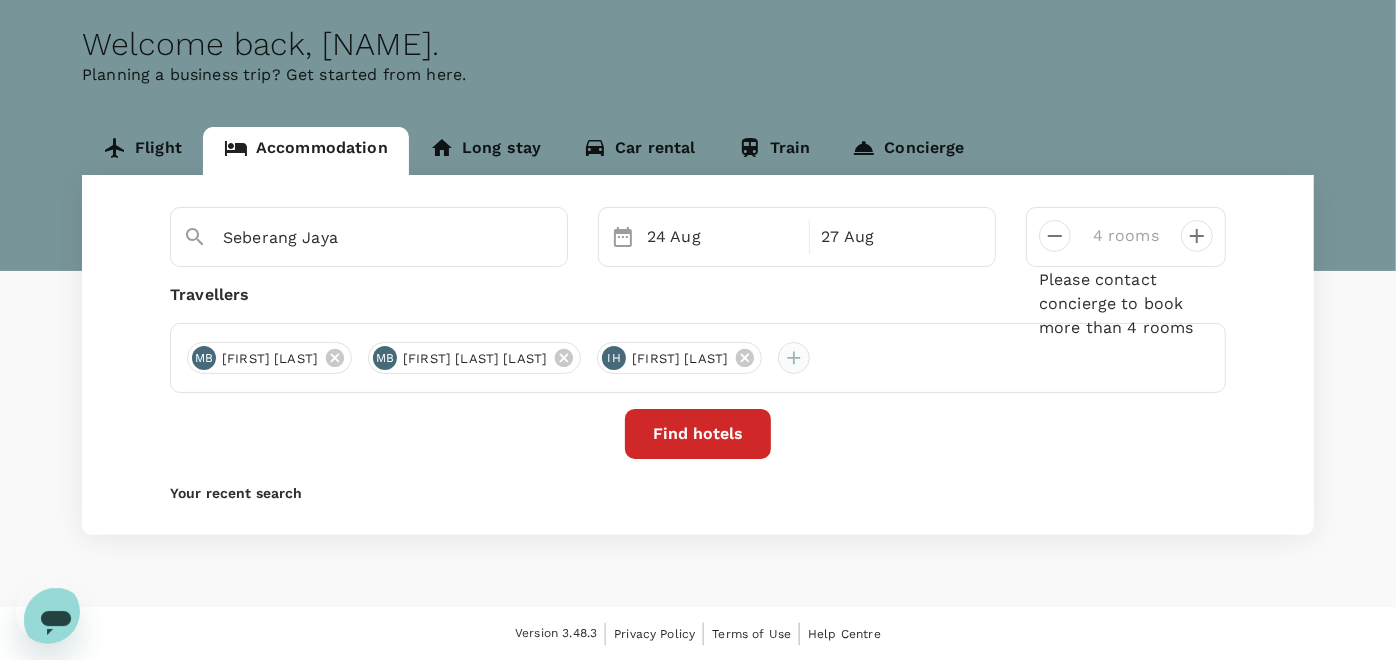 click at bounding box center [794, 358] 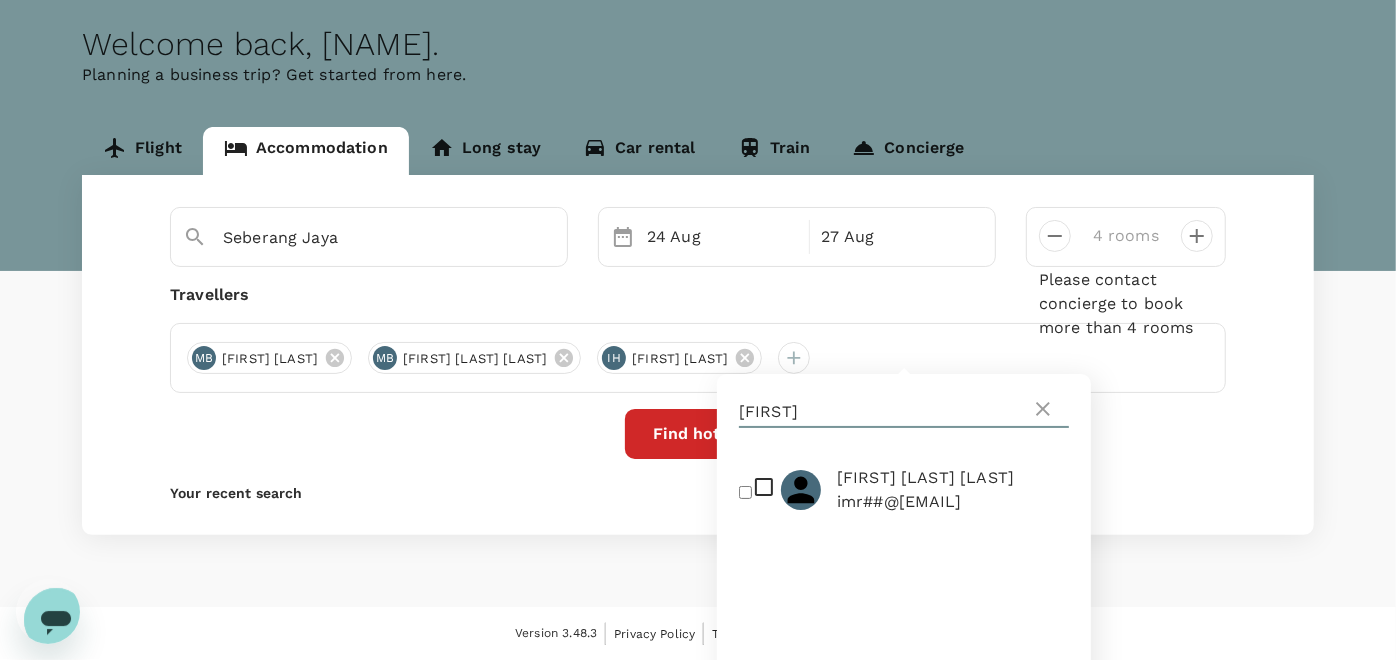 drag, startPoint x: 834, startPoint y: 403, endPoint x: 720, endPoint y: 409, distance: 114.15778 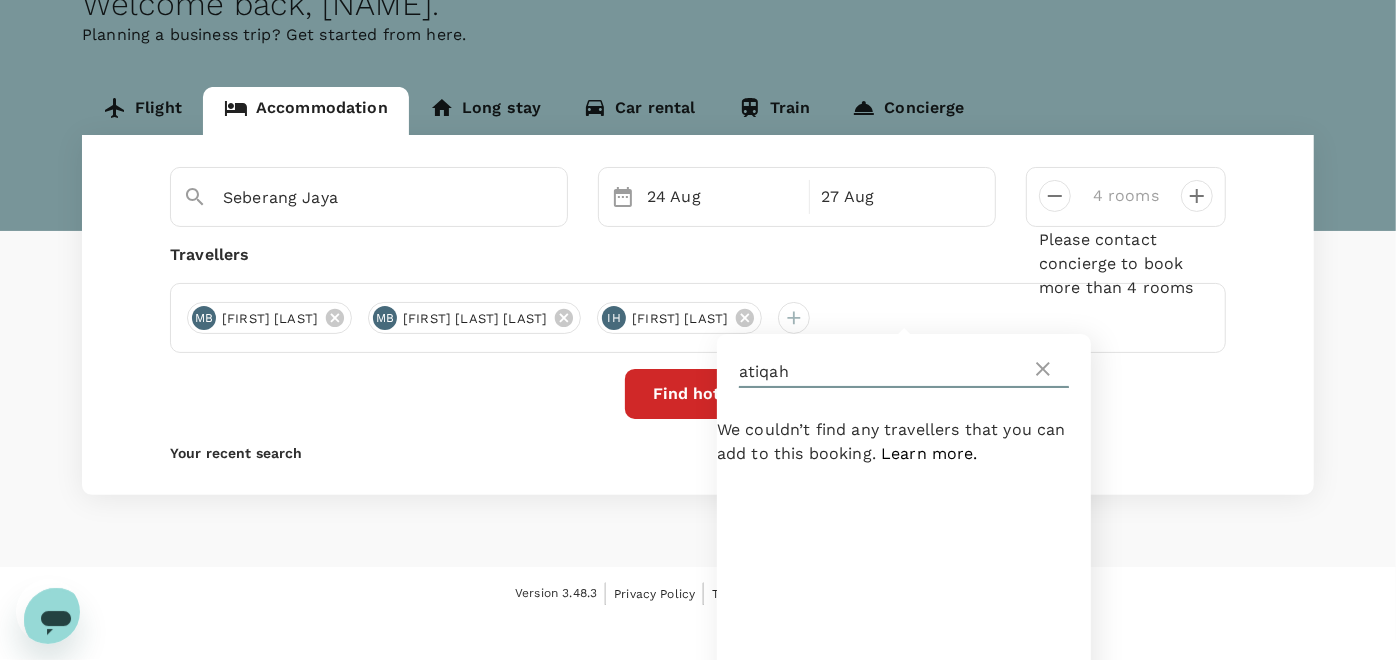 scroll, scrollTop: 83, scrollLeft: 0, axis: vertical 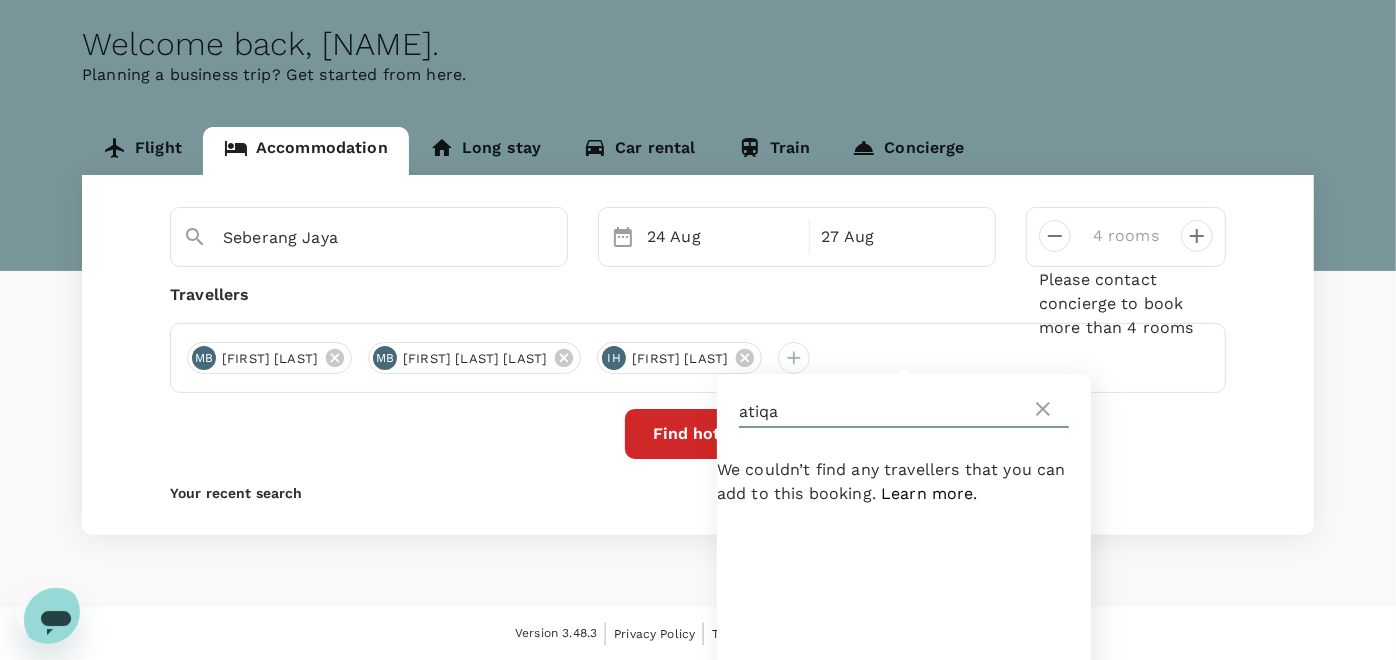 drag, startPoint x: 872, startPoint y: 417, endPoint x: 725, endPoint y: 417, distance: 147 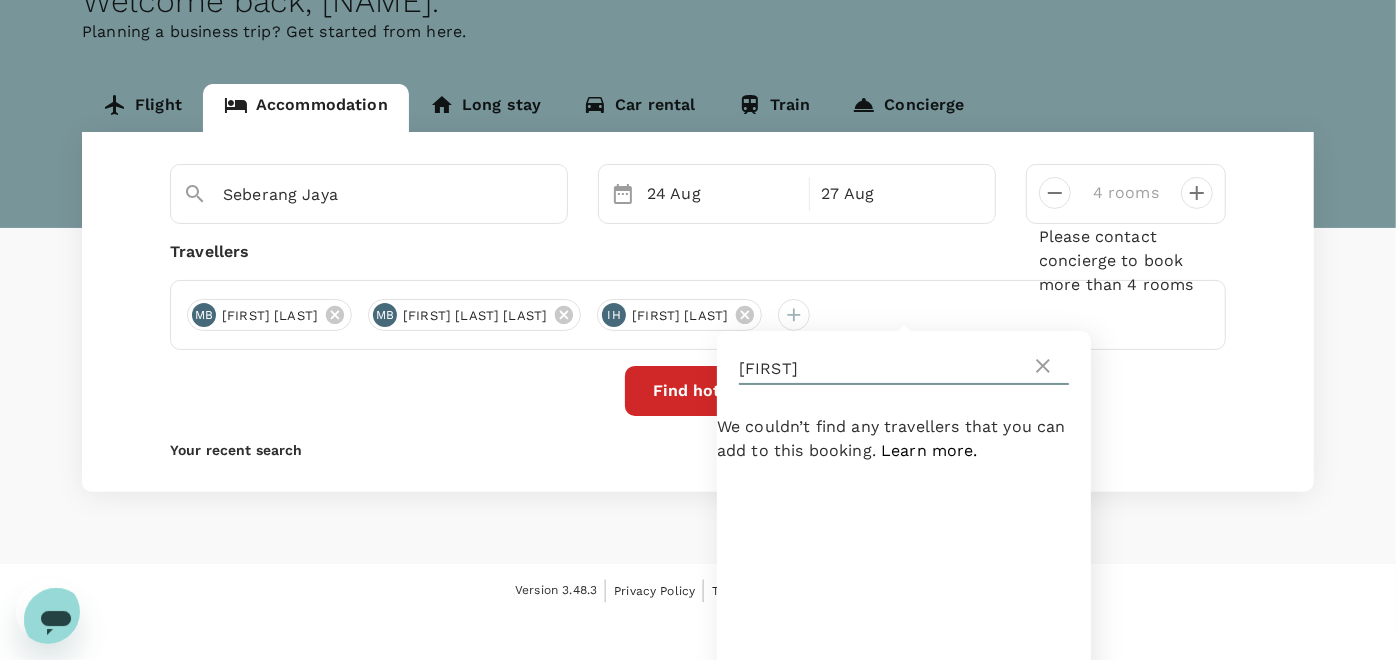 scroll, scrollTop: 193, scrollLeft: 0, axis: vertical 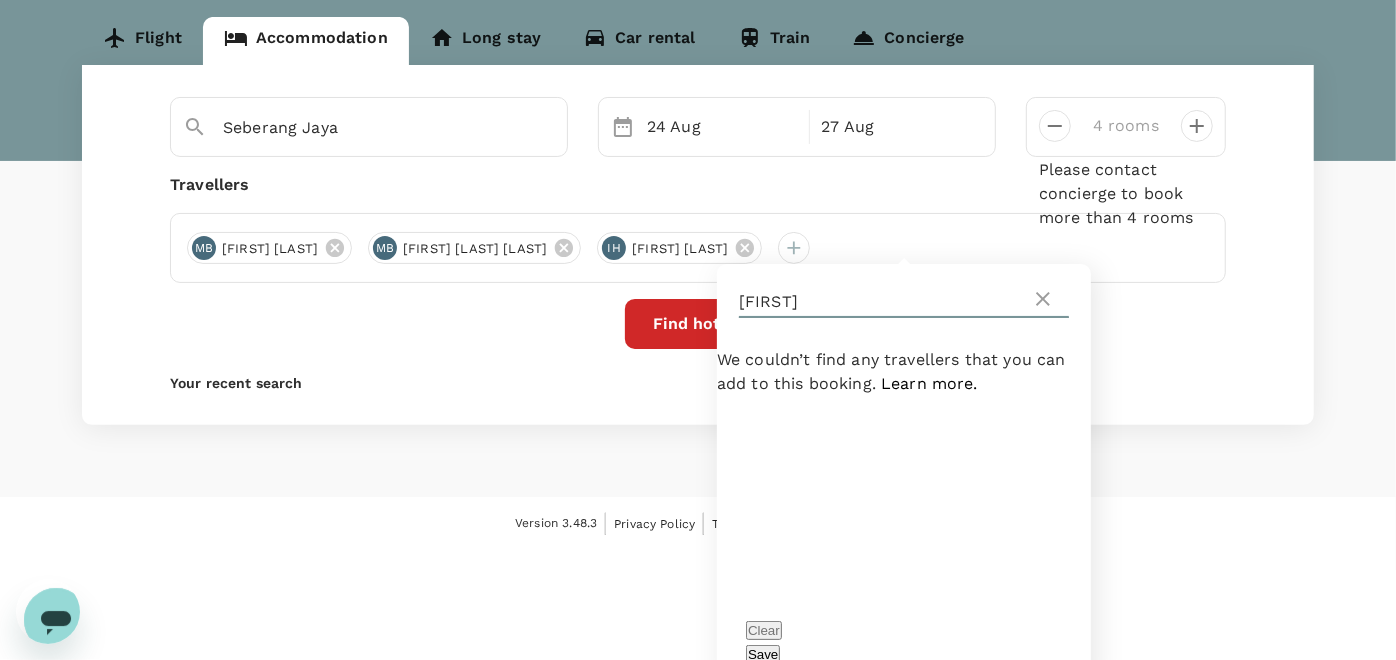 click on "[FIRST]" at bounding box center [885, 302] 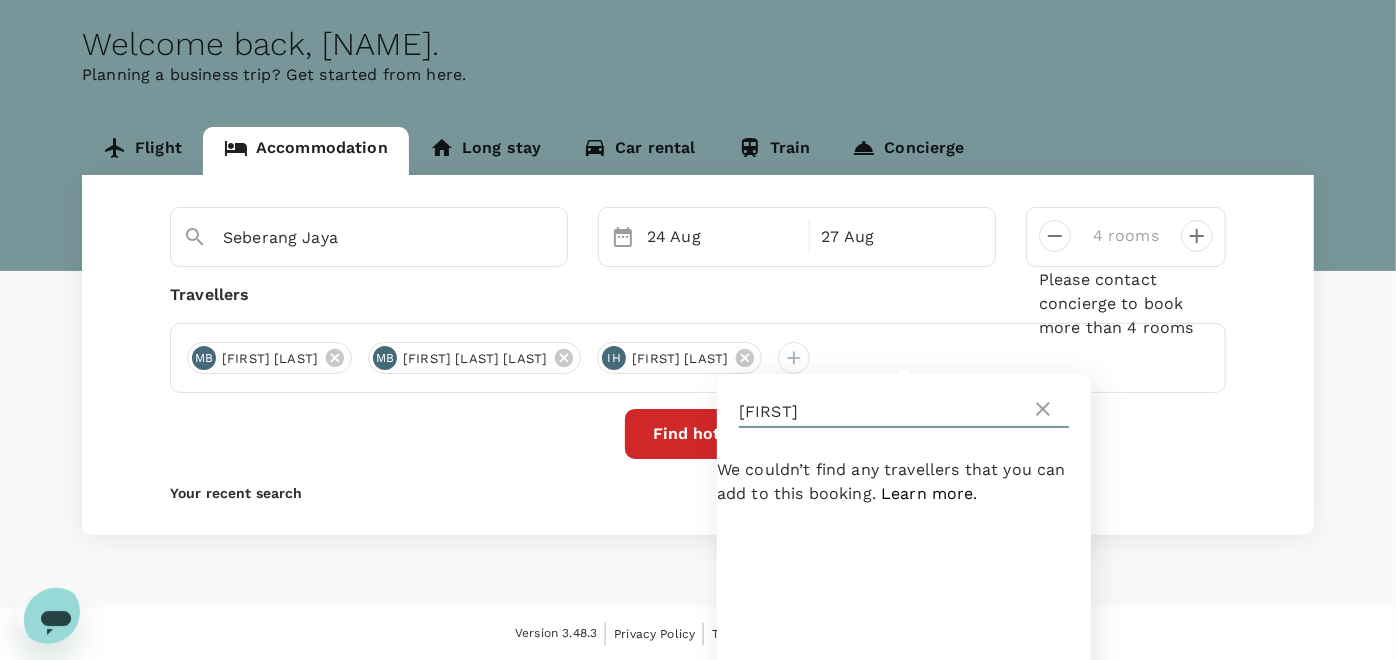 click 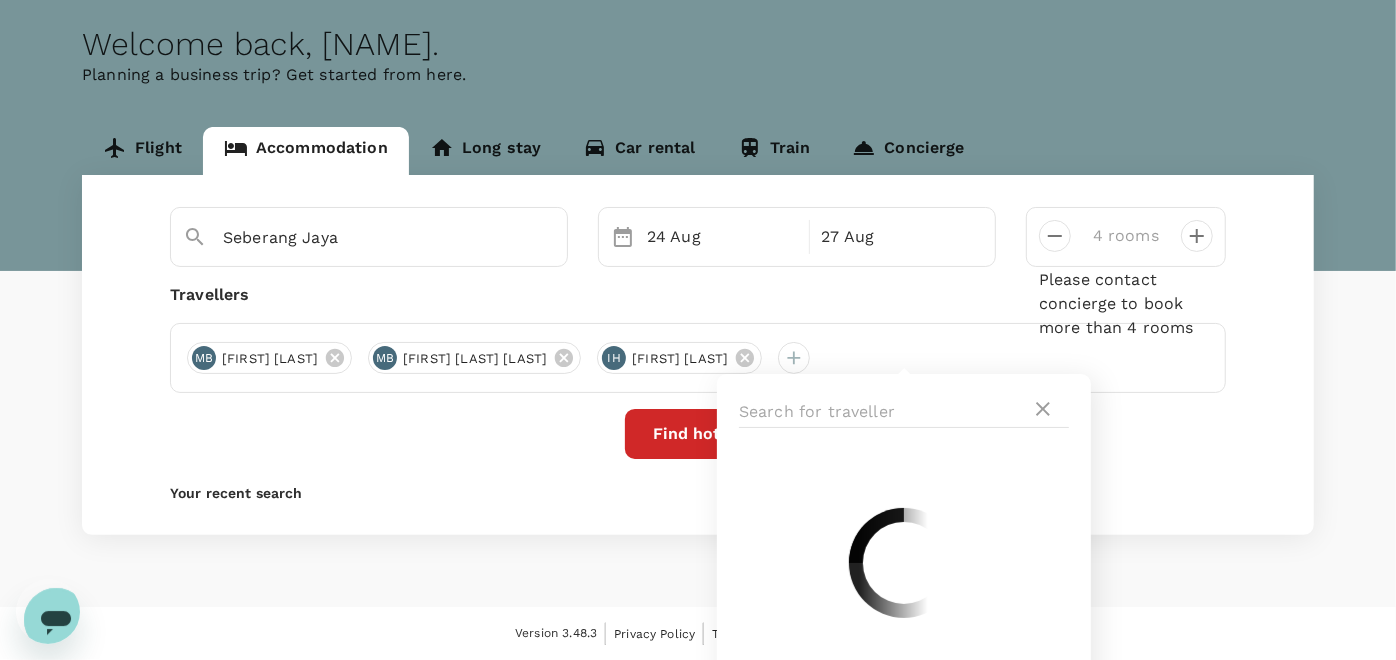 click on "[INITIAL] [FIRST] [LAST] [LAST] [INITIAL] [FIRST] [LAST] [LAST] [INITIAL] [FIRST] [LAST] [LAST]" at bounding box center [698, 358] 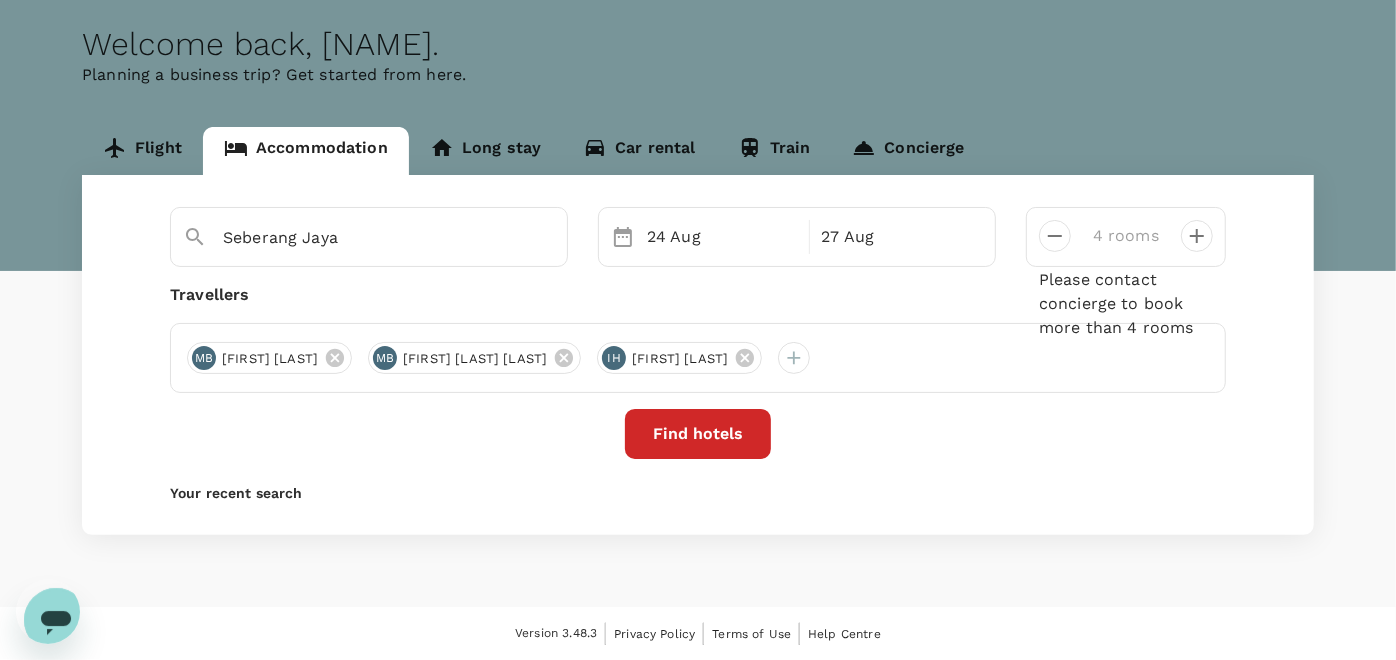 click at bounding box center [1047, 228] 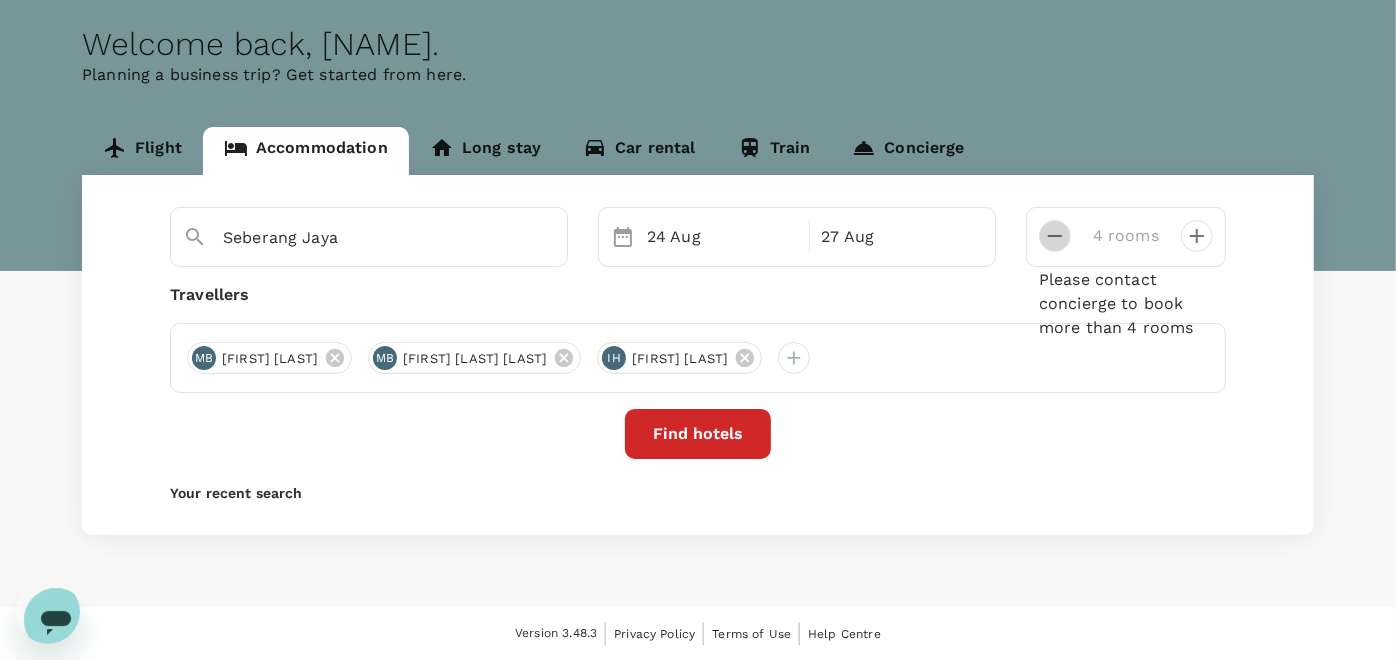 click 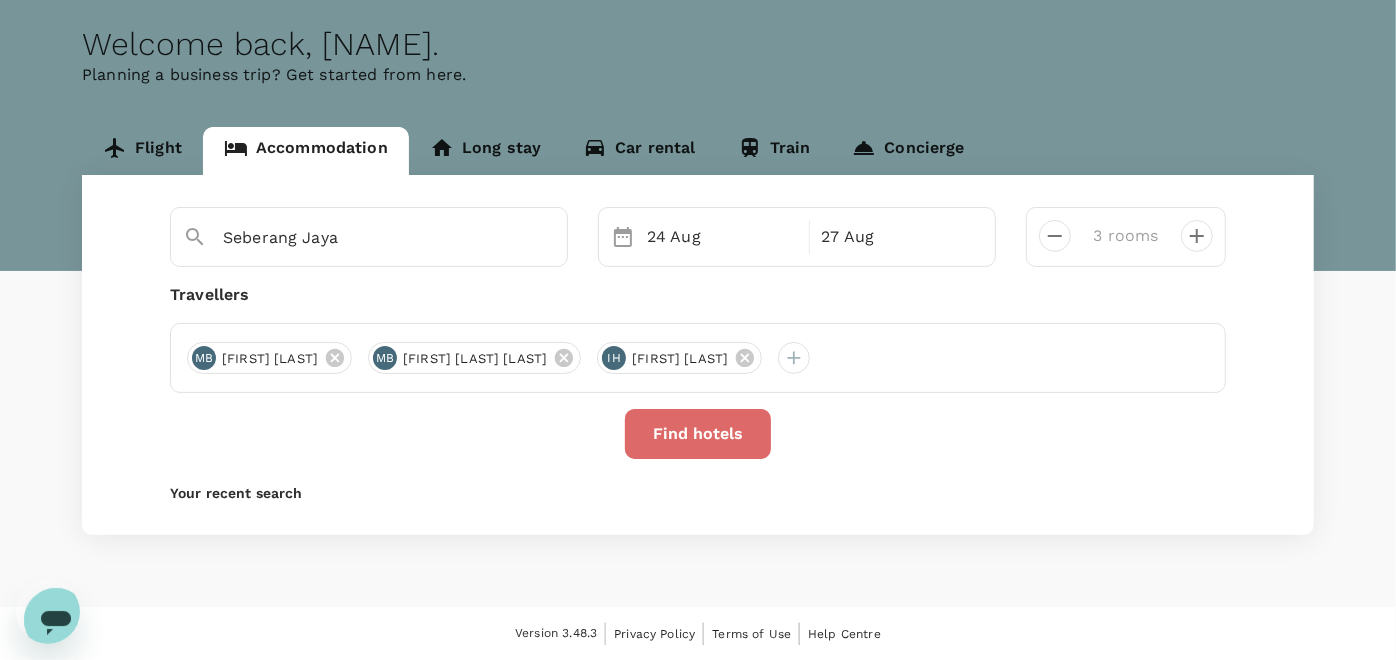 click on "Find hotels" at bounding box center (698, 434) 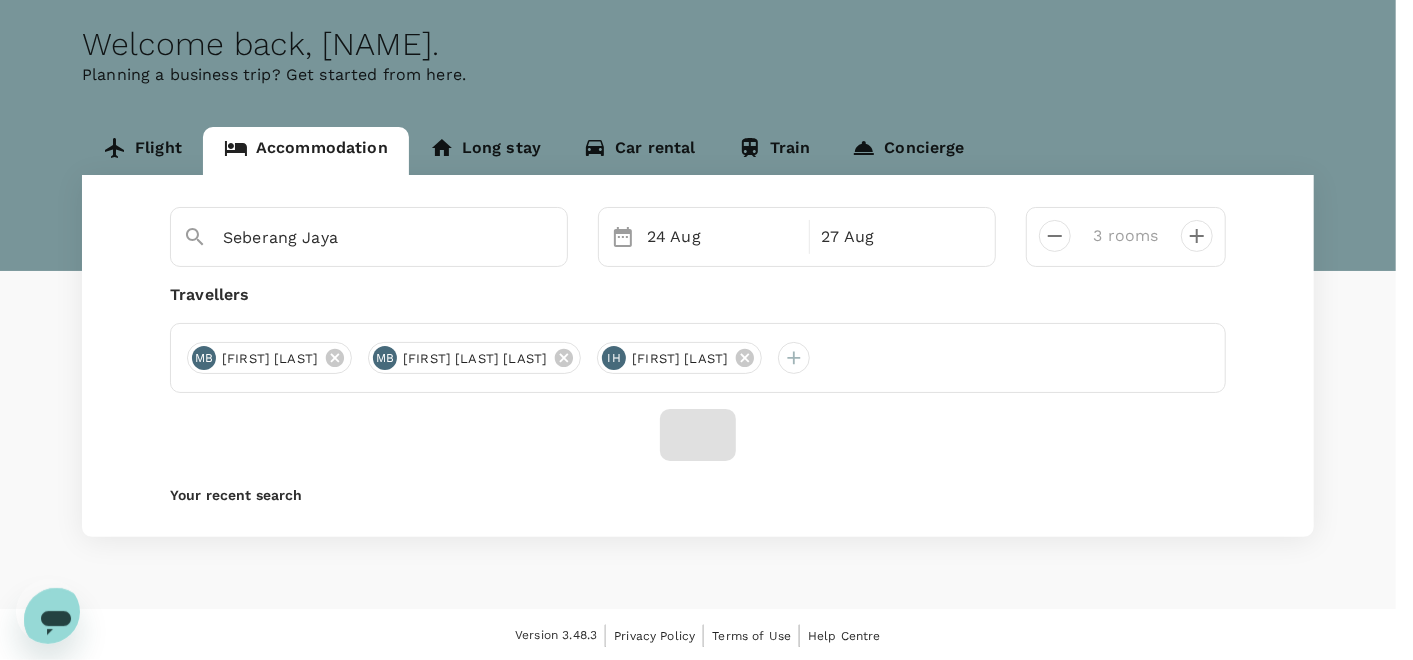 click on "Confirm" at bounding box center [108, 9208] 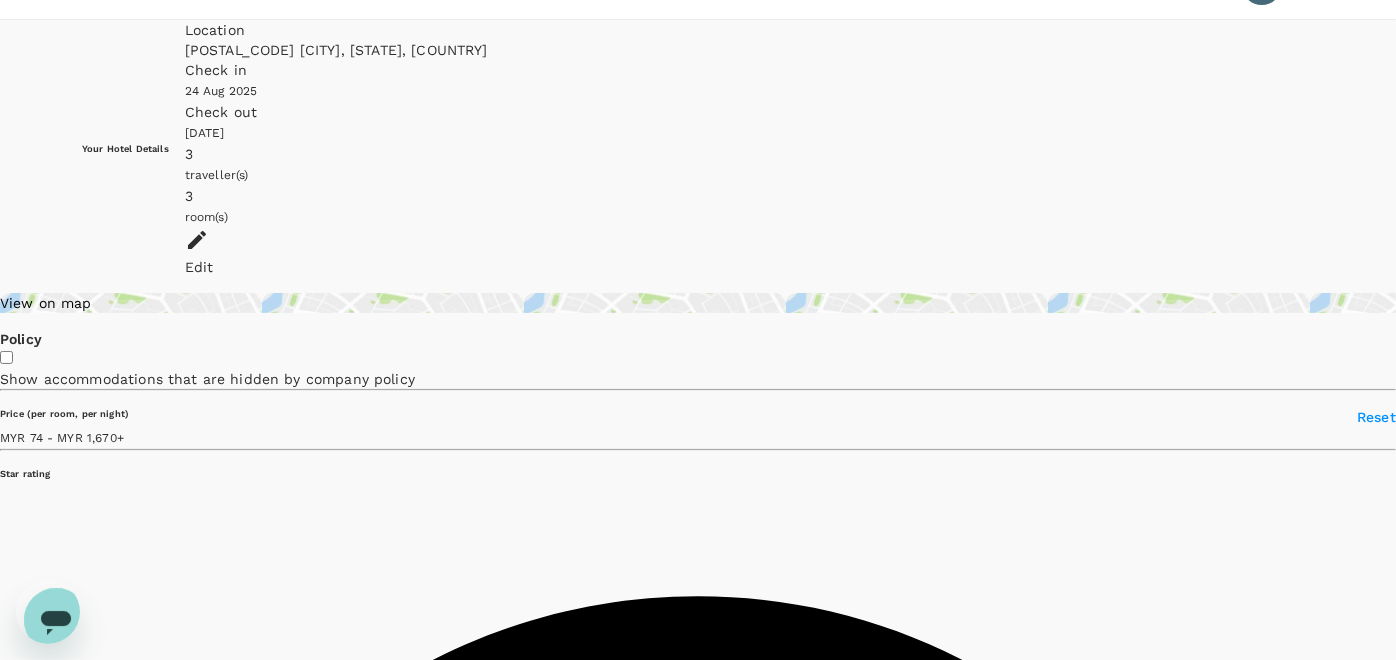 scroll, scrollTop: 0, scrollLeft: 0, axis: both 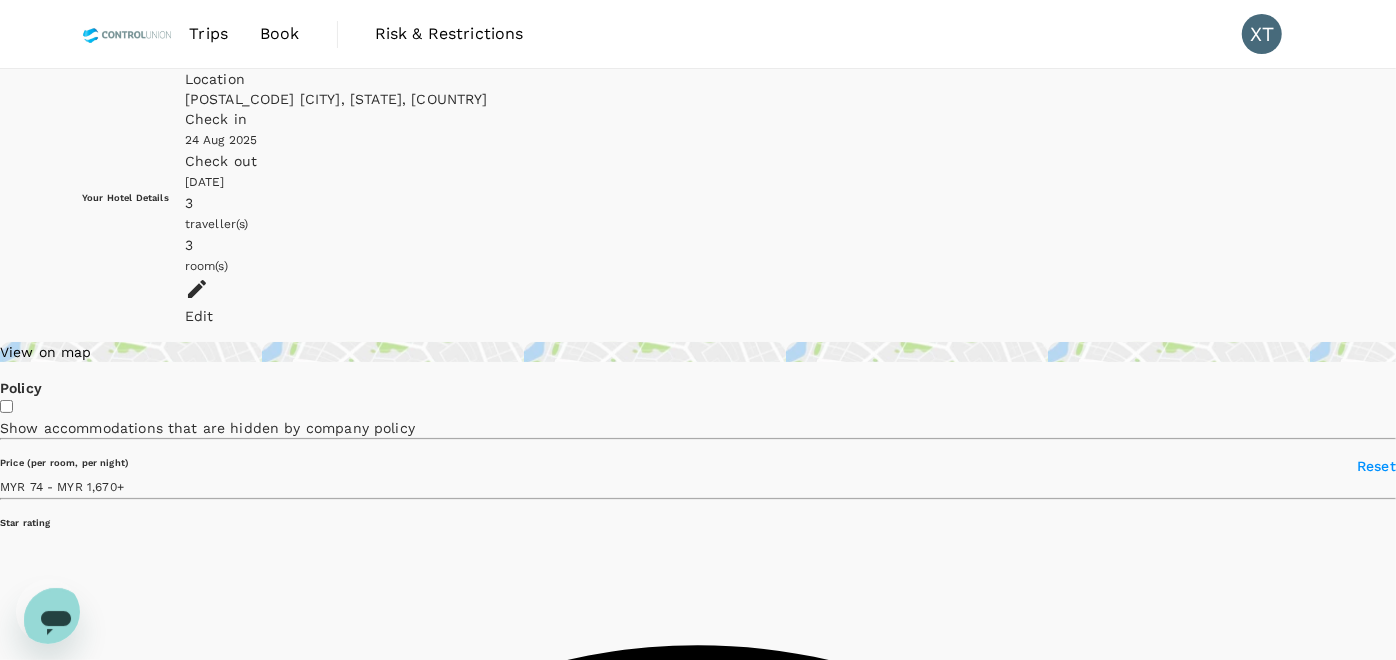 click on "Edit" at bounding box center [749, 316] 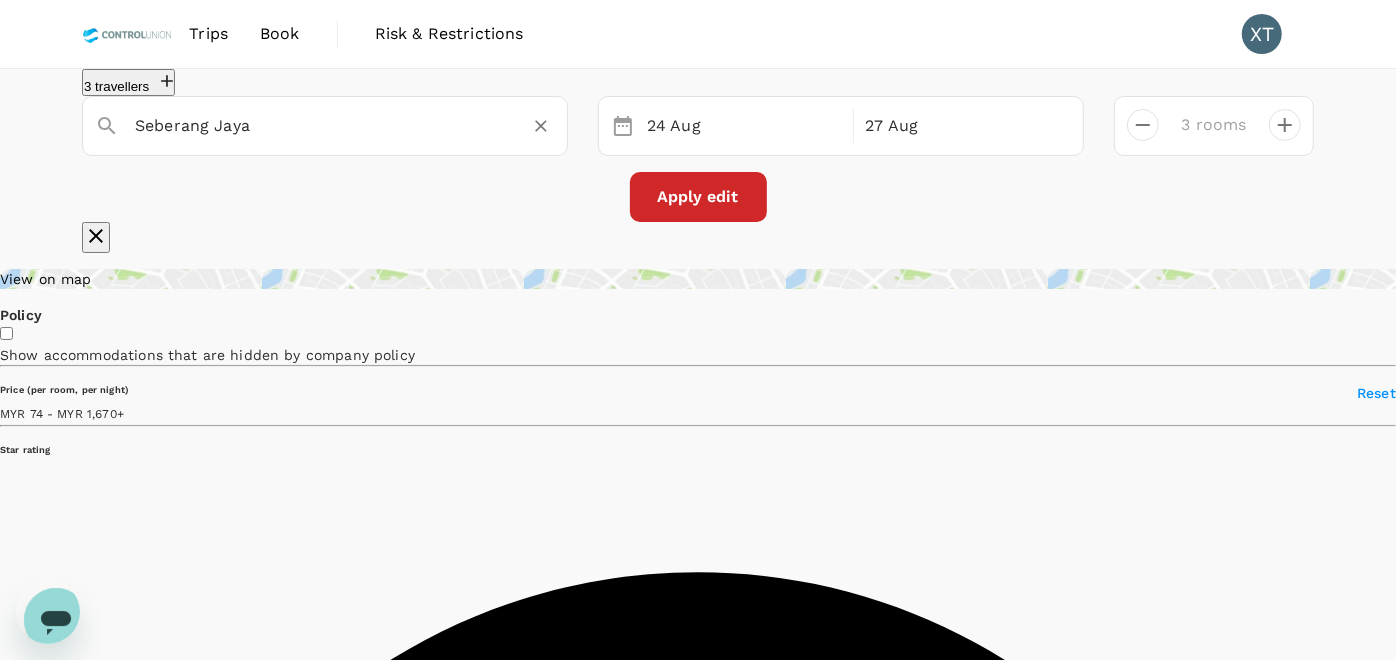 click on "Seberang Jaya" at bounding box center [317, 125] 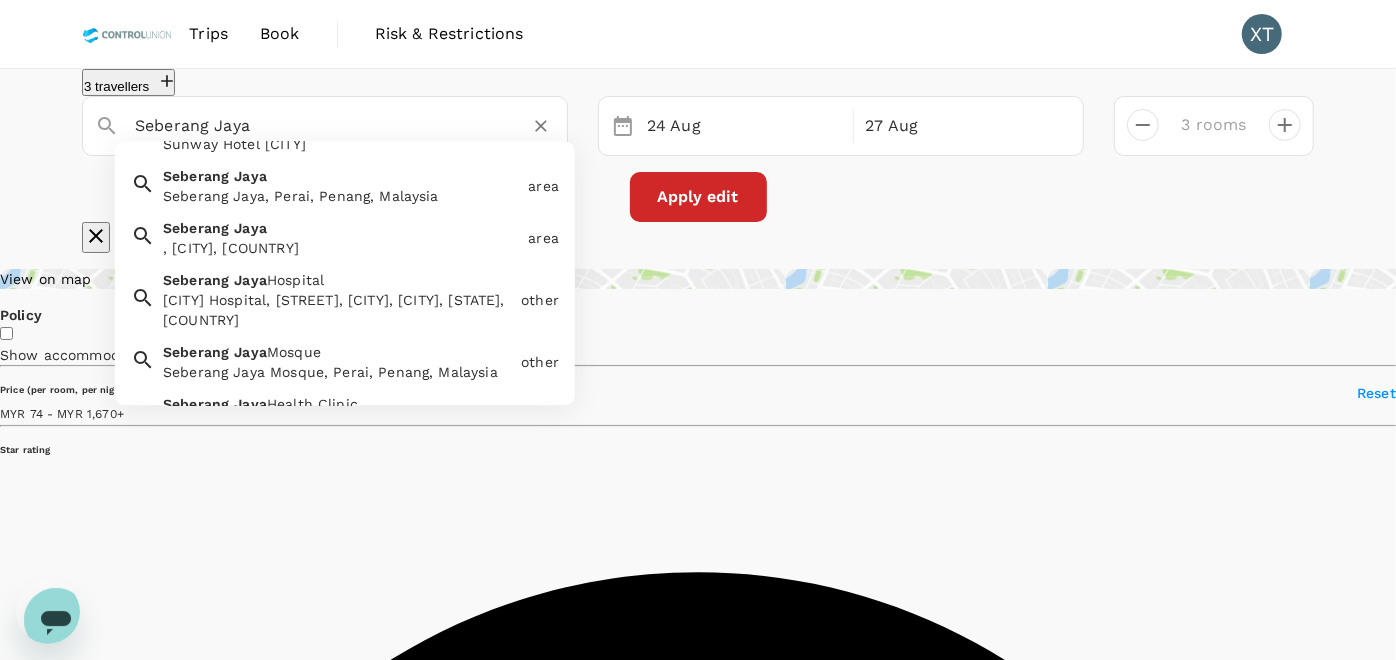 scroll, scrollTop: 0, scrollLeft: 0, axis: both 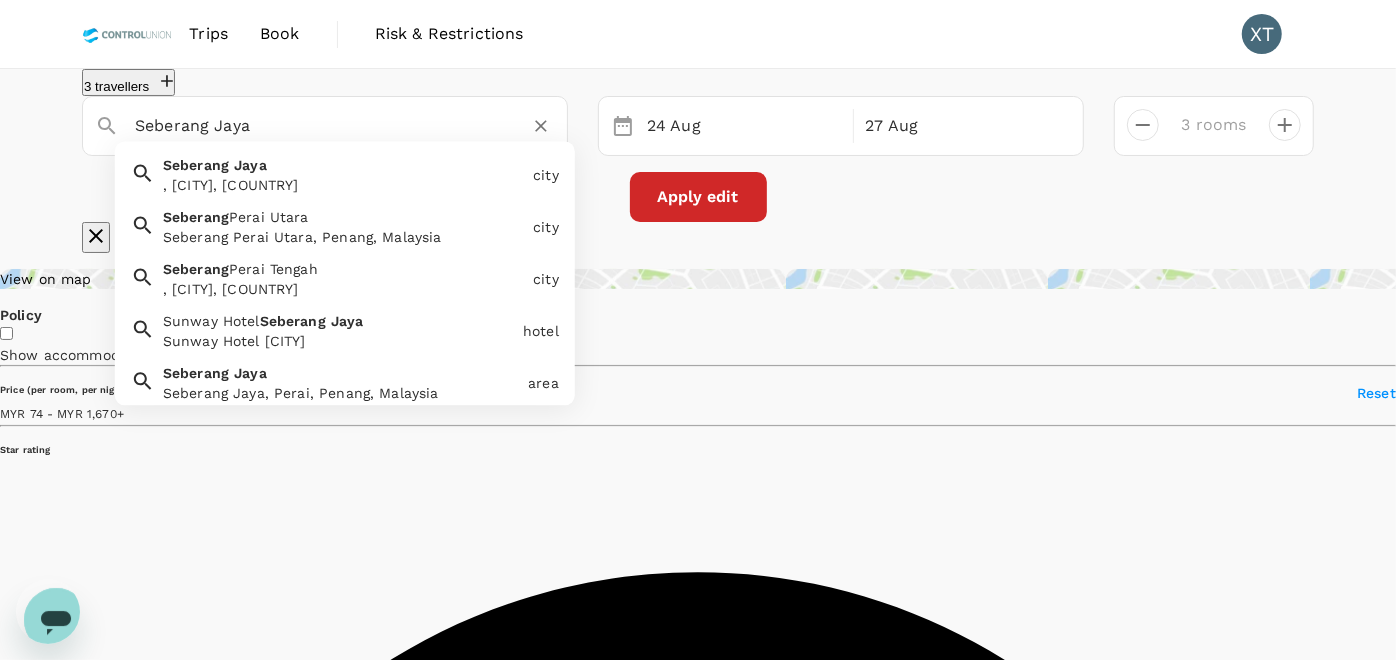 click on "Seberang Jaya" at bounding box center (317, 125) 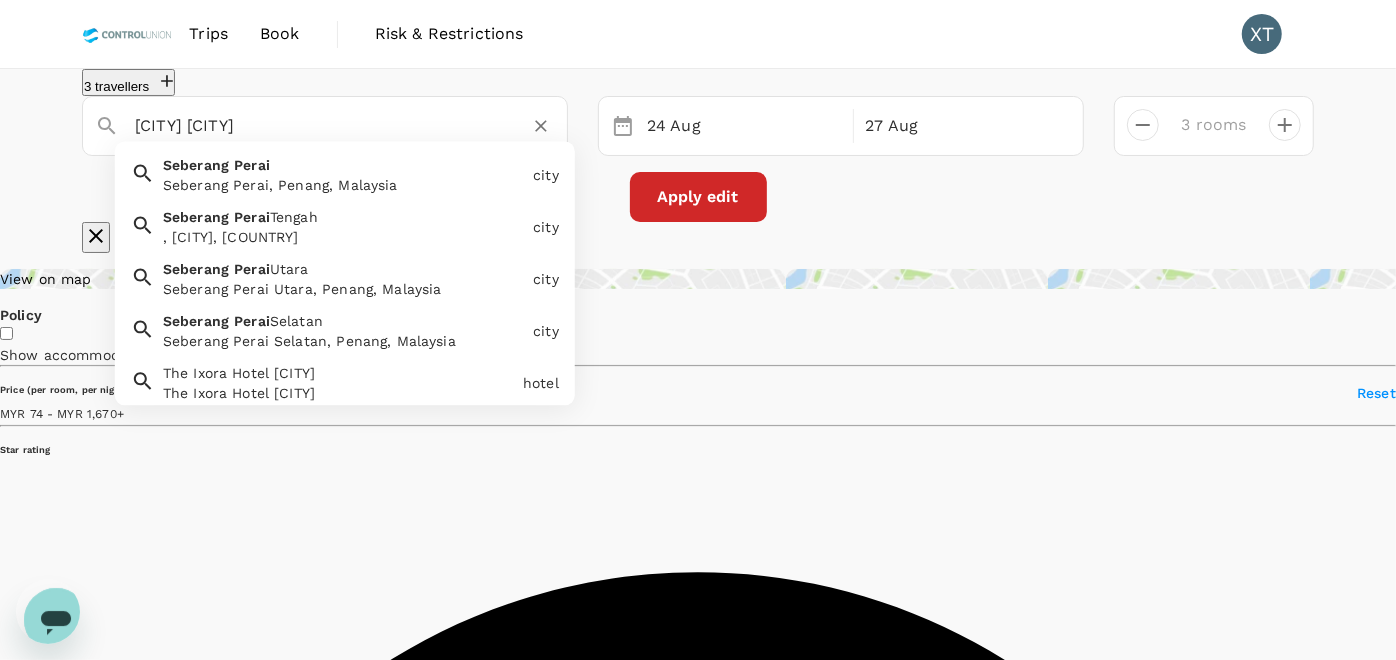 click on "Seberang Perai, Penang, Malaysia" at bounding box center (344, 185) 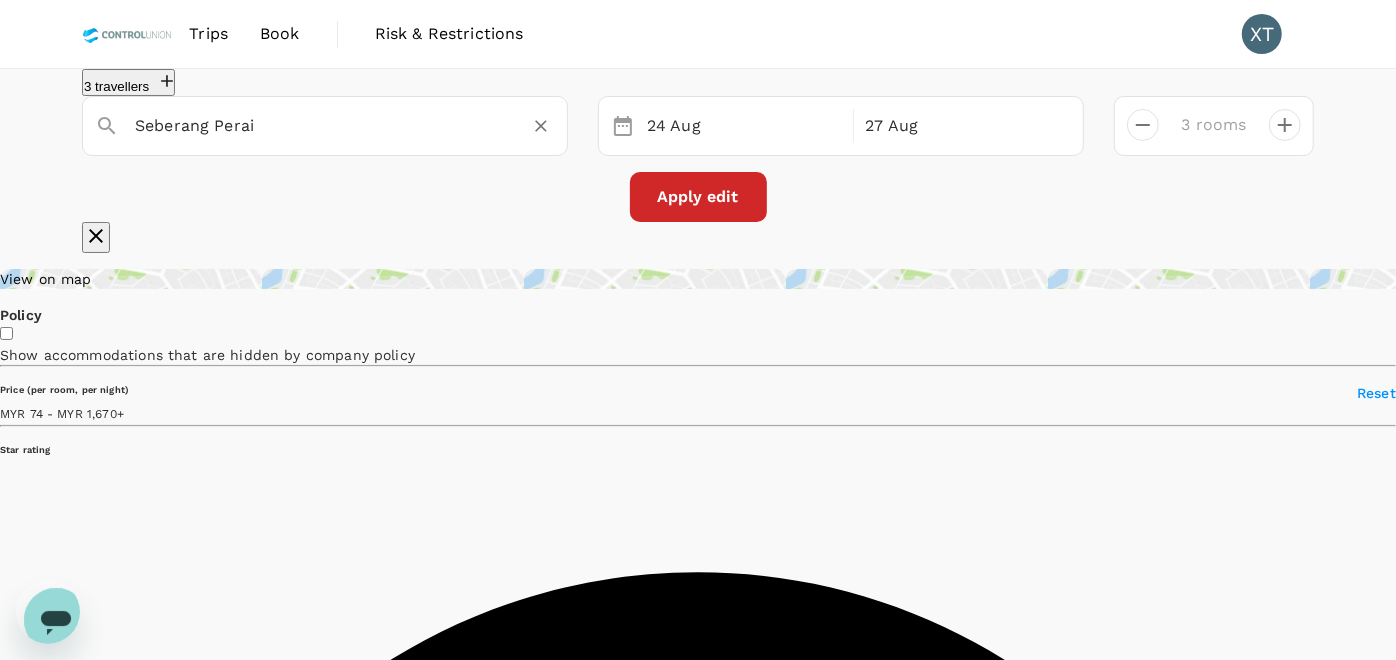 click on "Apply edit" at bounding box center [698, 197] 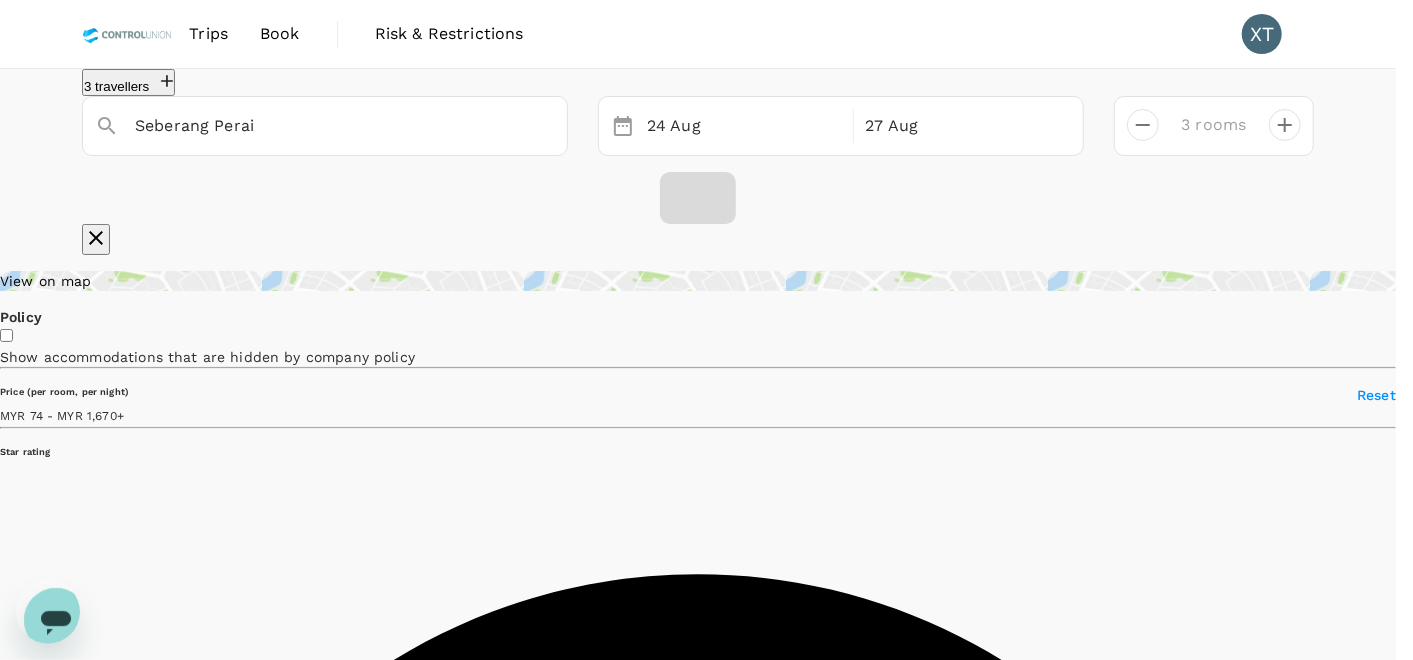 click on "Confirm" at bounding box center (108, 172308) 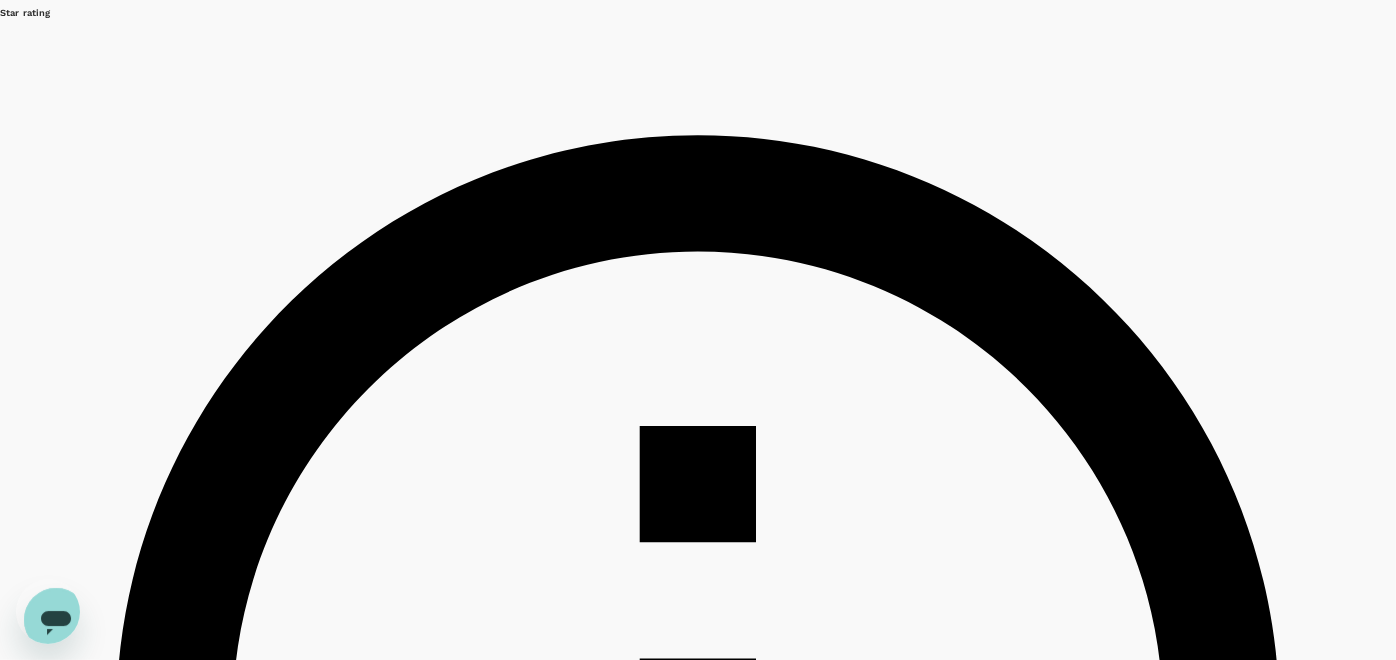 scroll, scrollTop: 333, scrollLeft: 0, axis: vertical 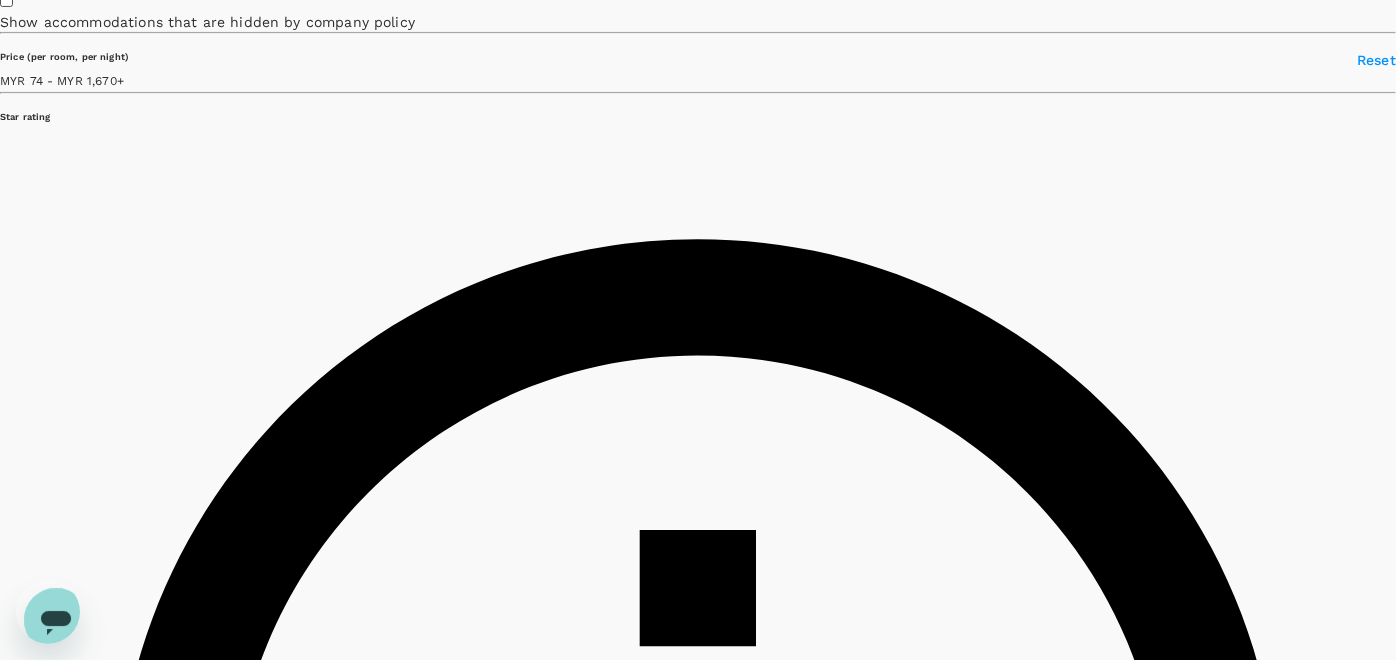 click at bounding box center [698, 18784] 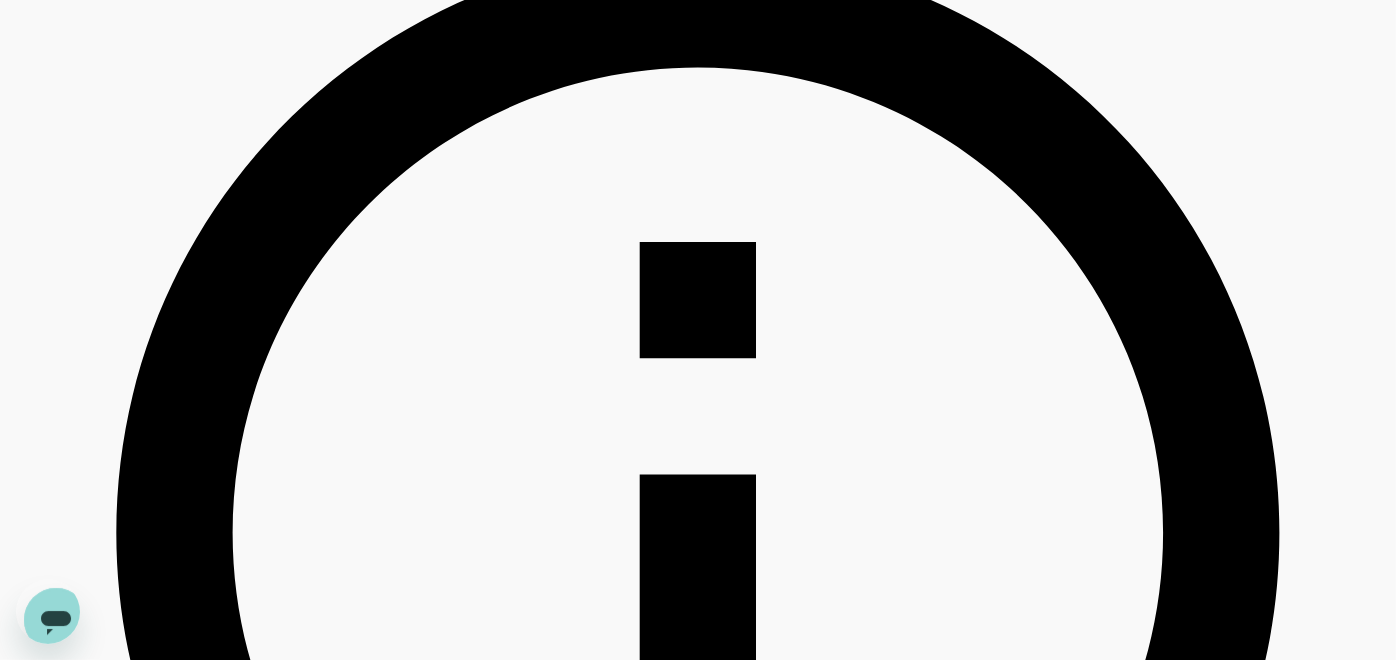 scroll, scrollTop: 666, scrollLeft: 0, axis: vertical 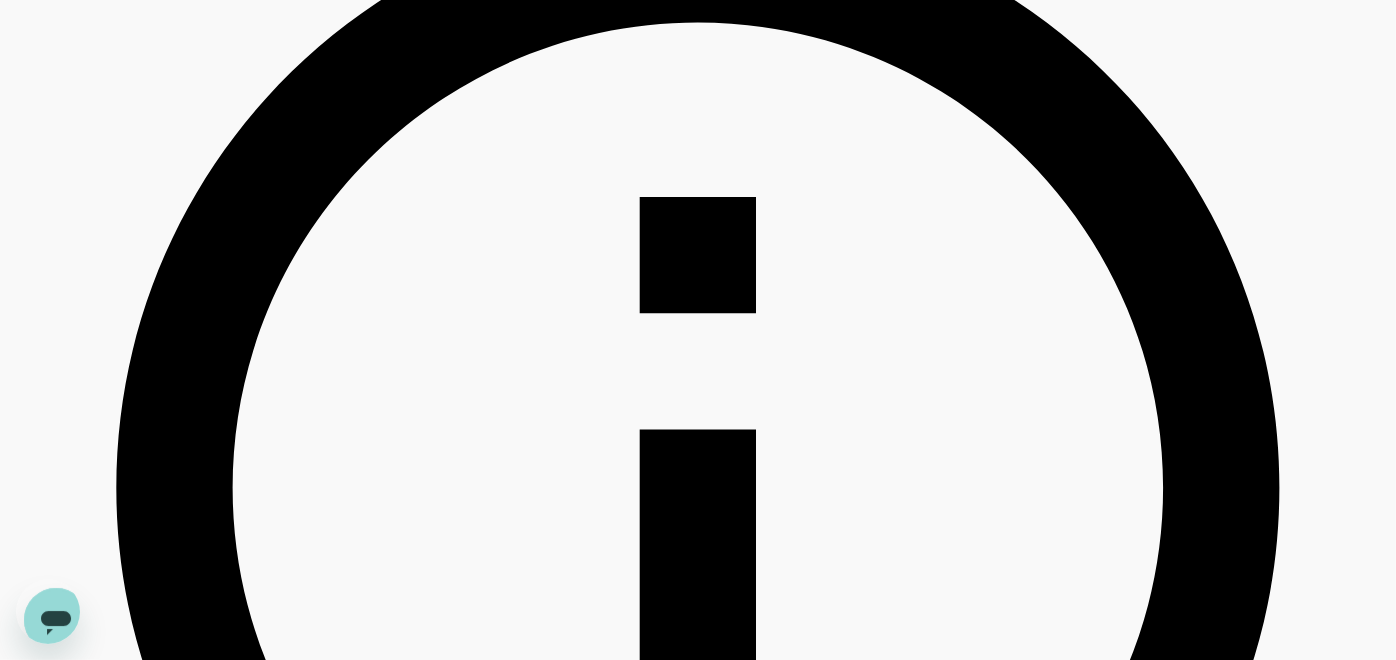 click at bounding box center [698, 18451] 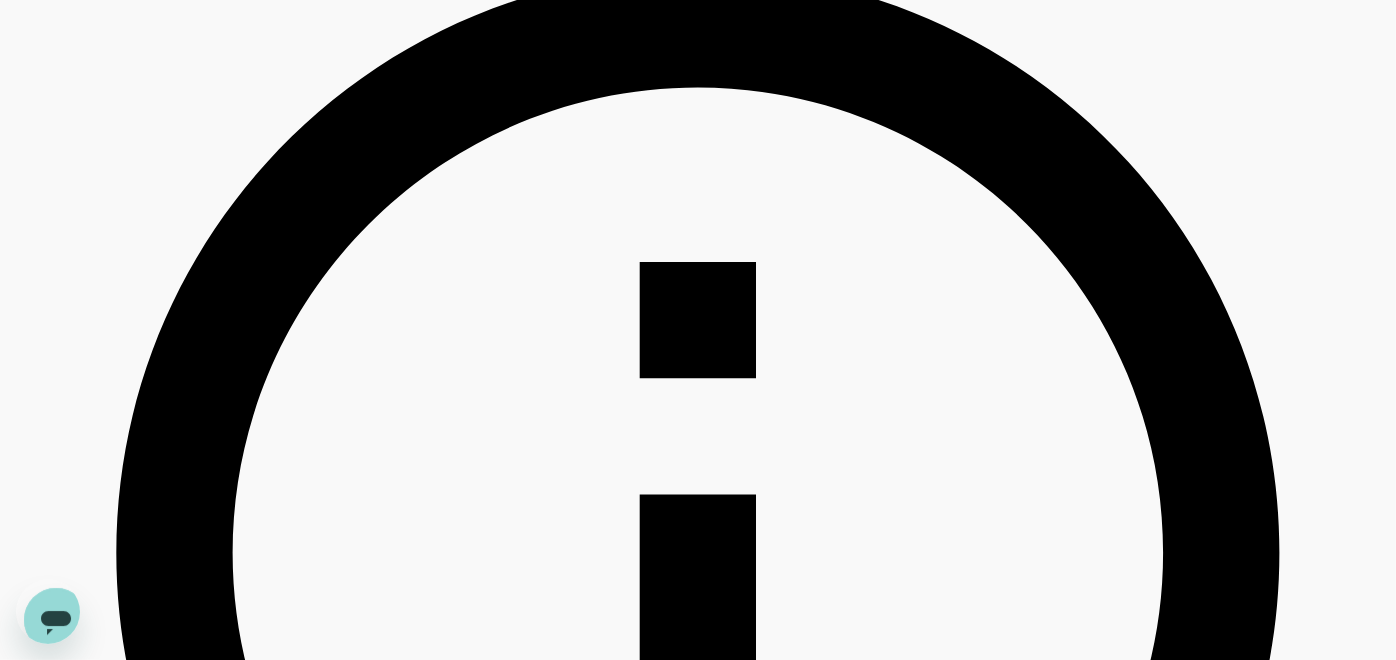 scroll, scrollTop: 555, scrollLeft: 0, axis: vertical 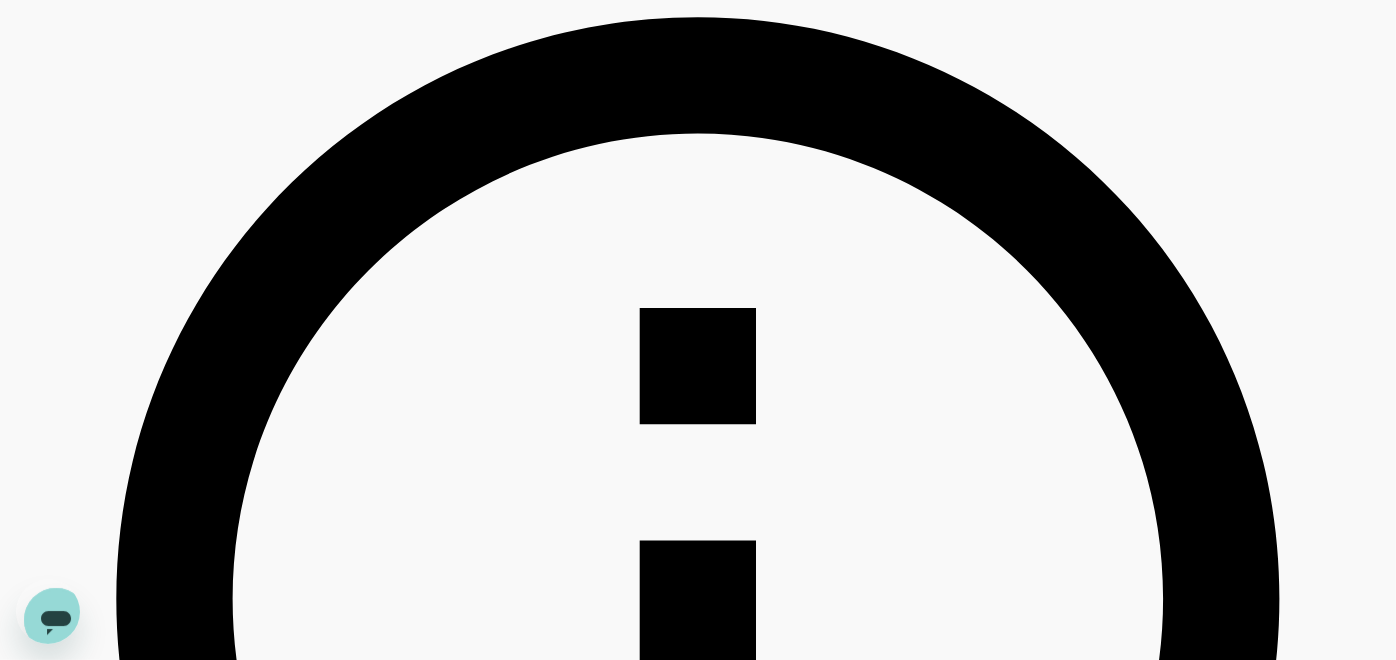 click at bounding box center [698, 18562] 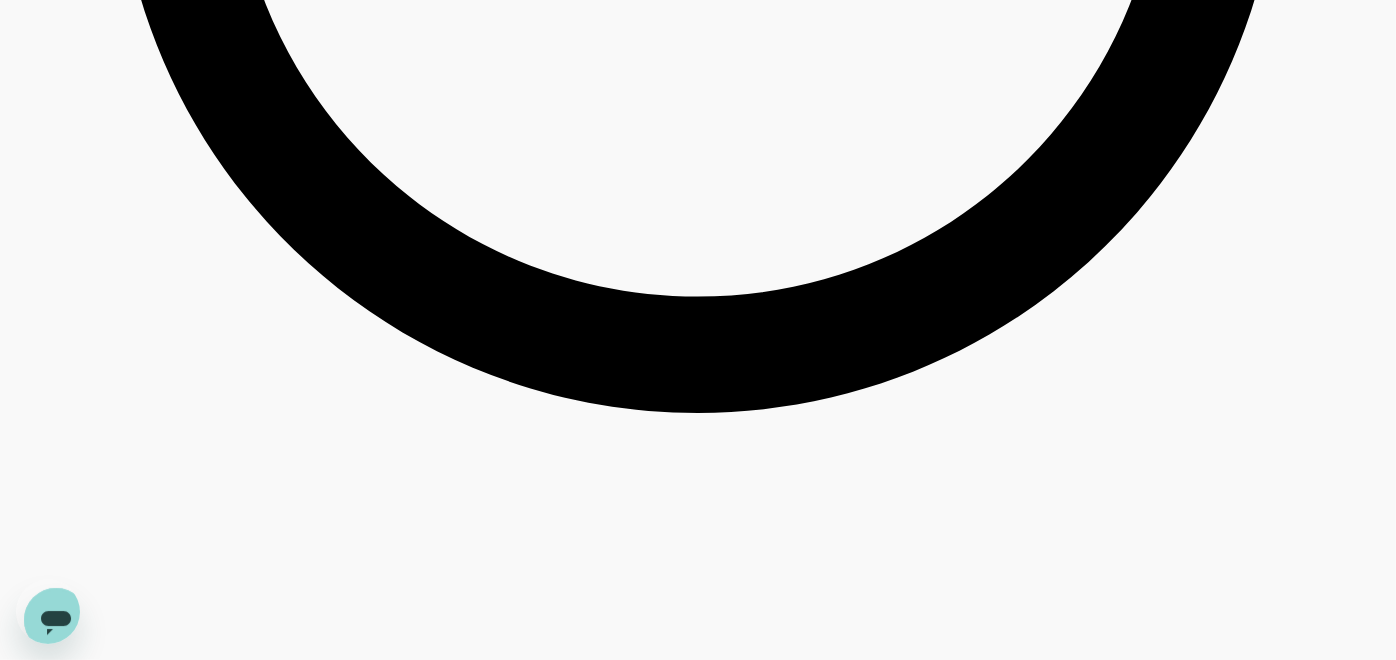 scroll, scrollTop: 3000, scrollLeft: 0, axis: vertical 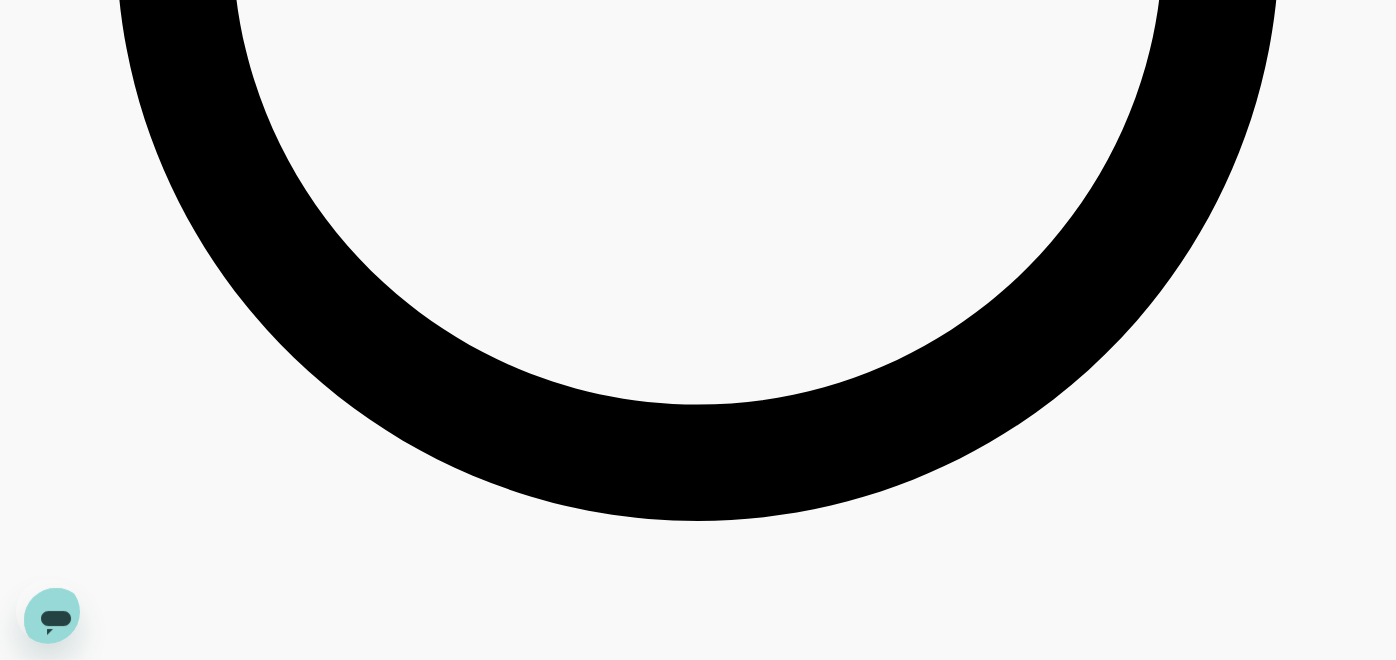 click at bounding box center [698, 84394] 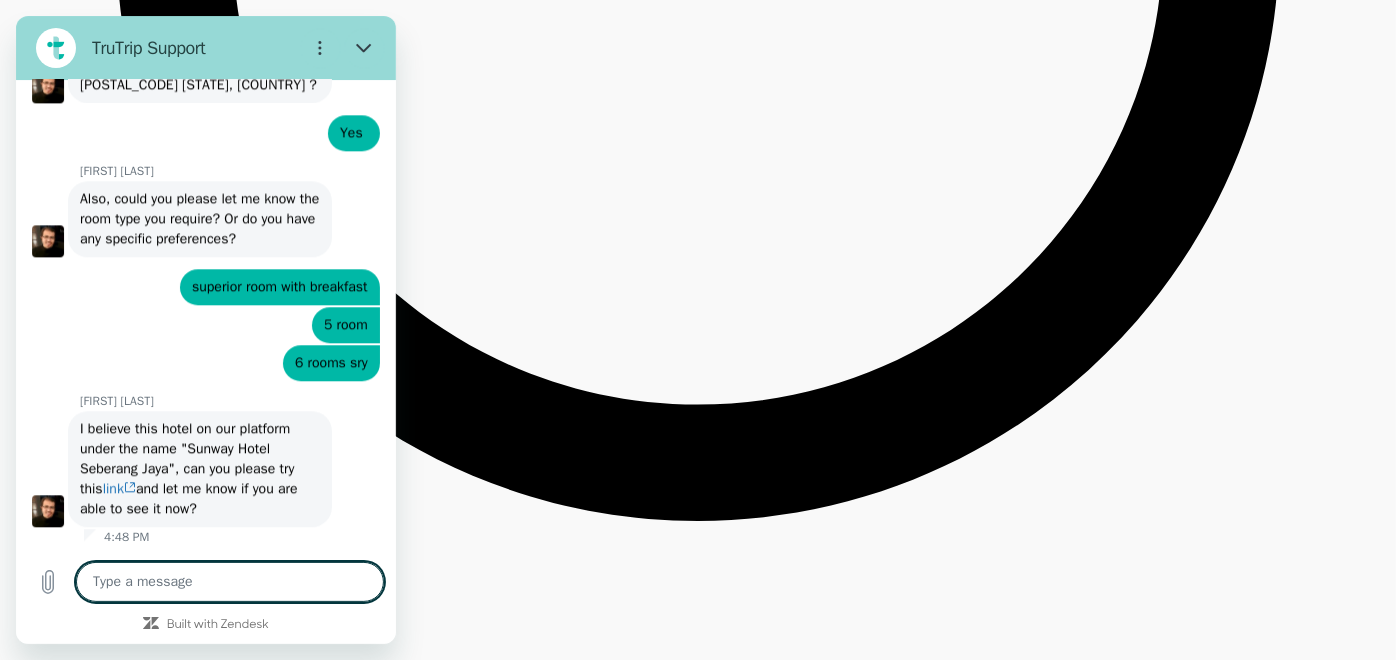 click at bounding box center (230, 582) 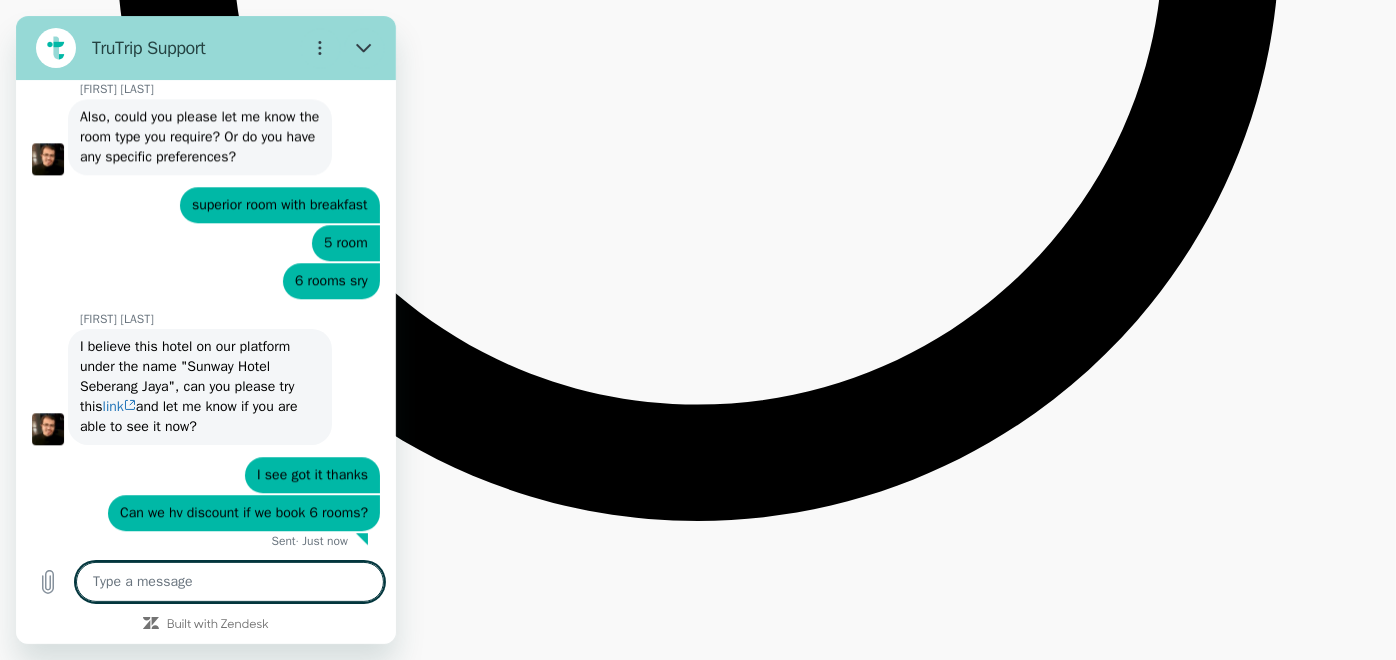 scroll, scrollTop: 3377, scrollLeft: 0, axis: vertical 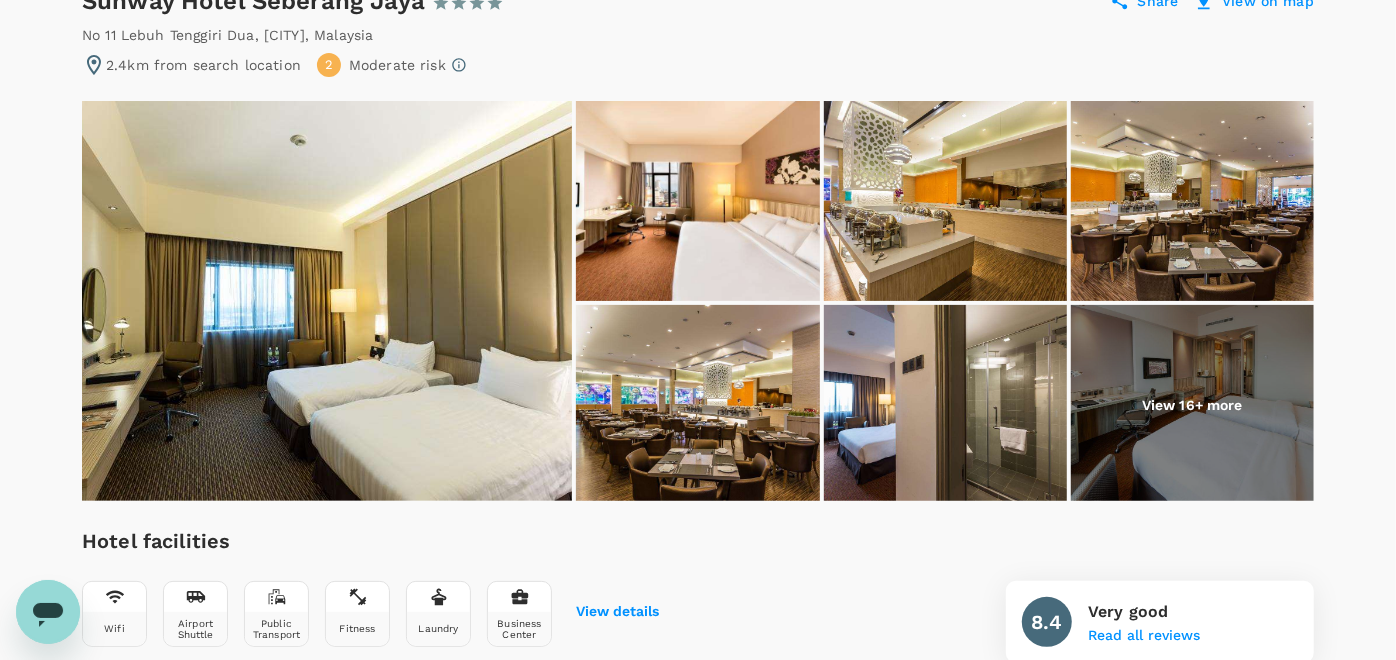 click on "View 16+ more" at bounding box center [1192, 405] 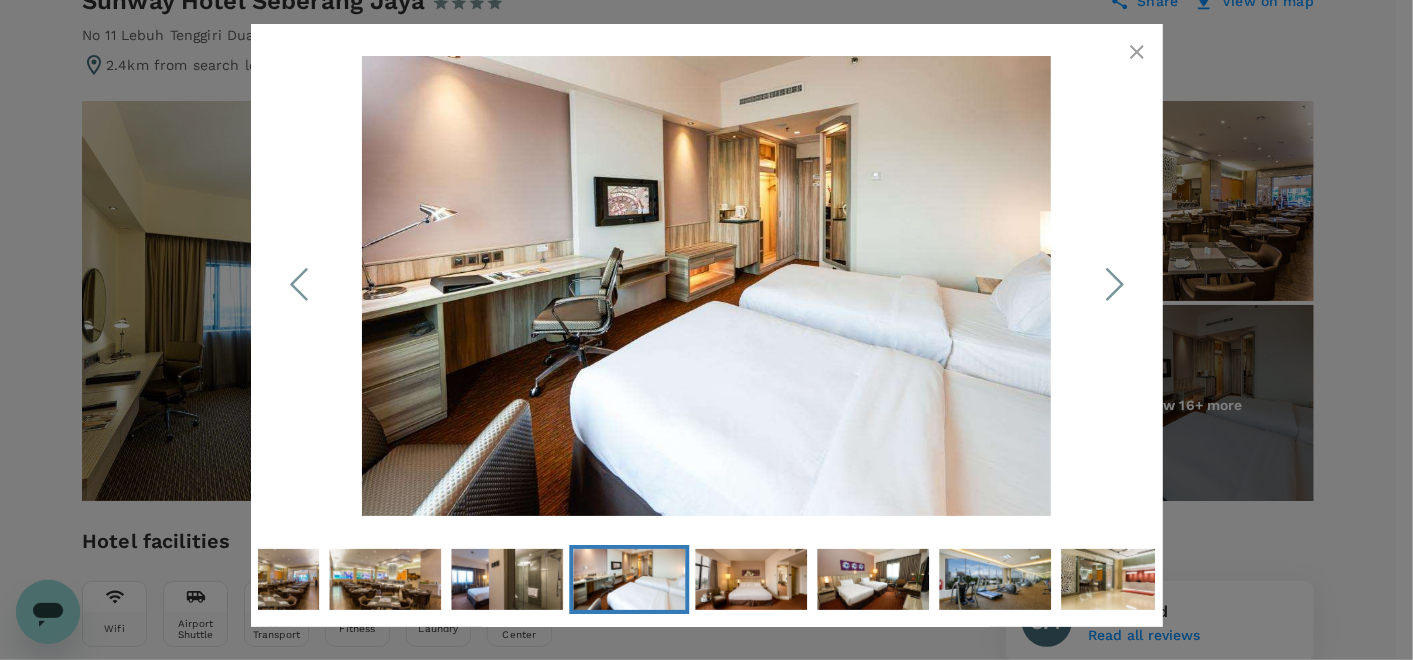 click 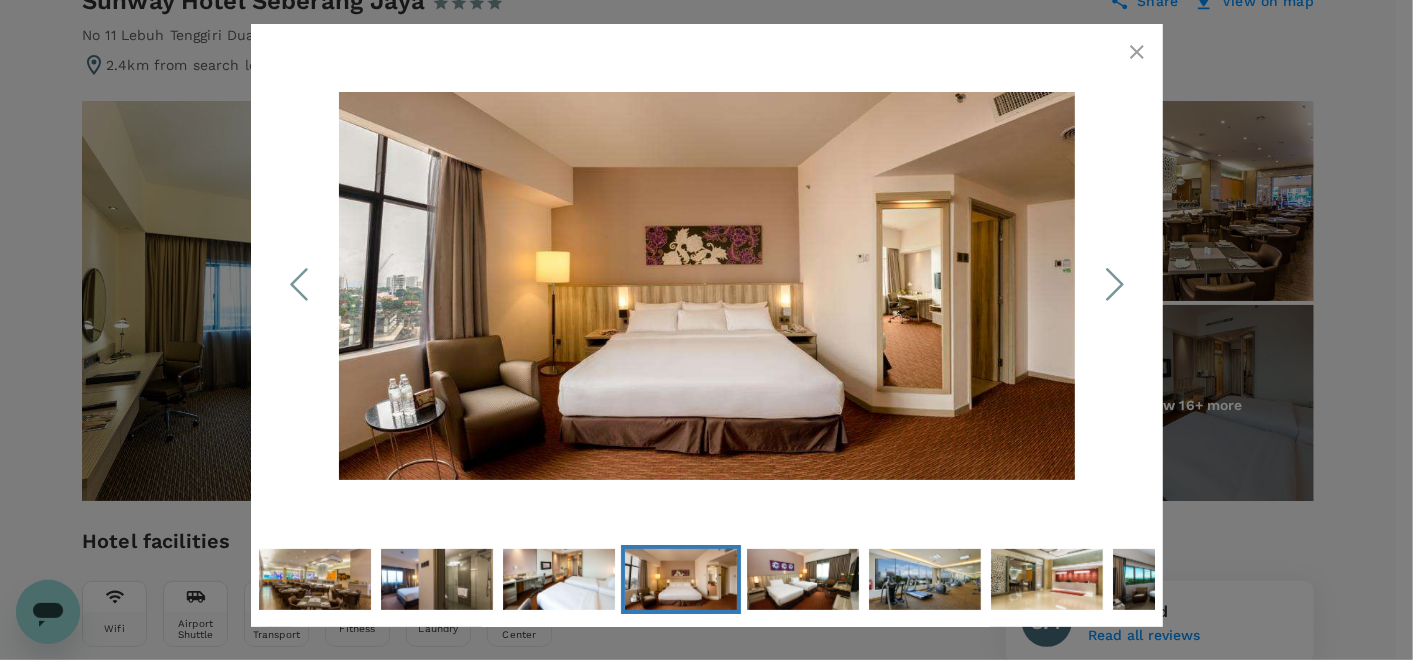 click 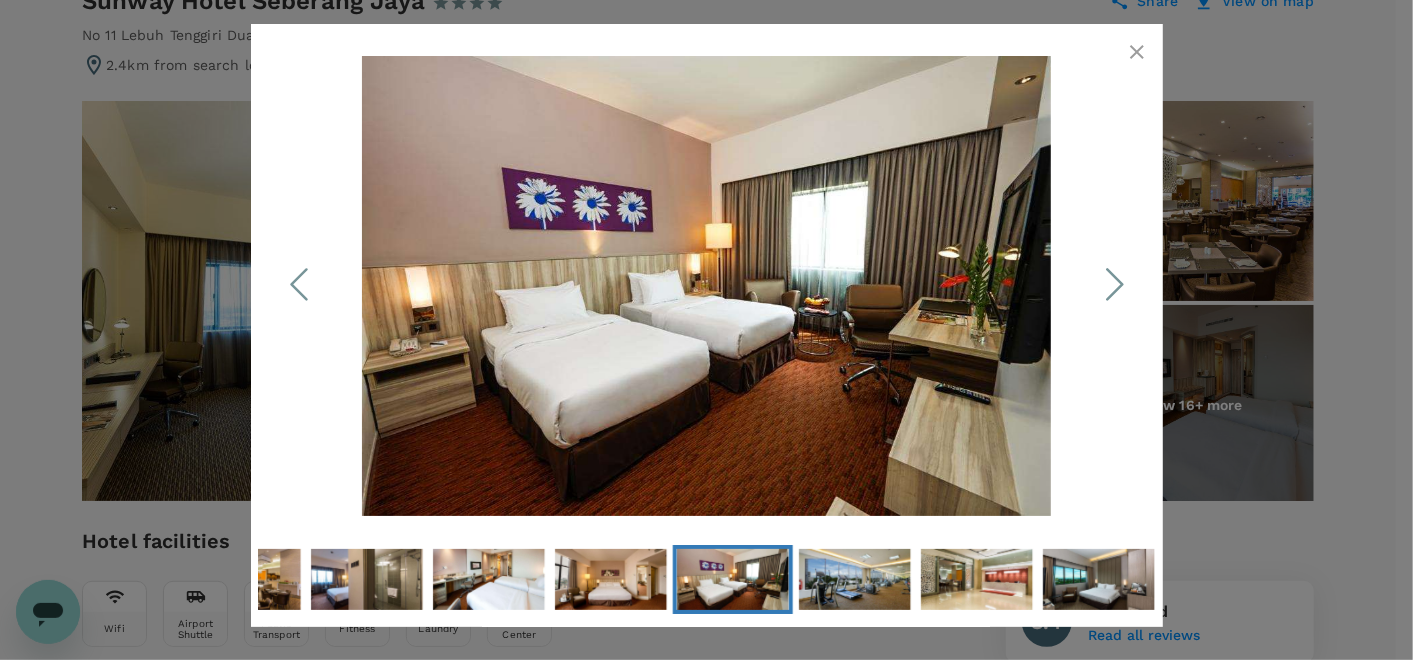 click 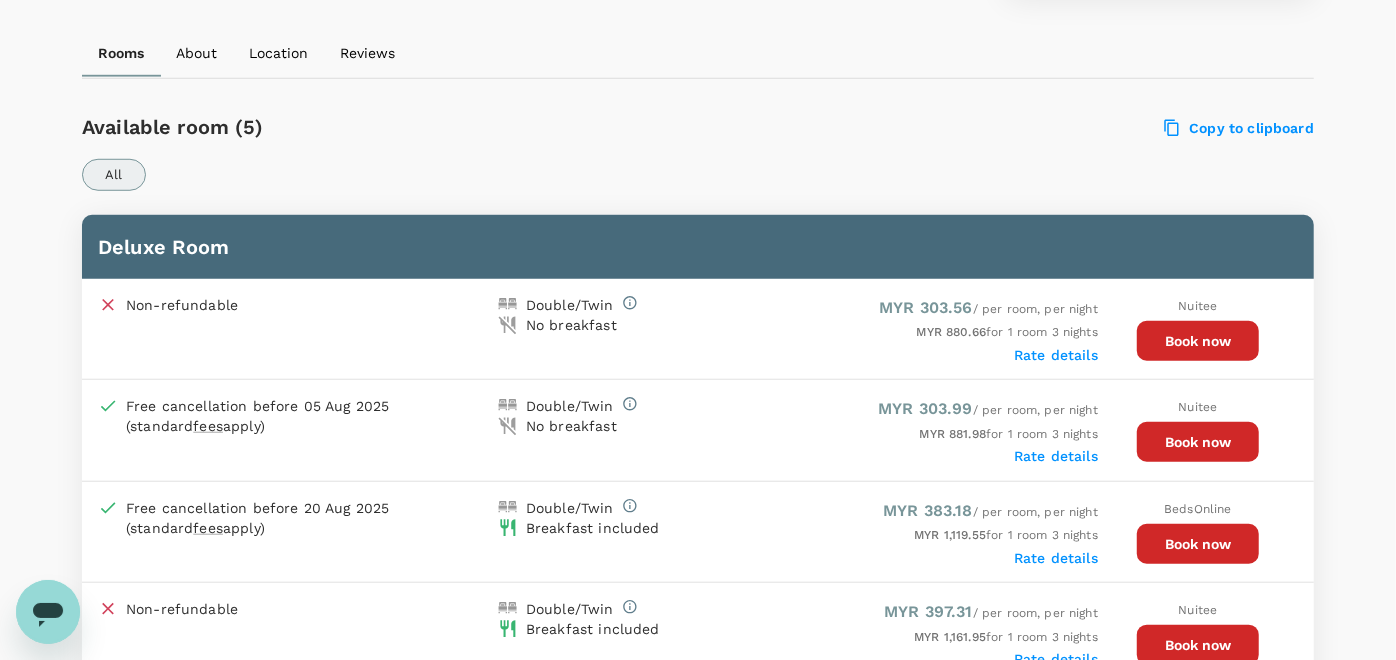scroll, scrollTop: 991, scrollLeft: 0, axis: vertical 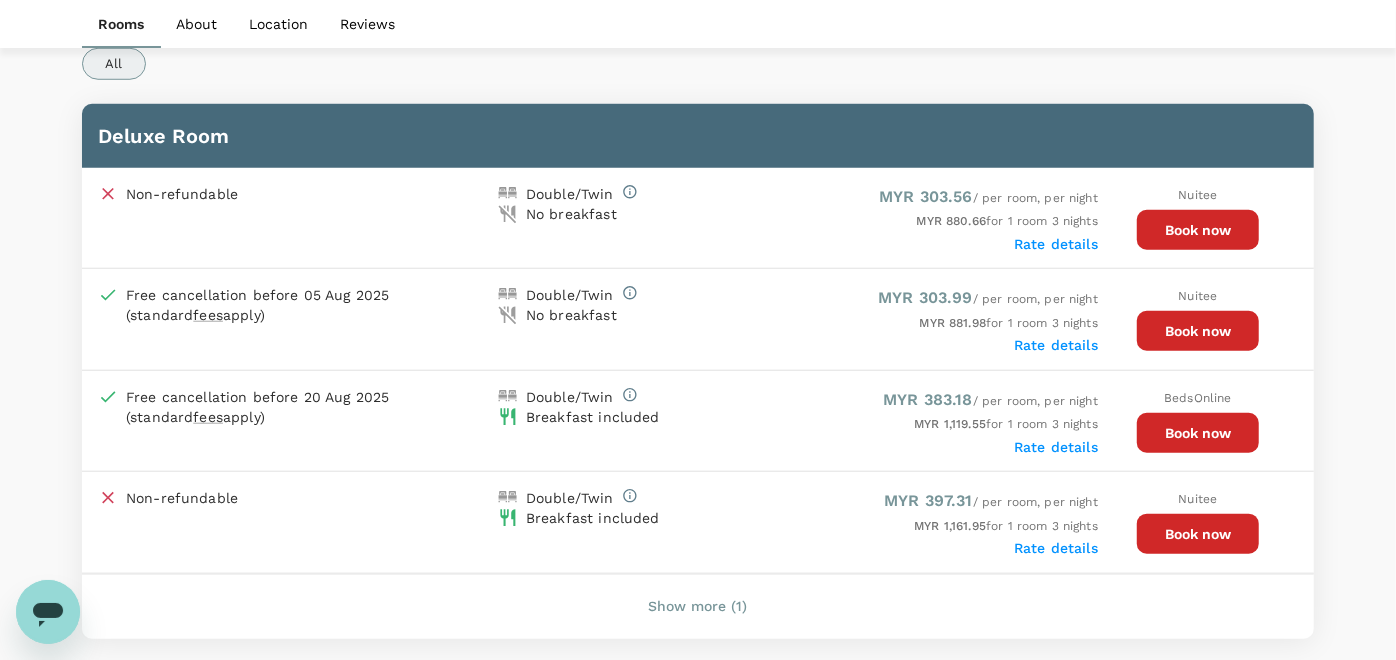 click on "Show more (1)" at bounding box center [698, 607] 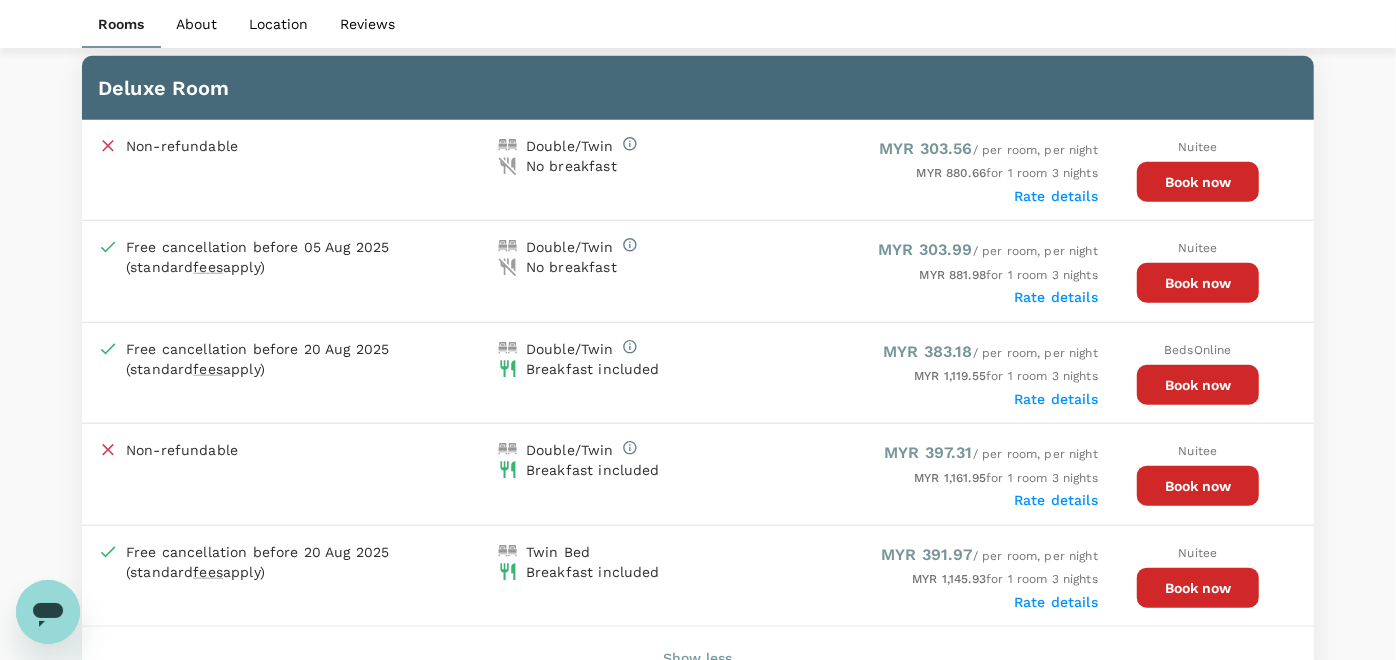 scroll, scrollTop: 1043, scrollLeft: 0, axis: vertical 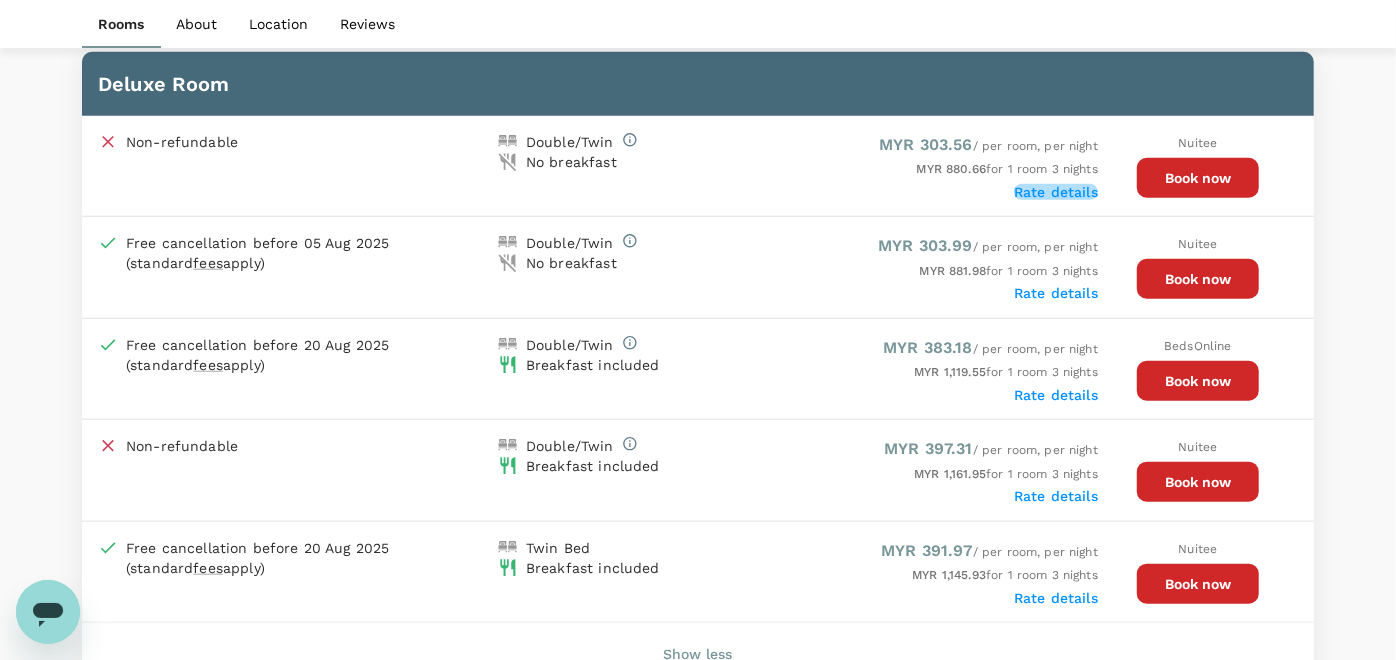 click on "Rate details" at bounding box center (1056, 192) 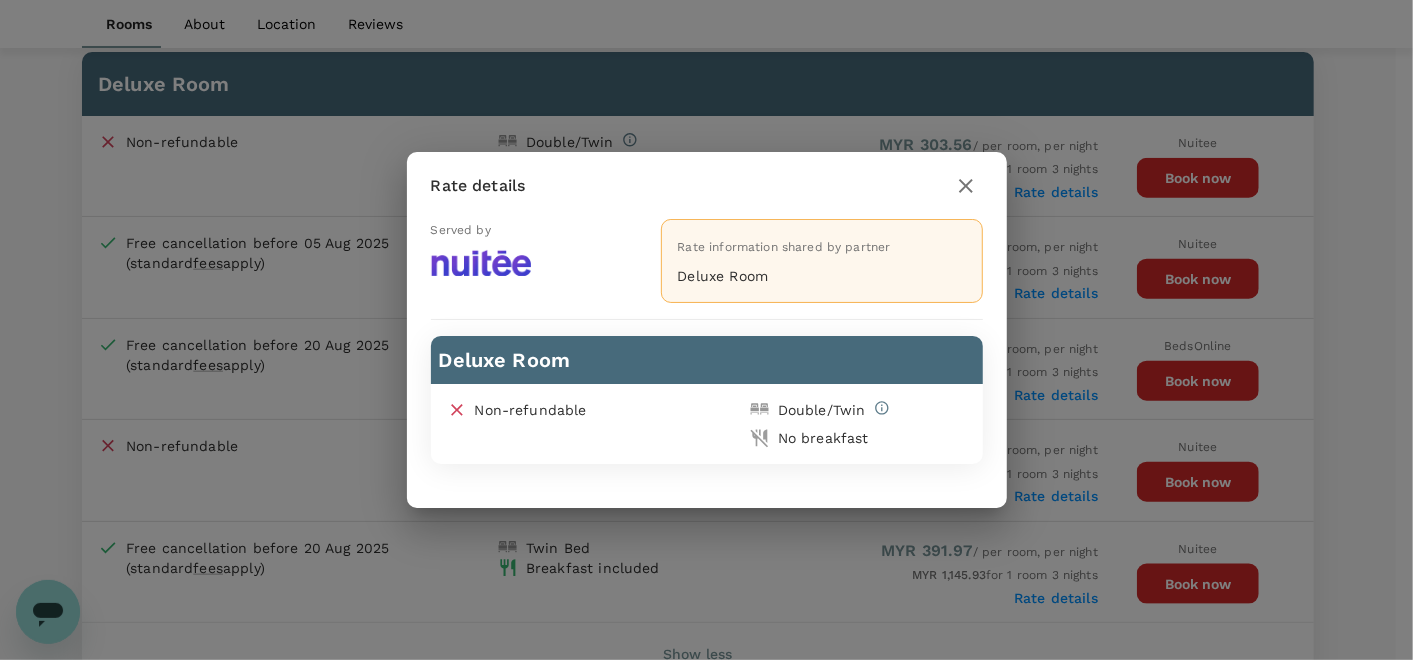 click 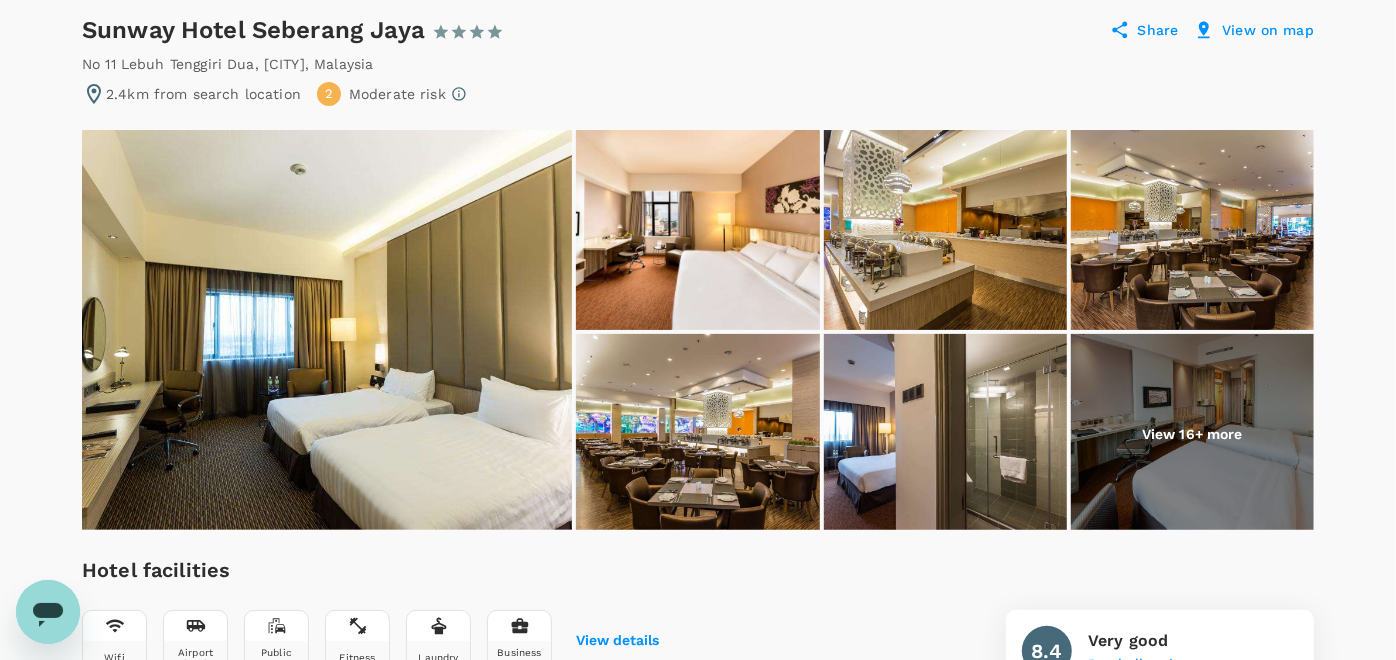 scroll, scrollTop: 195, scrollLeft: 0, axis: vertical 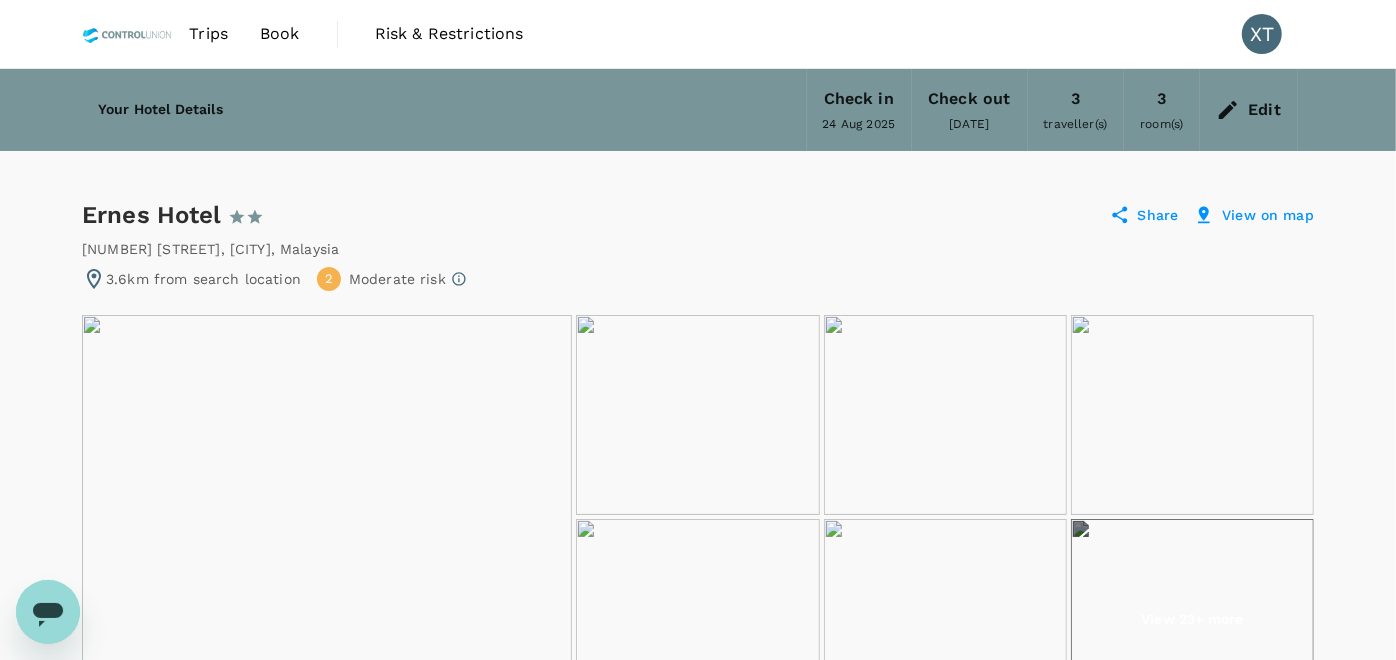 click at bounding box center [327, 515] 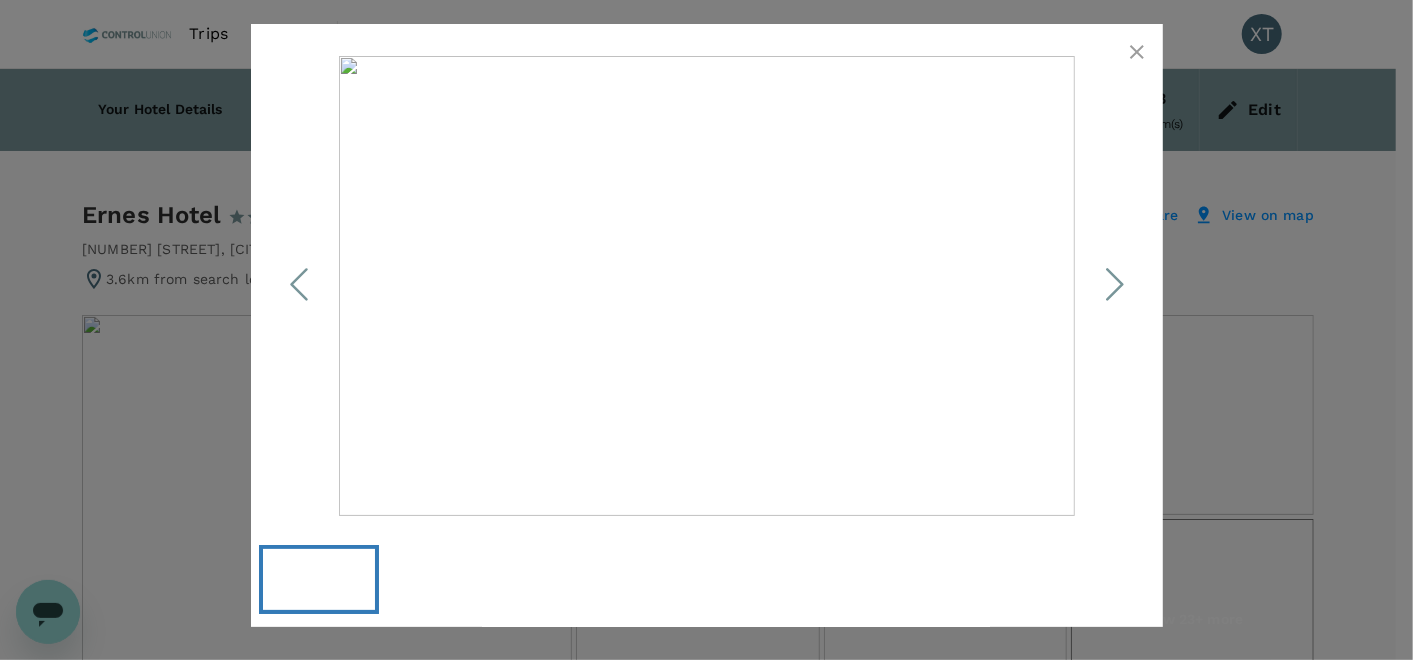 click 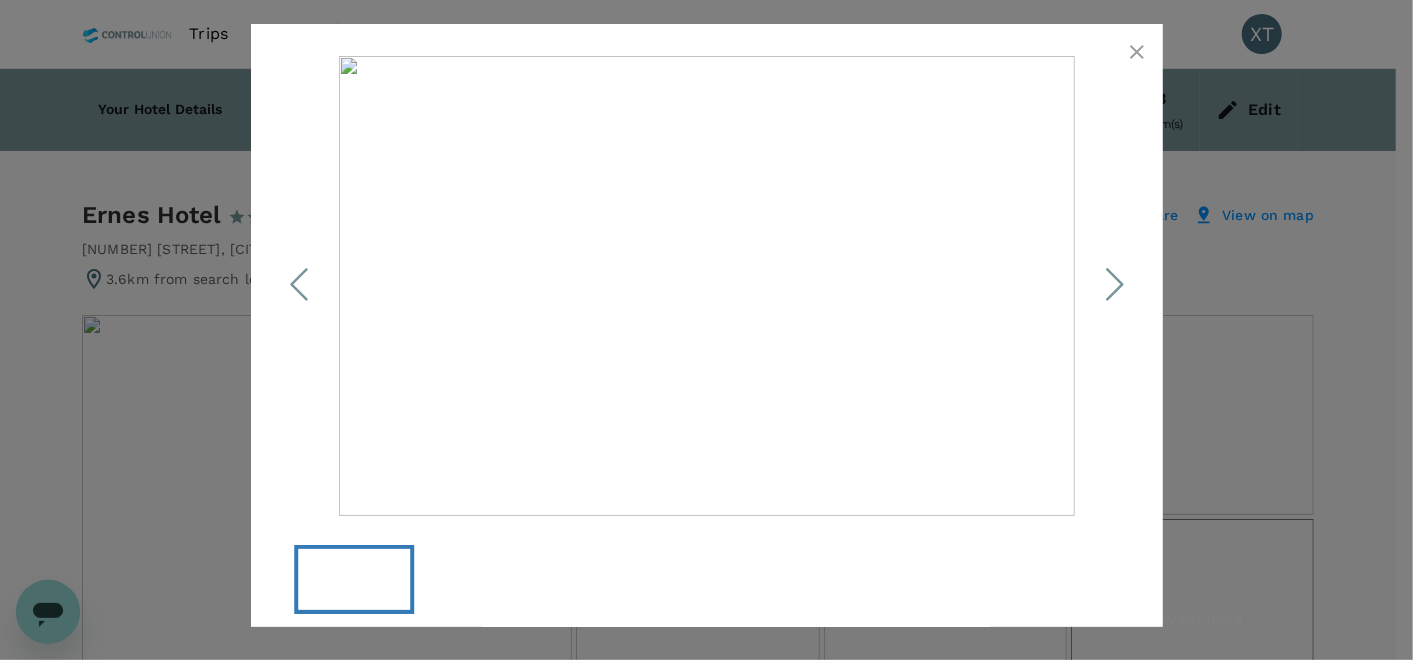 click 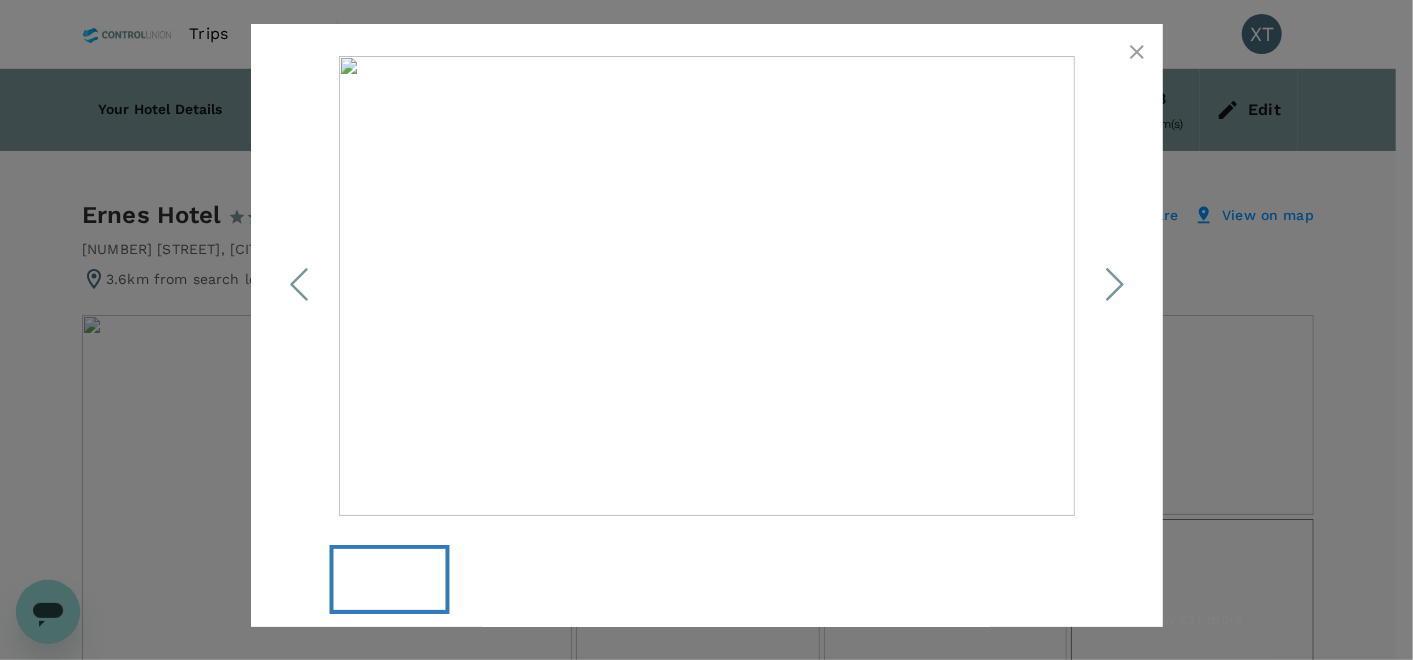 click at bounding box center [707, 286] 